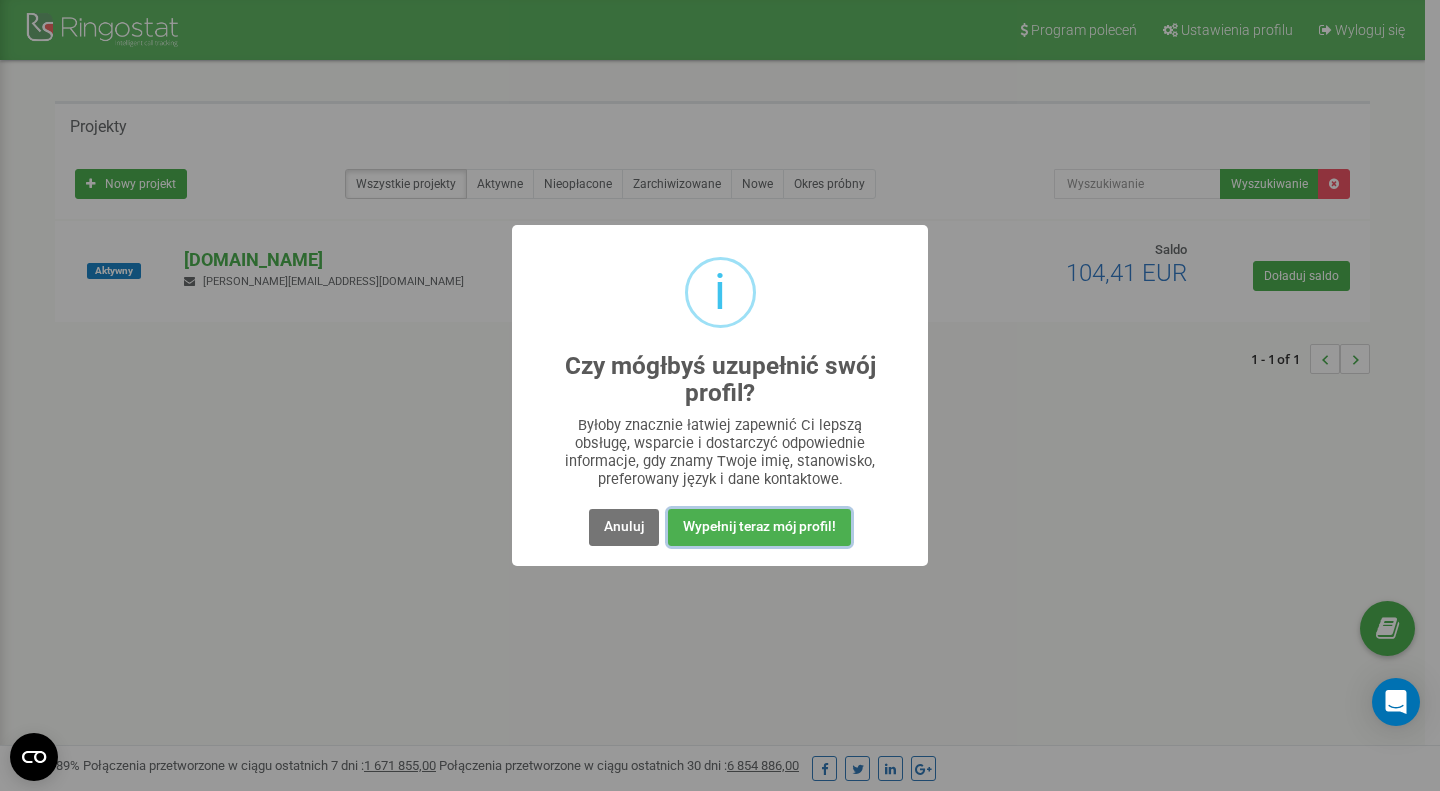 scroll, scrollTop: 0, scrollLeft: 0, axis: both 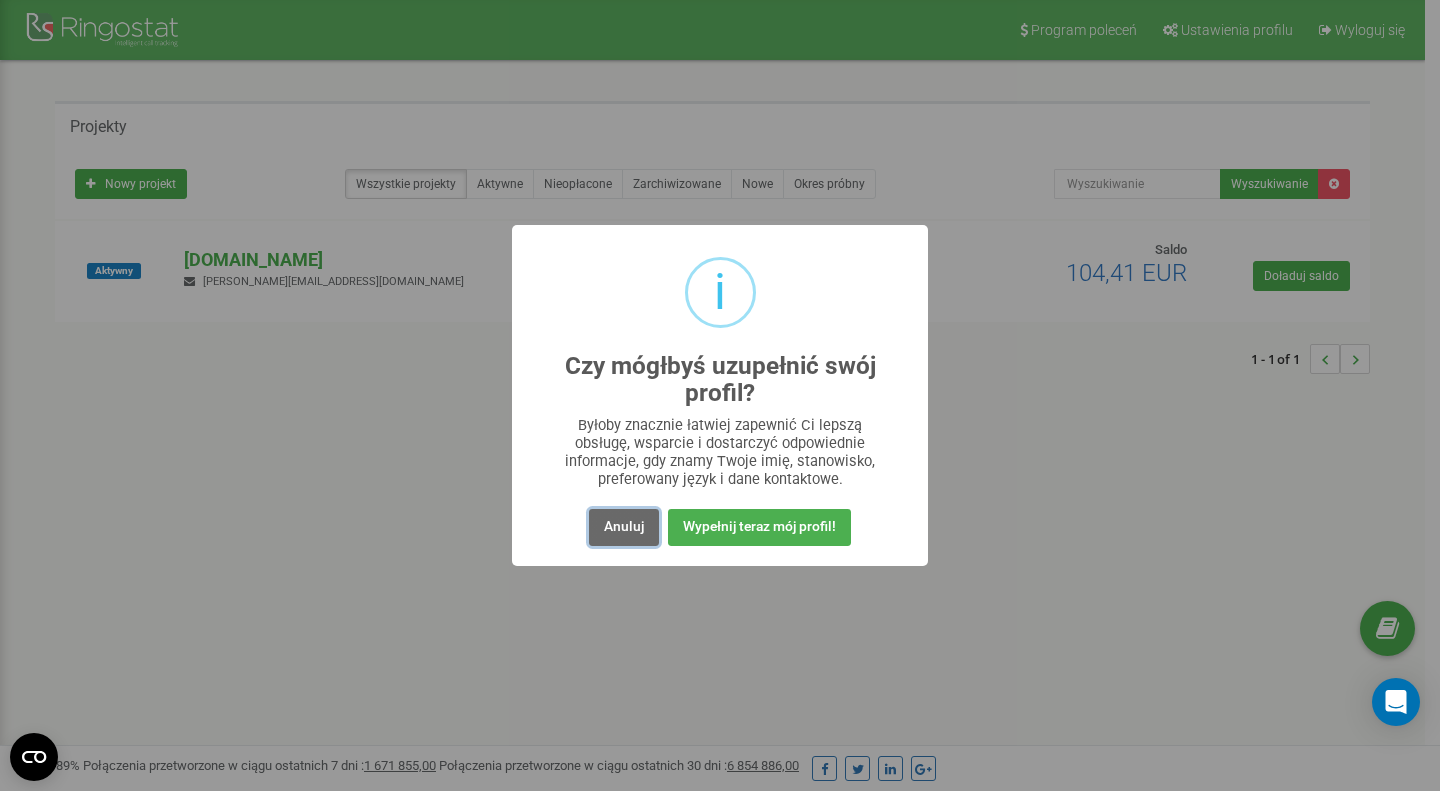 click on "Anuluj" at bounding box center [624, 527] 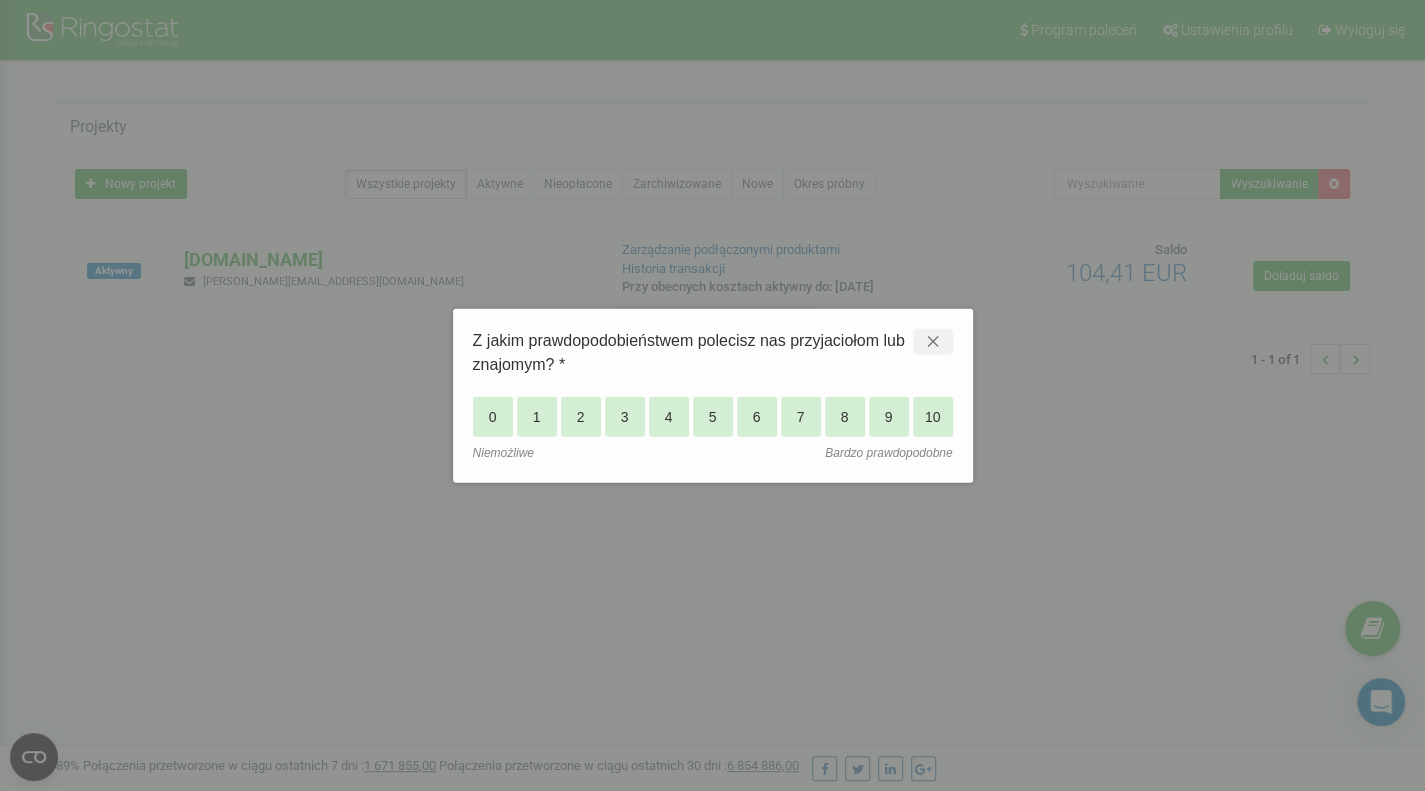 click on "✕" at bounding box center [933, 342] 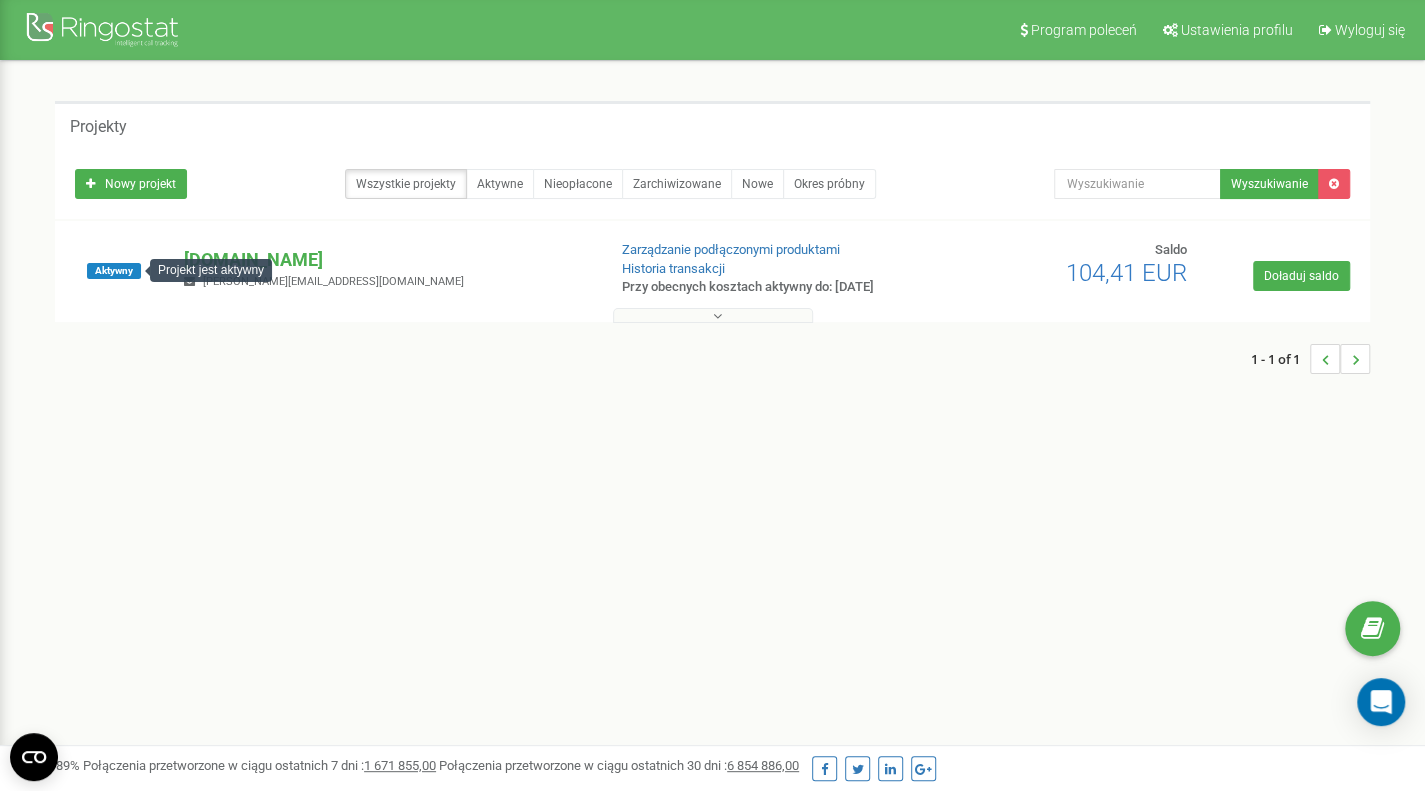 click on "Projekt jest aktywny" at bounding box center [211, 270] 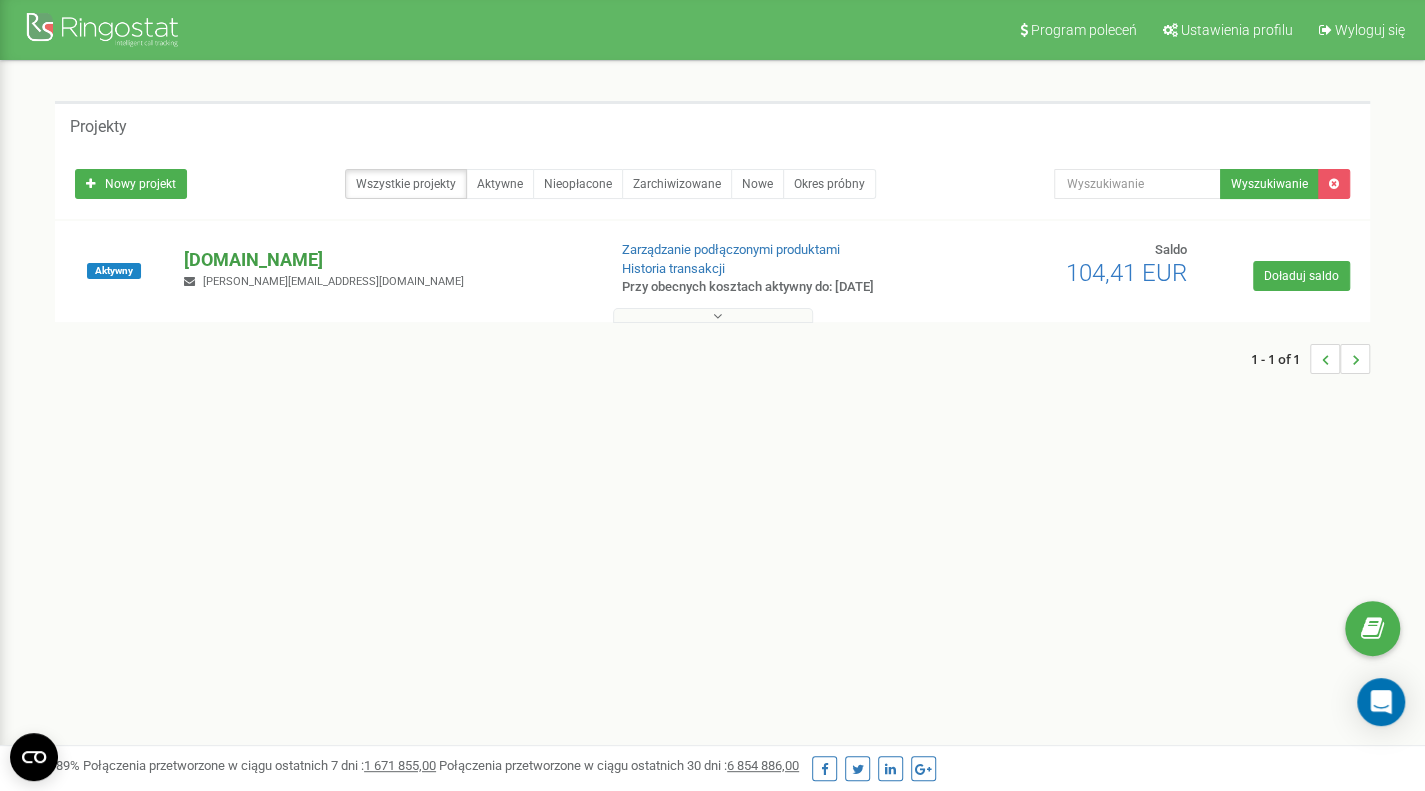 click on "[DOMAIN_NAME]" at bounding box center [386, 260] 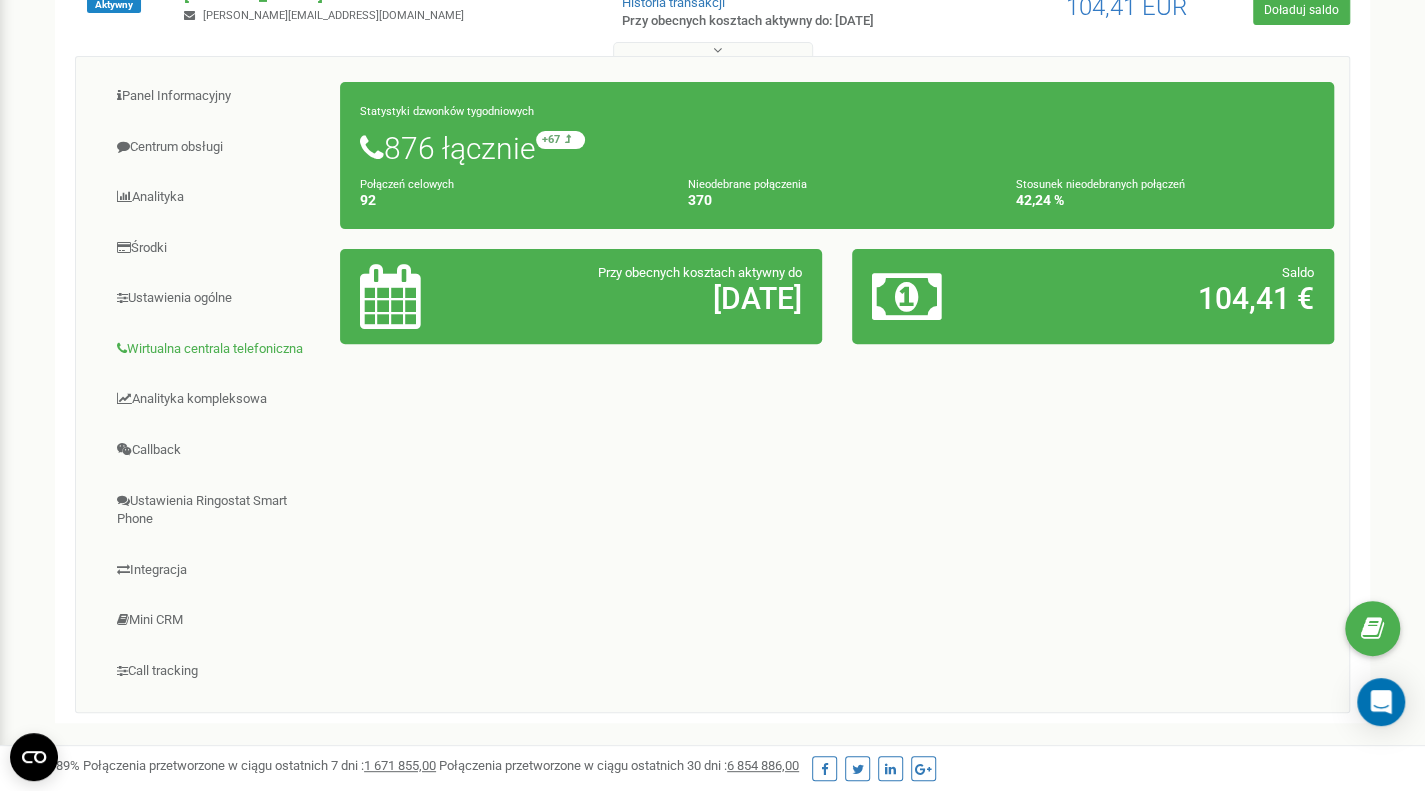 scroll, scrollTop: 266, scrollLeft: 0, axis: vertical 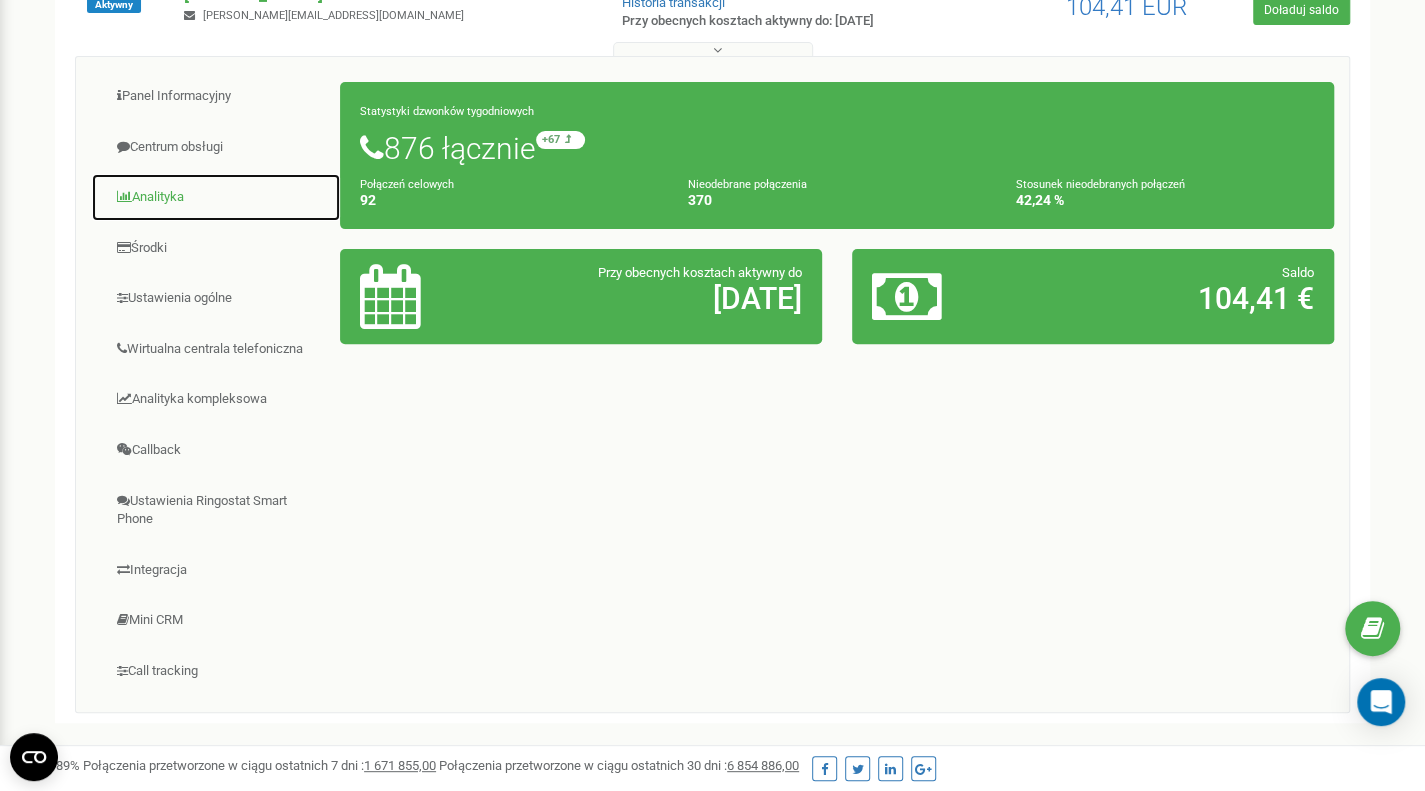 click on "Analityka" at bounding box center (216, 197) 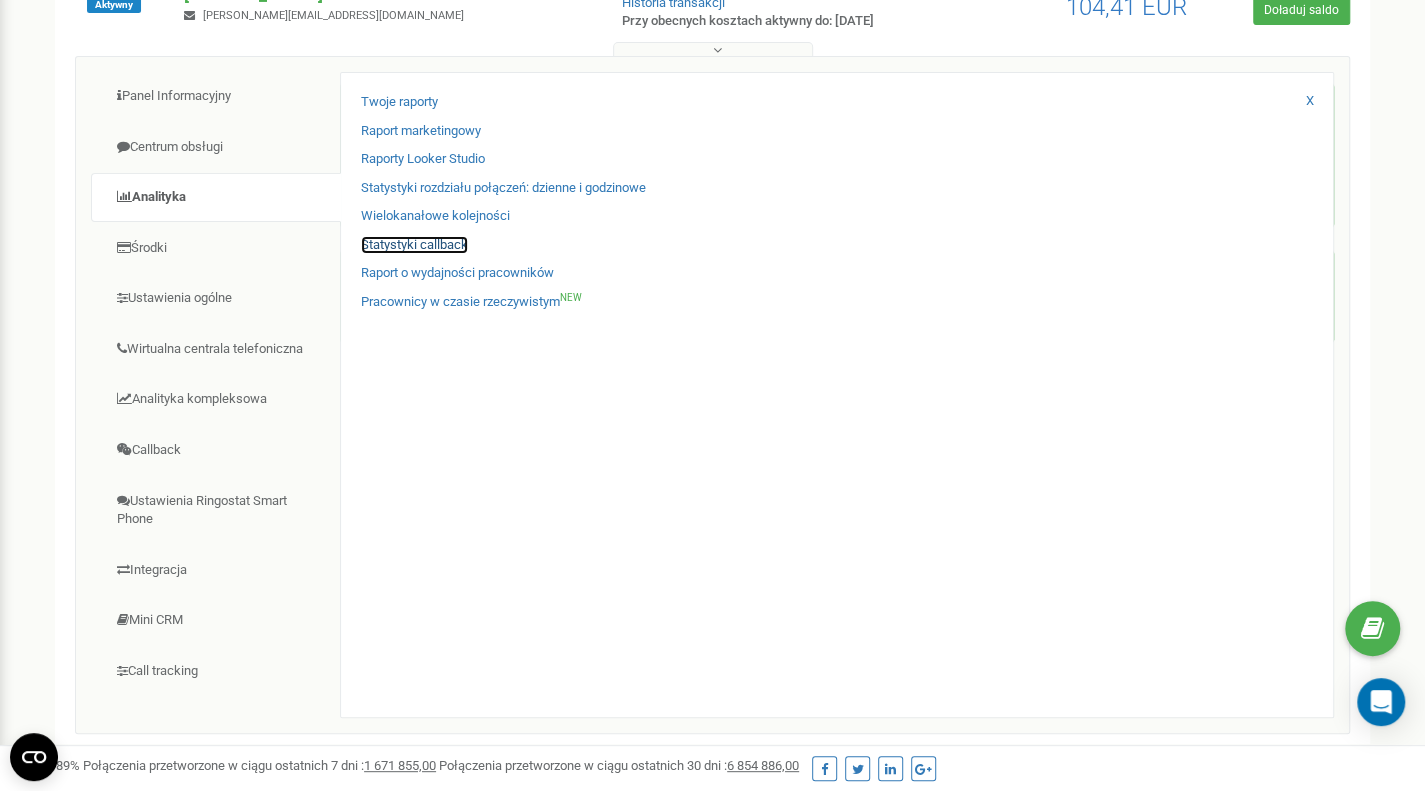 click on "Statystyki callback" at bounding box center (414, 245) 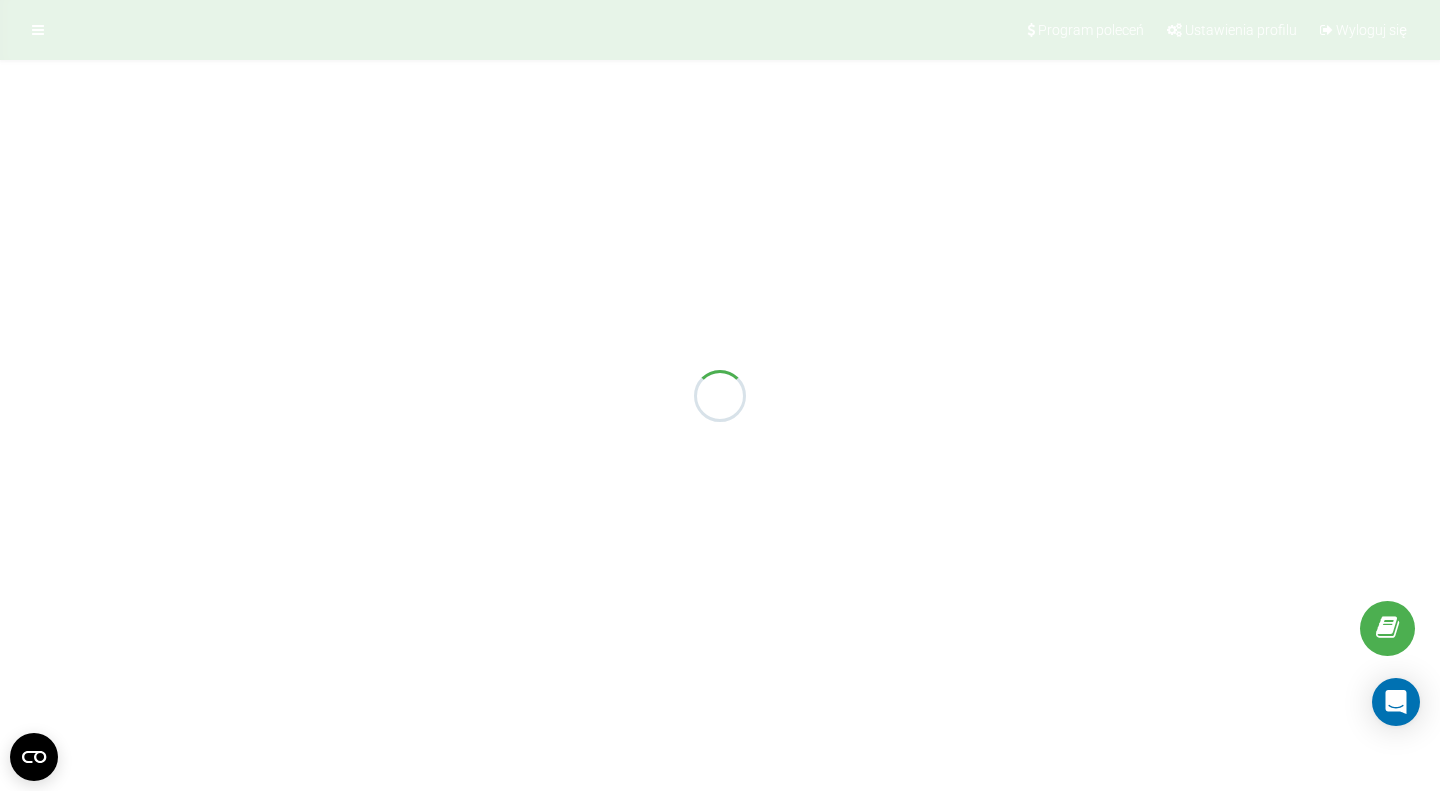 scroll, scrollTop: 0, scrollLeft: 0, axis: both 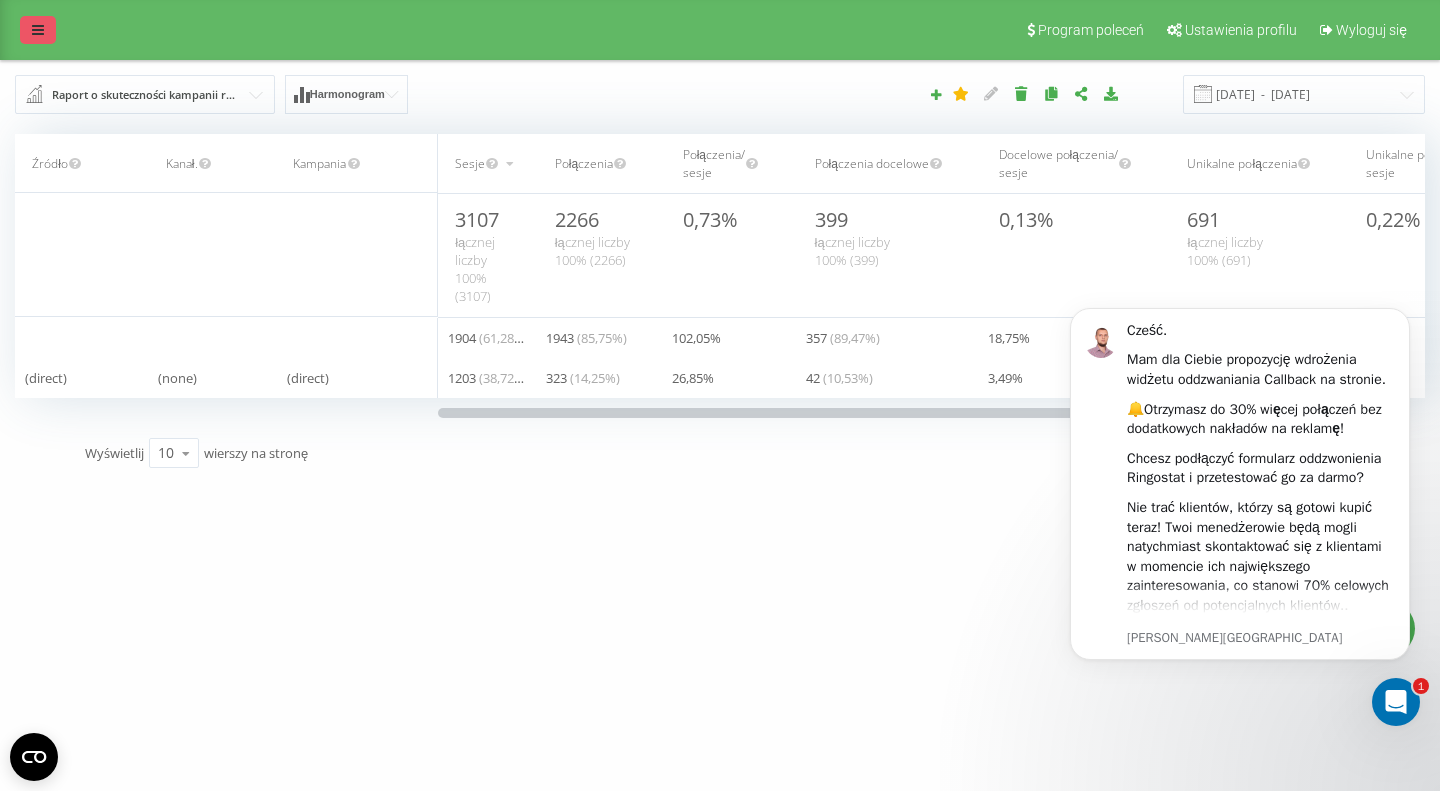 click at bounding box center [38, 30] 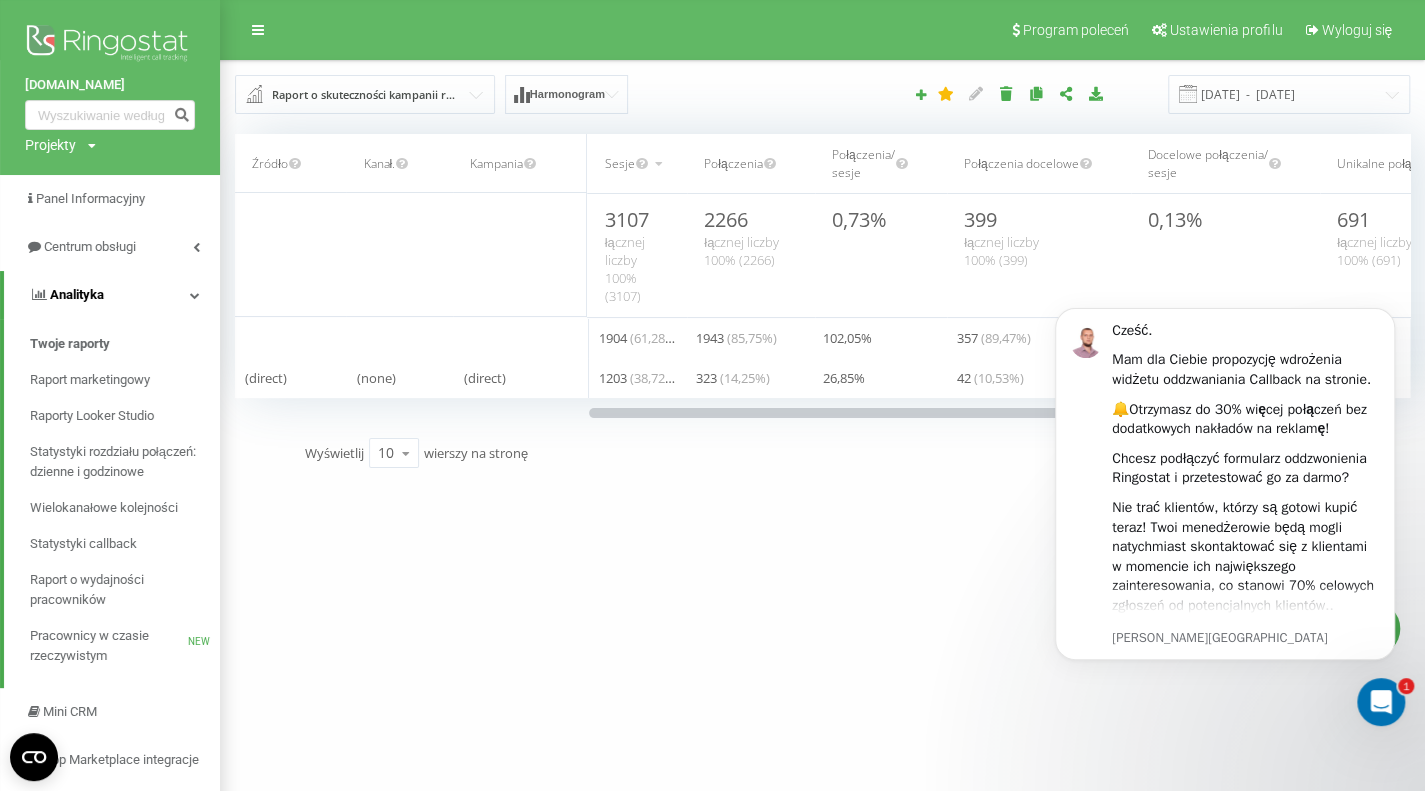 click at bounding box center (195, 295) 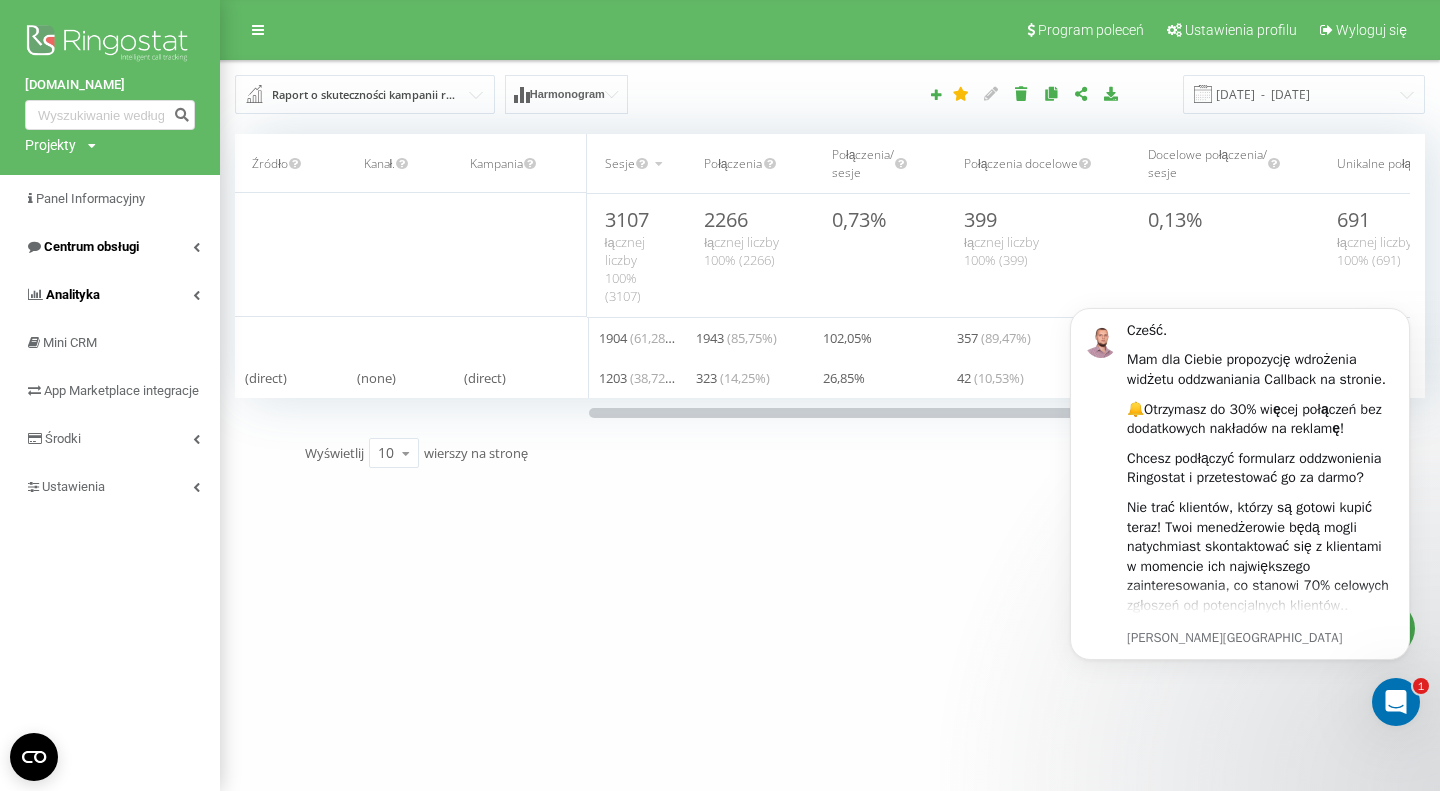 click on "Centrum obsługi" at bounding box center (110, 247) 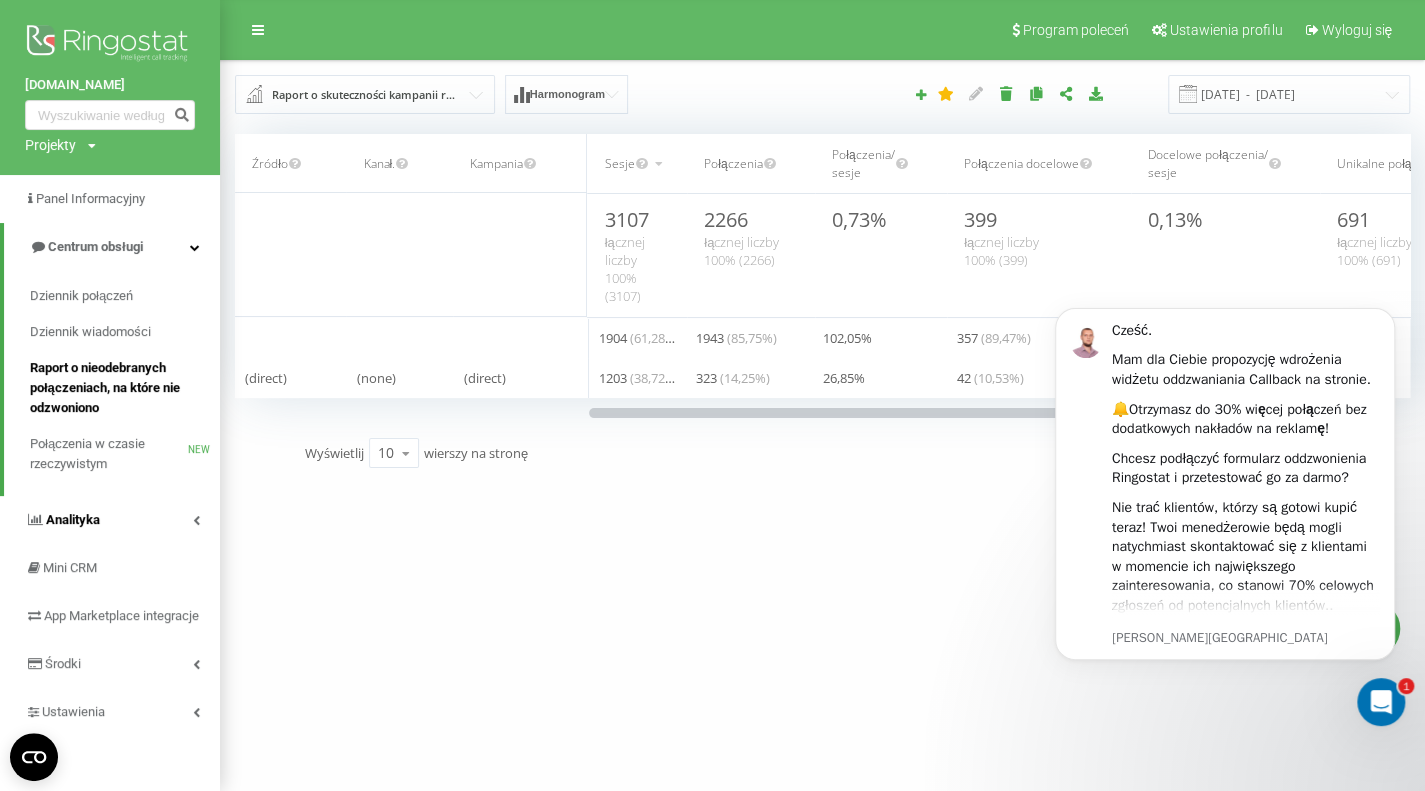click on "Raport o nieodebranych połączeniach, na które nie odzwoniono" at bounding box center [120, 388] 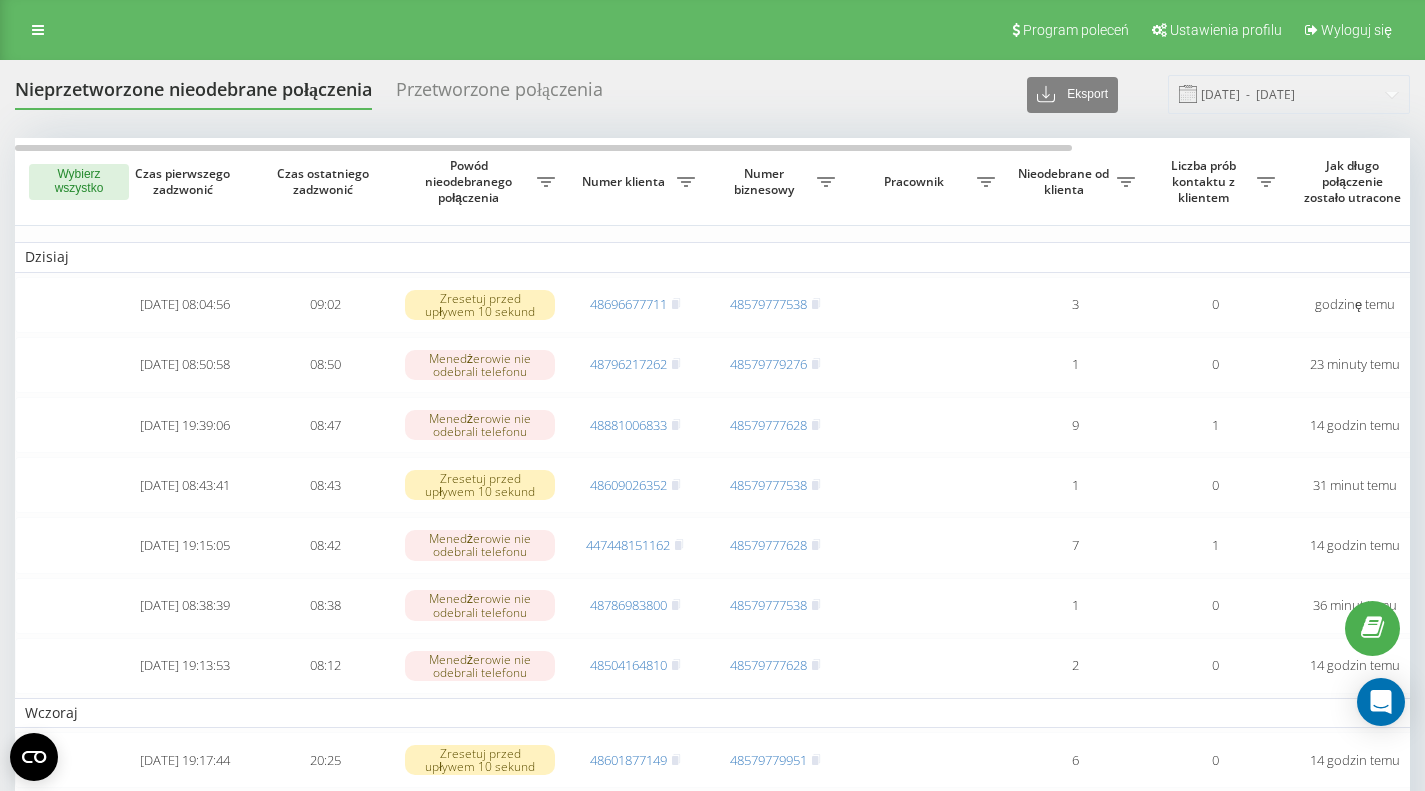 scroll, scrollTop: 0, scrollLeft: 0, axis: both 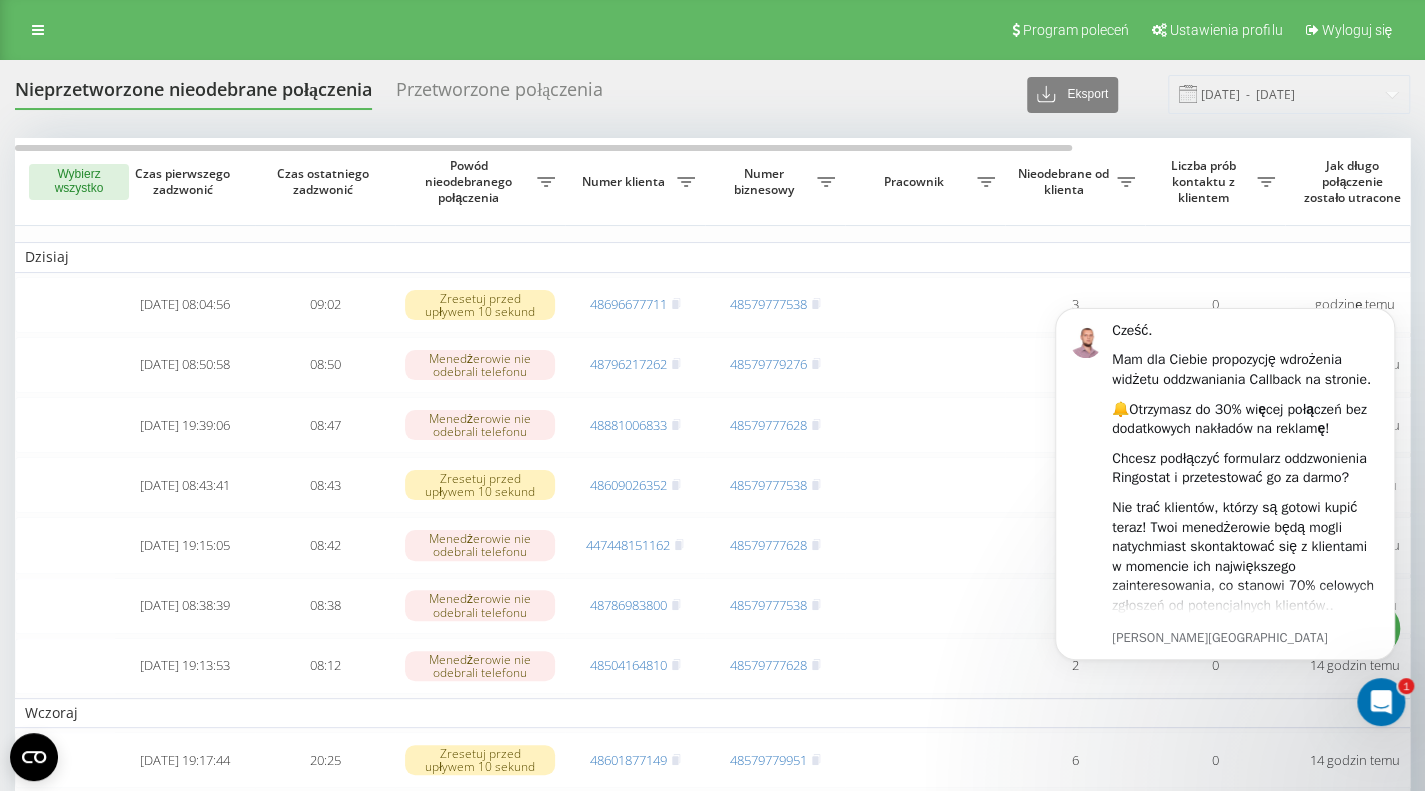click on "Przetworzone połączenia" at bounding box center (499, 94) 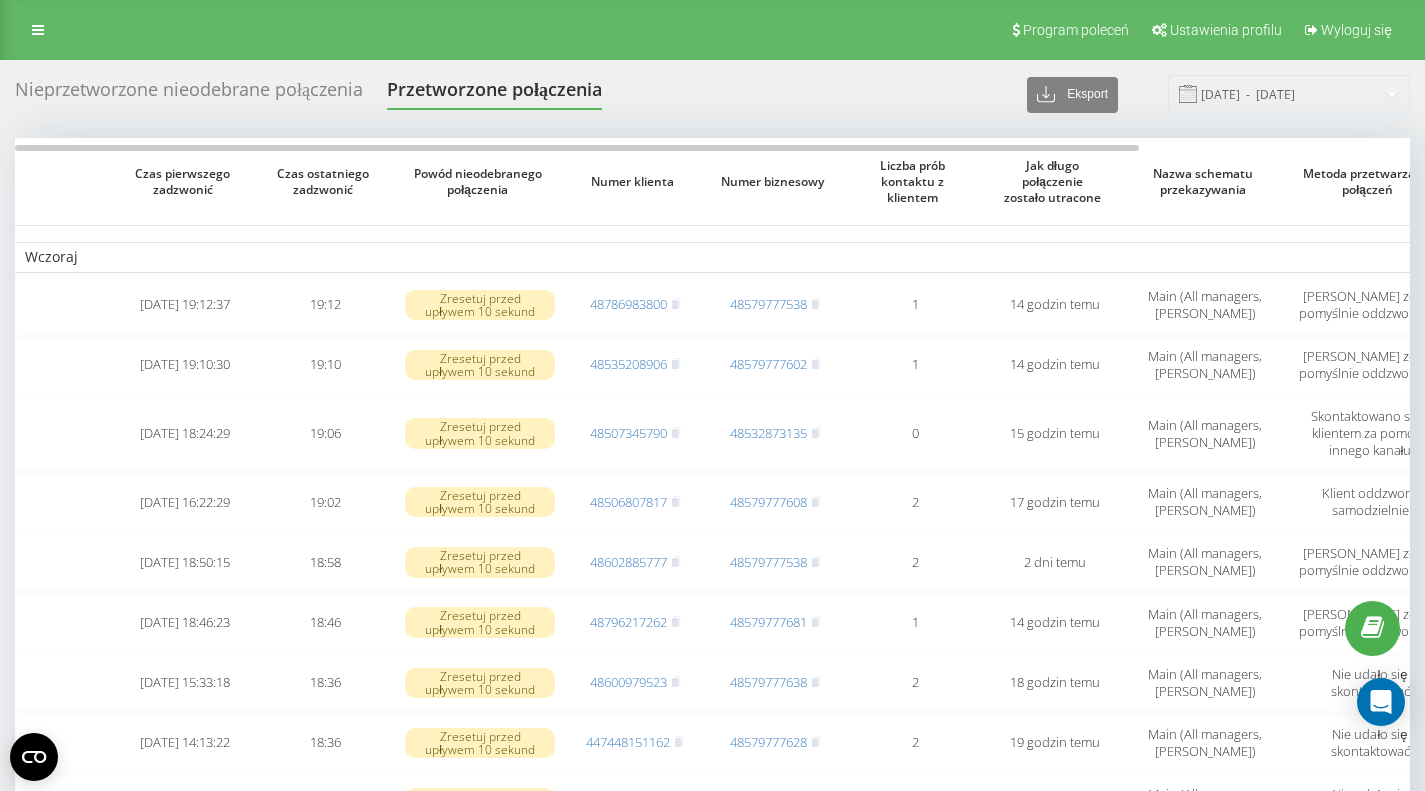 scroll, scrollTop: 0, scrollLeft: 0, axis: both 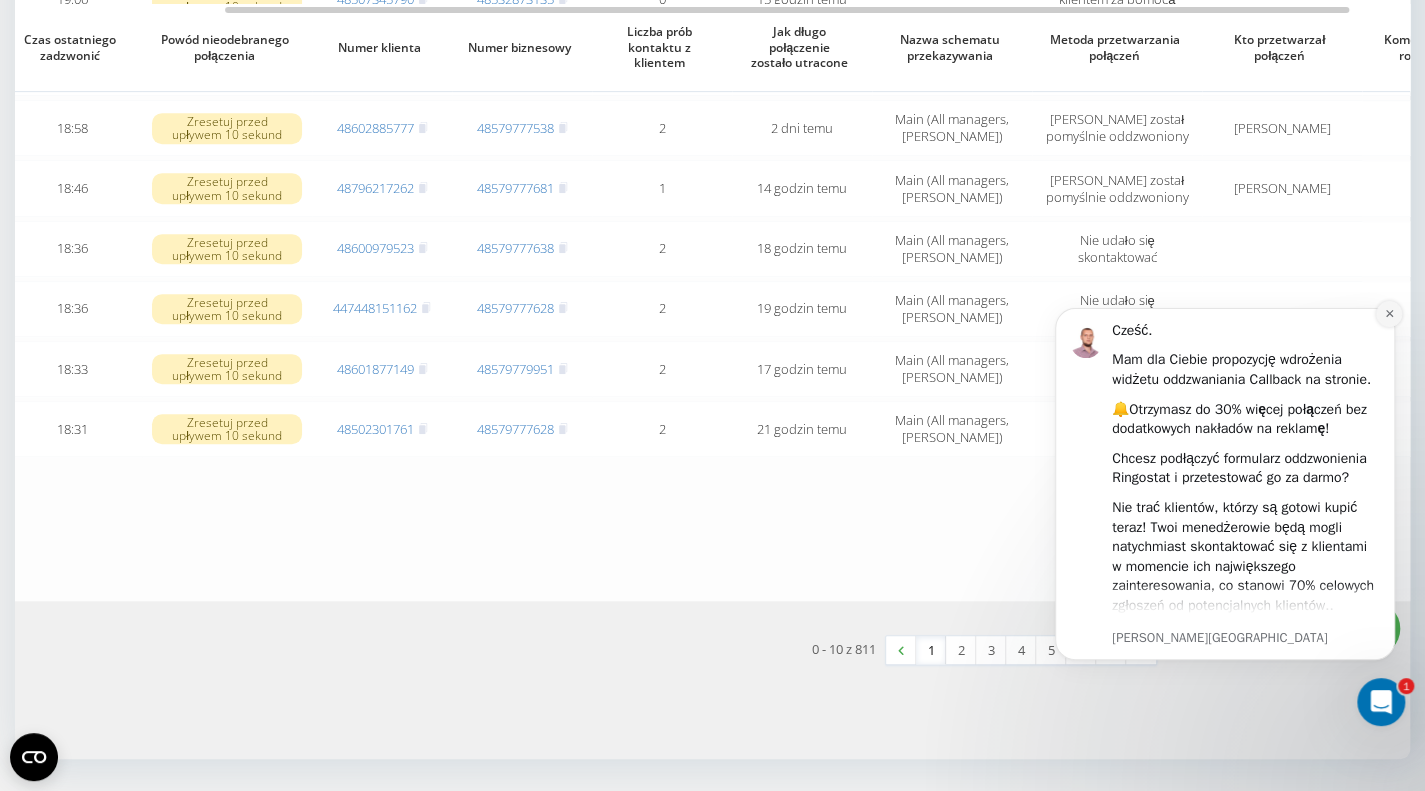click 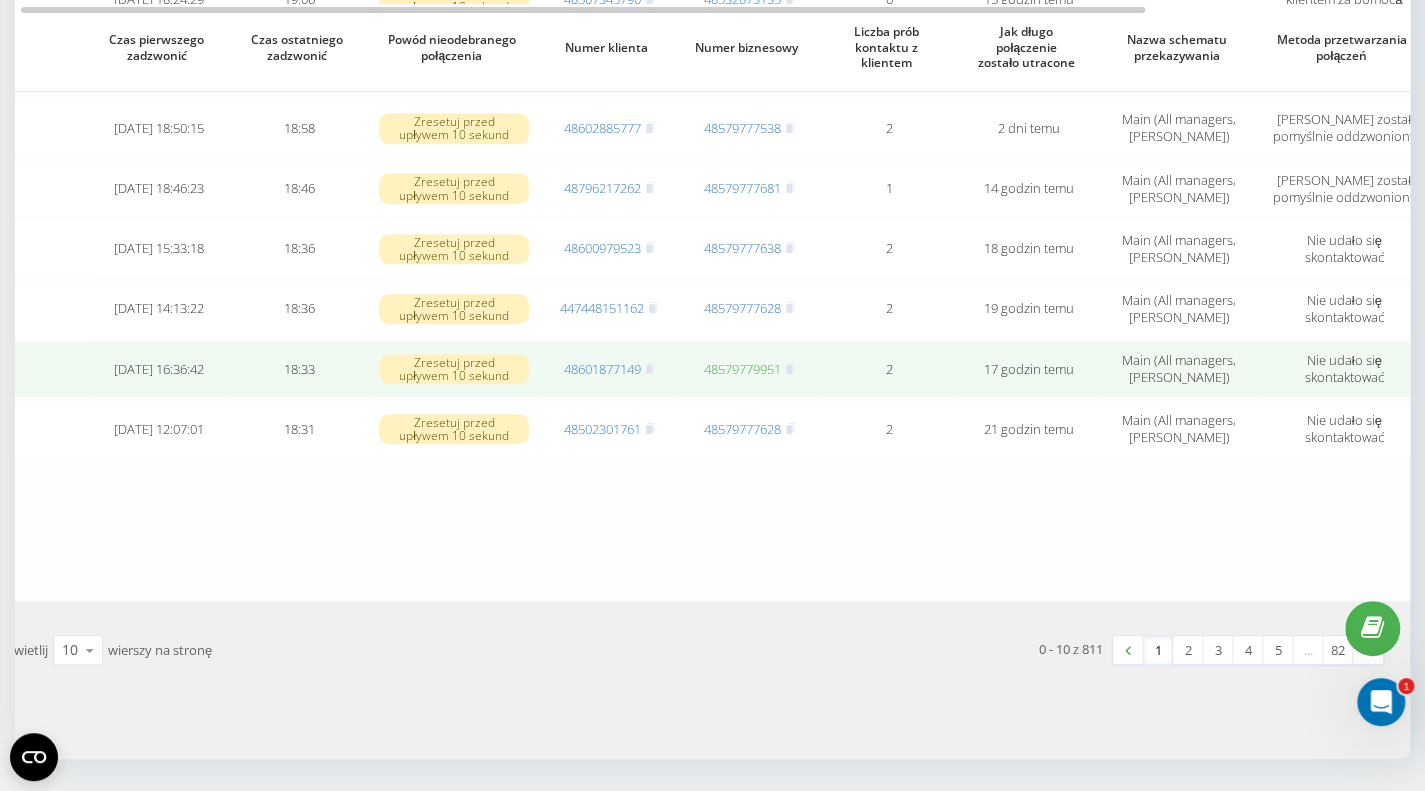 scroll, scrollTop: 0, scrollLeft: 0, axis: both 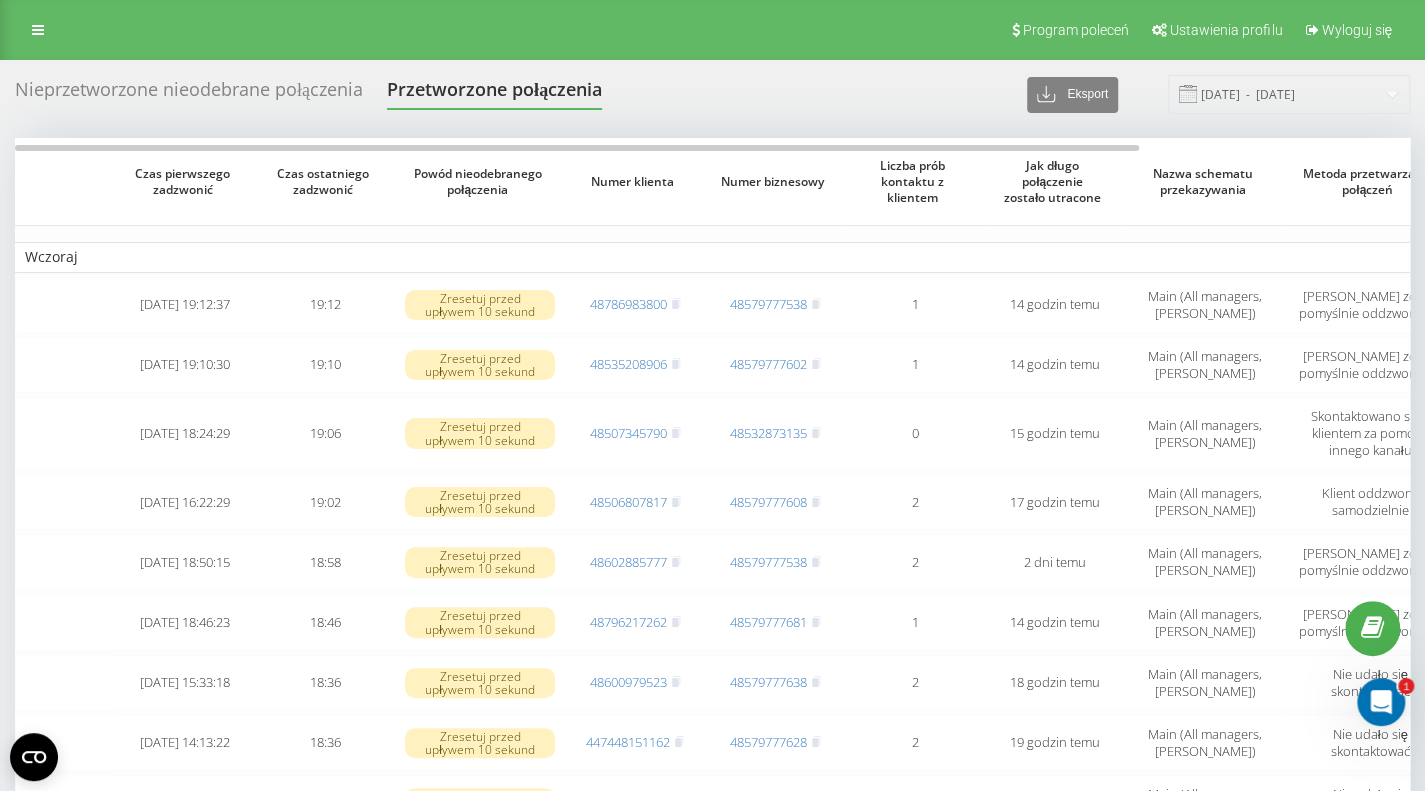 click on "Nieprzetworzone nieodebrane połączenia" at bounding box center [189, 94] 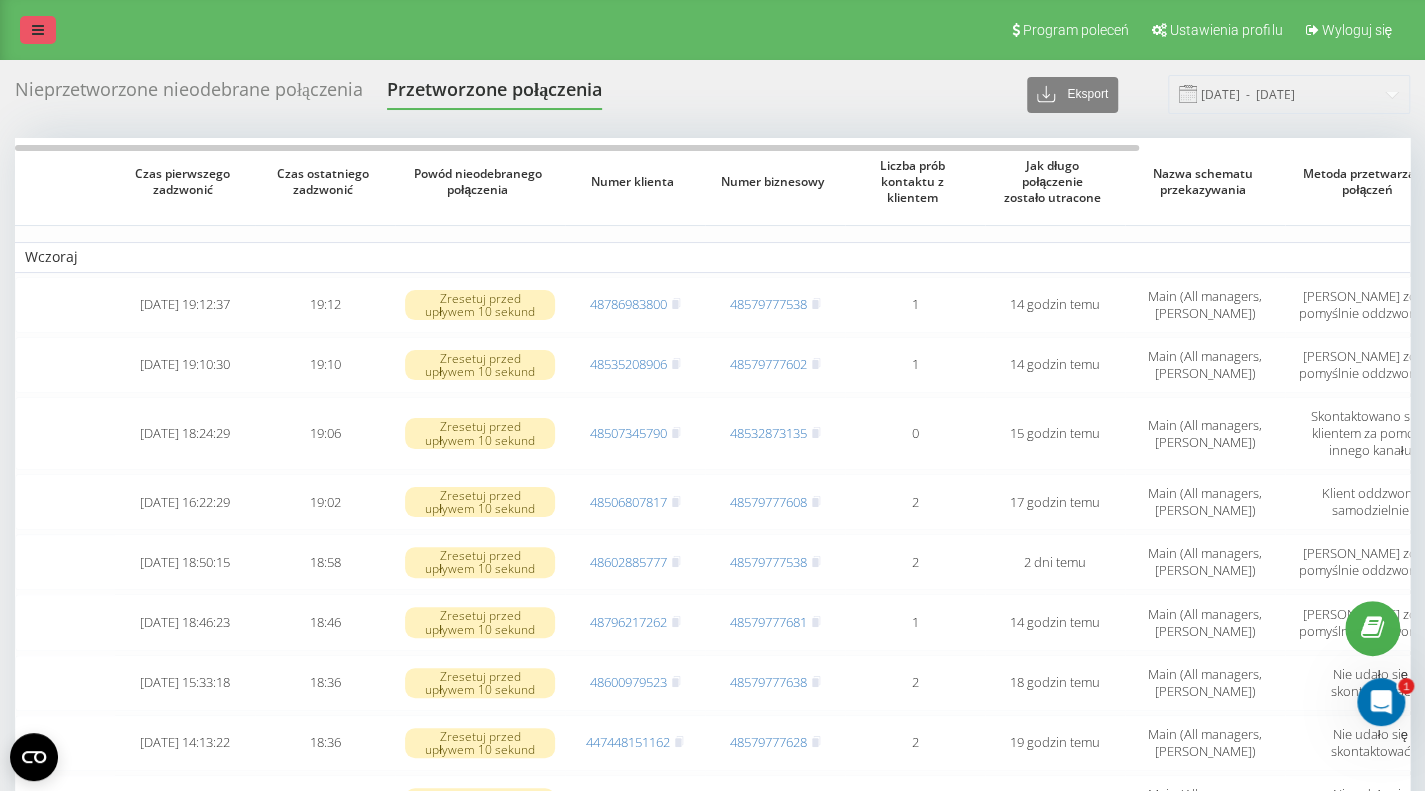 click at bounding box center (38, 30) 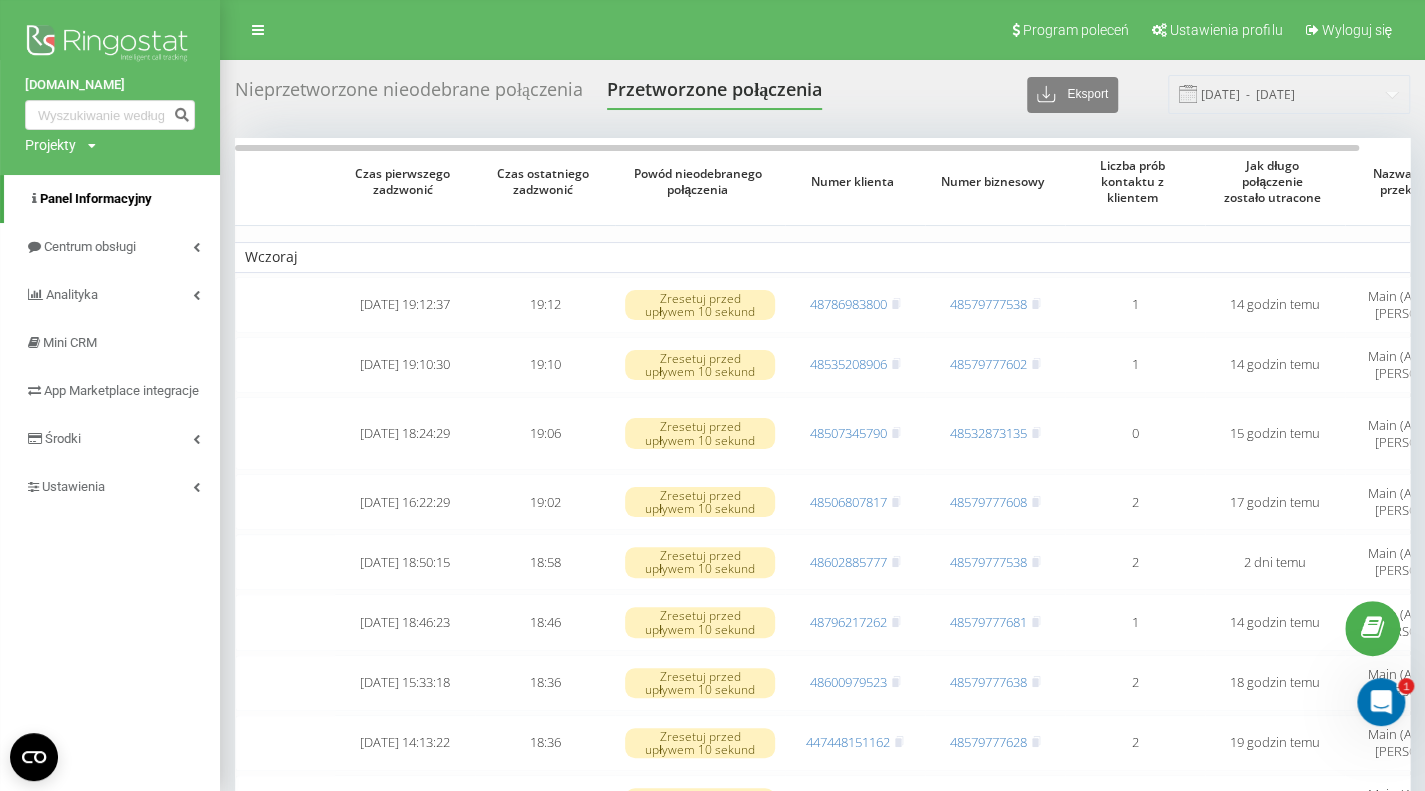 click on "Panel Informacyjny" at bounding box center [112, 199] 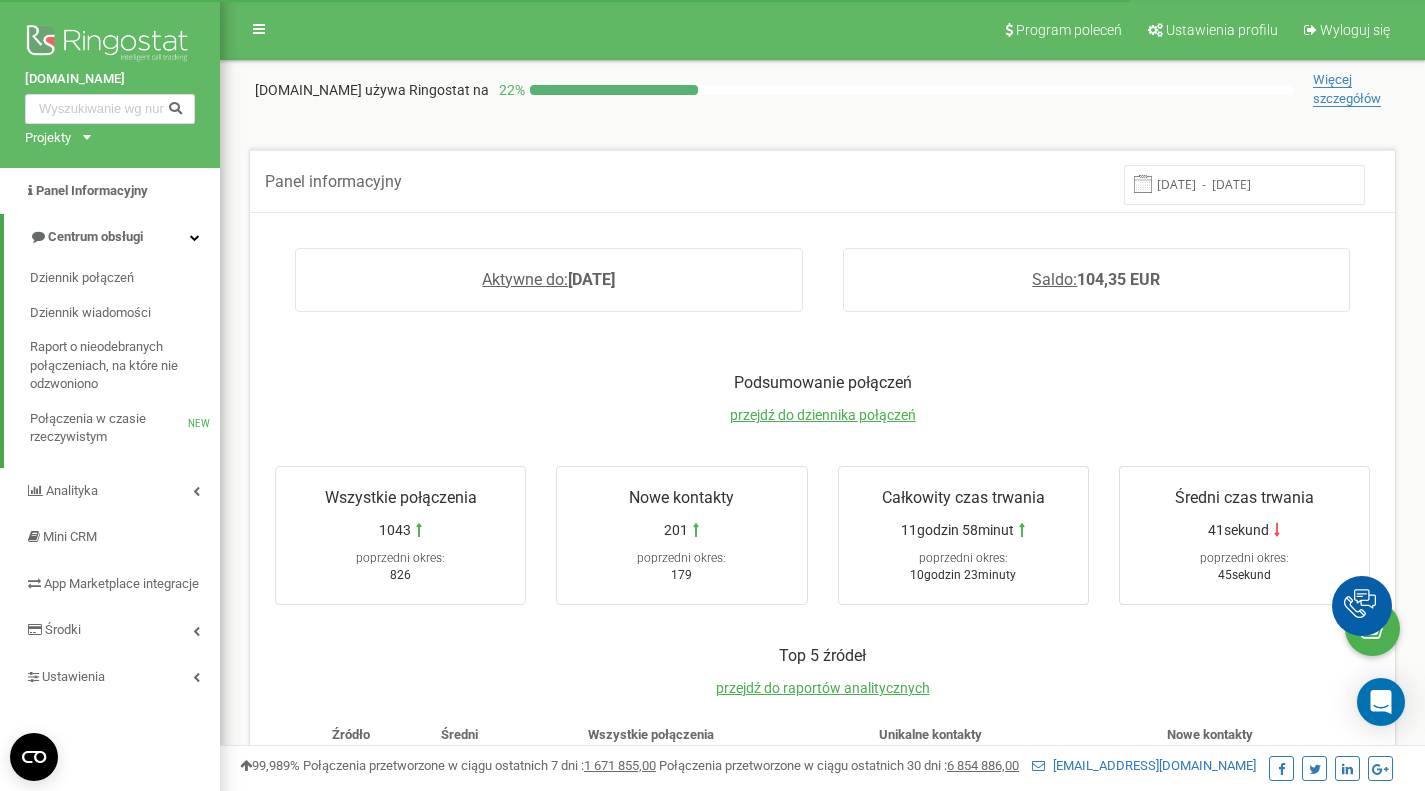 scroll, scrollTop: 0, scrollLeft: 0, axis: both 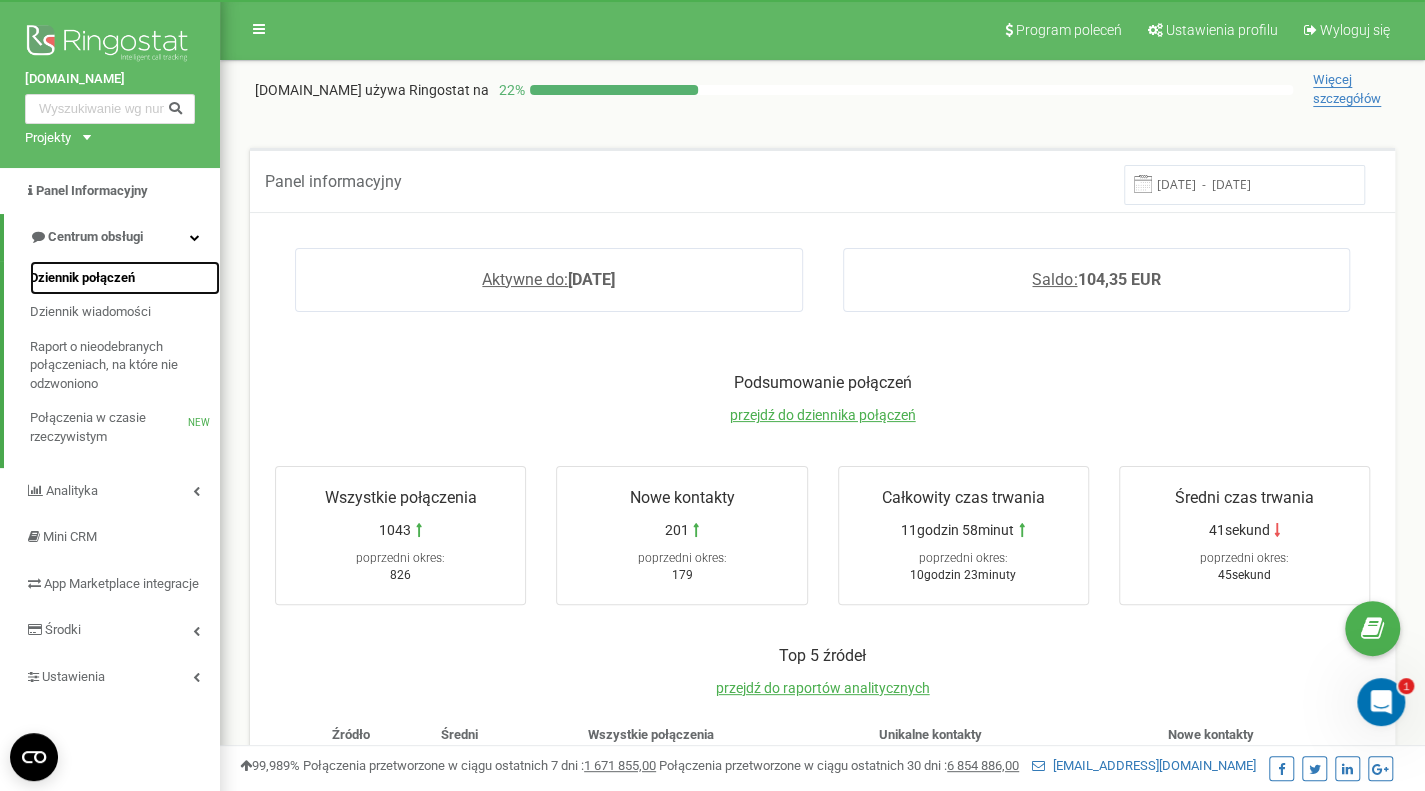 click on "Dziennik połączeń" at bounding box center [125, 278] 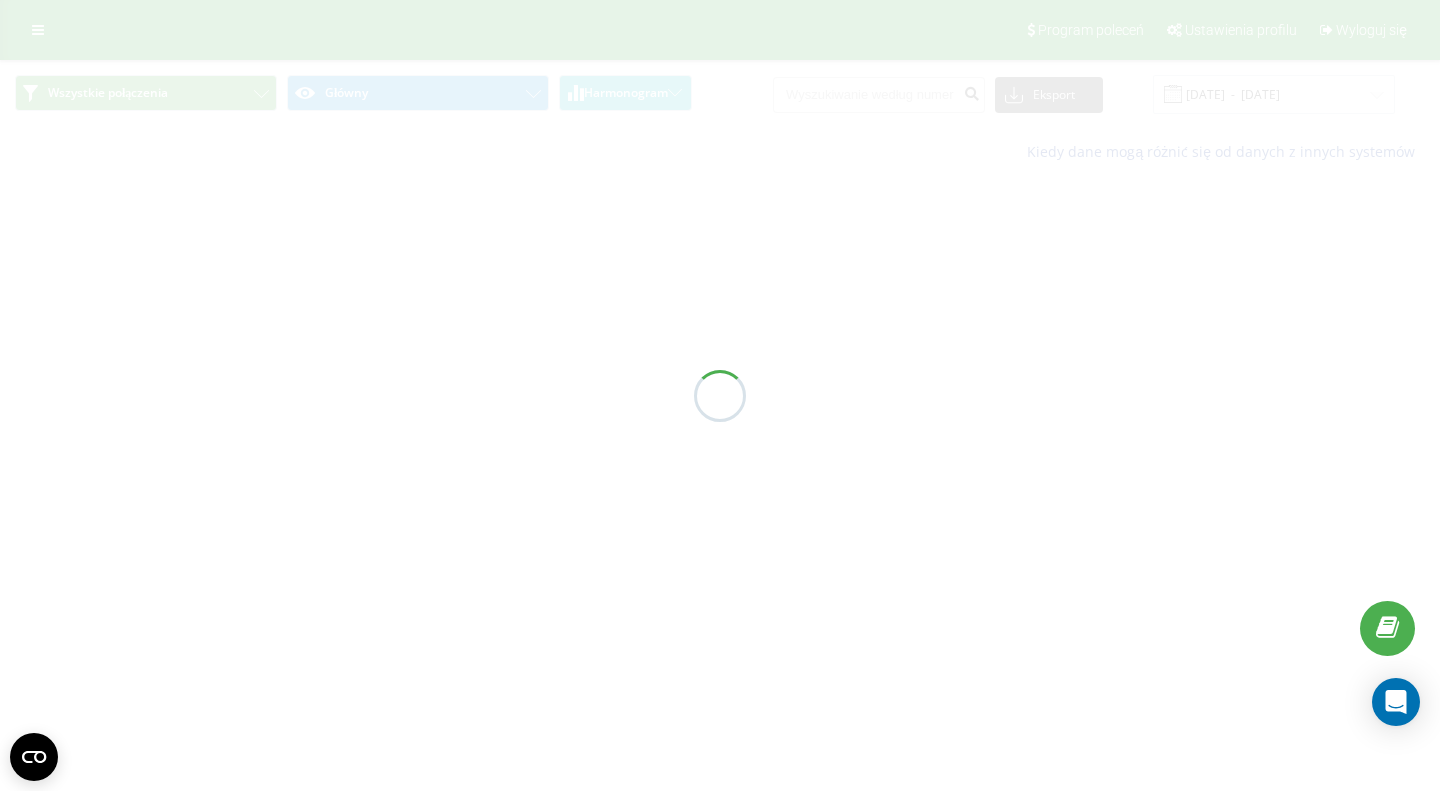 scroll, scrollTop: 0, scrollLeft: 0, axis: both 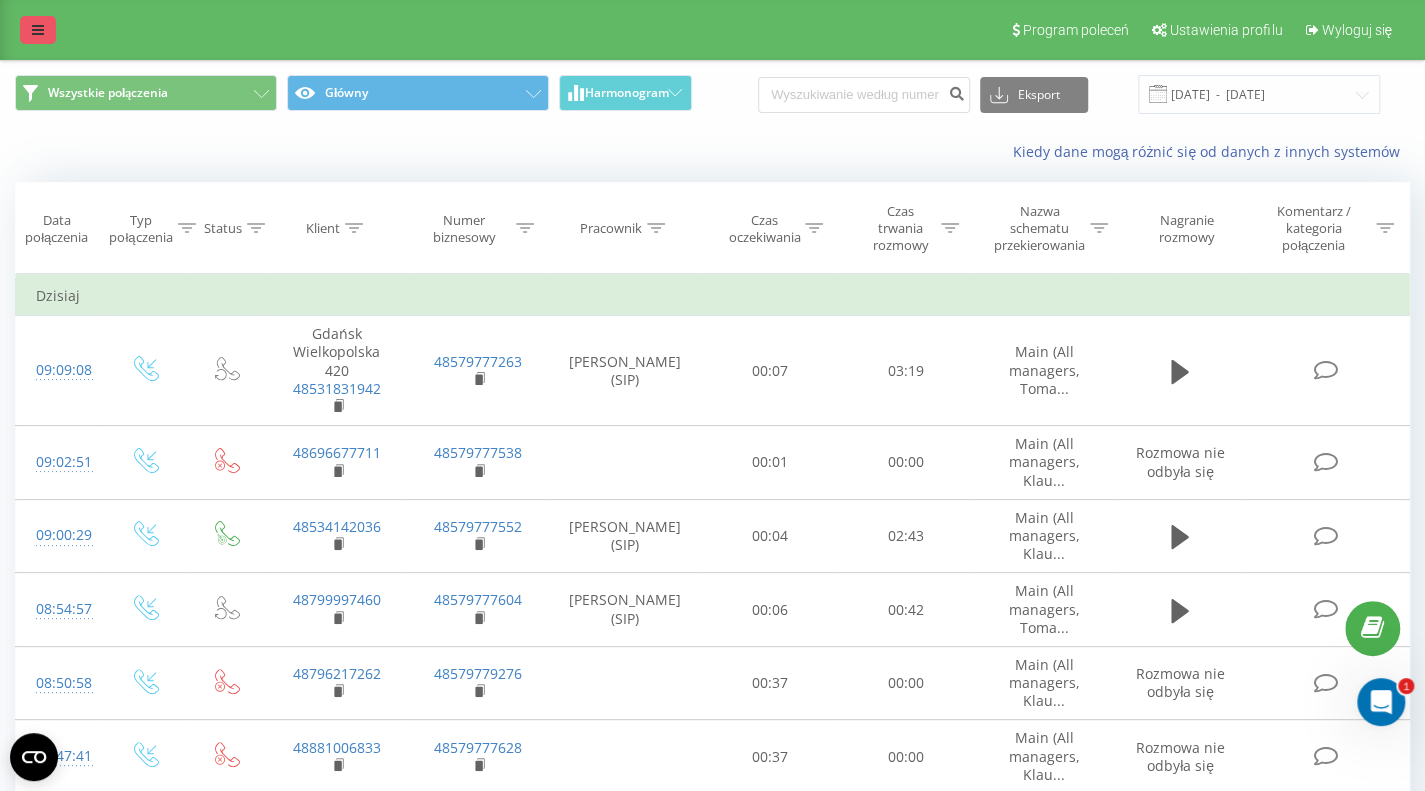 click at bounding box center (38, 30) 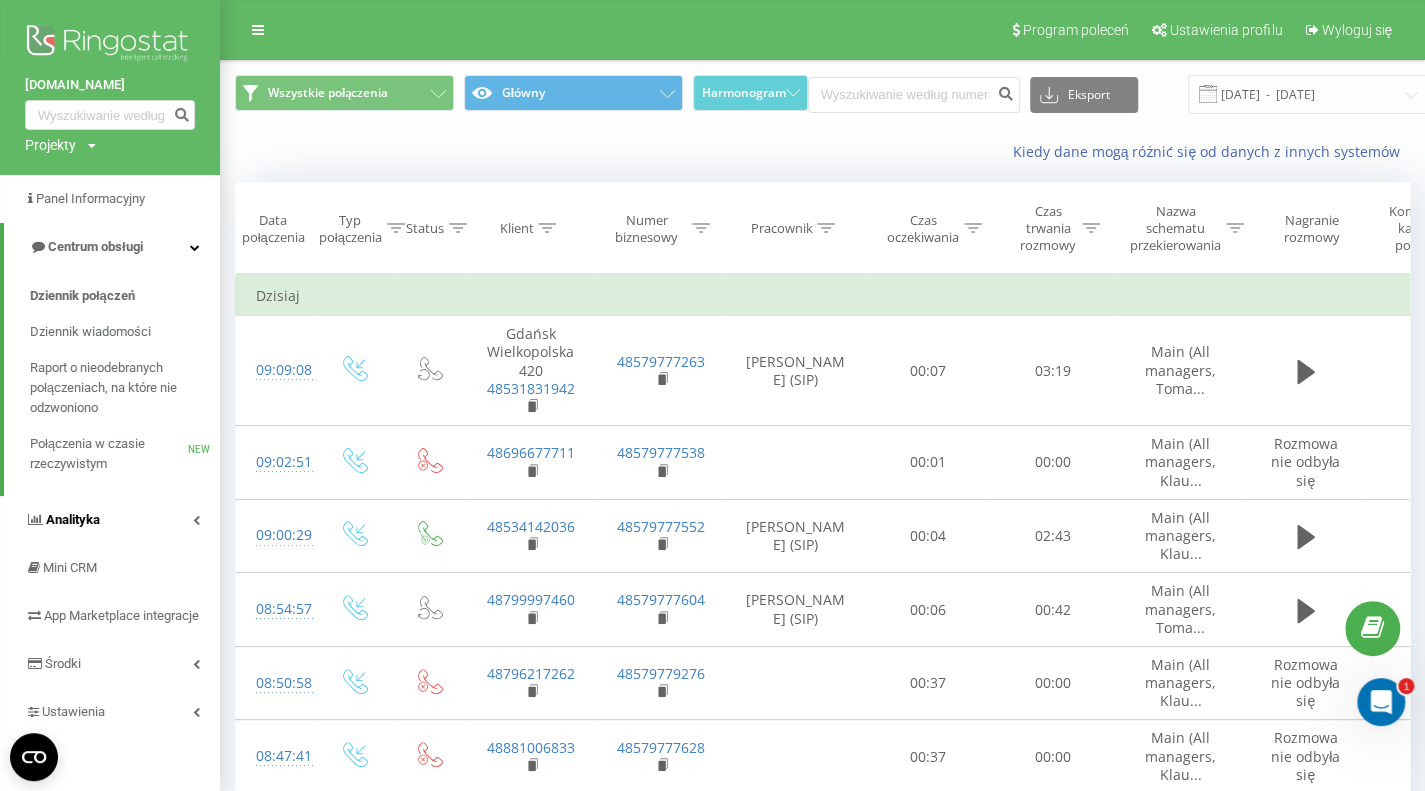 click at bounding box center [196, 520] 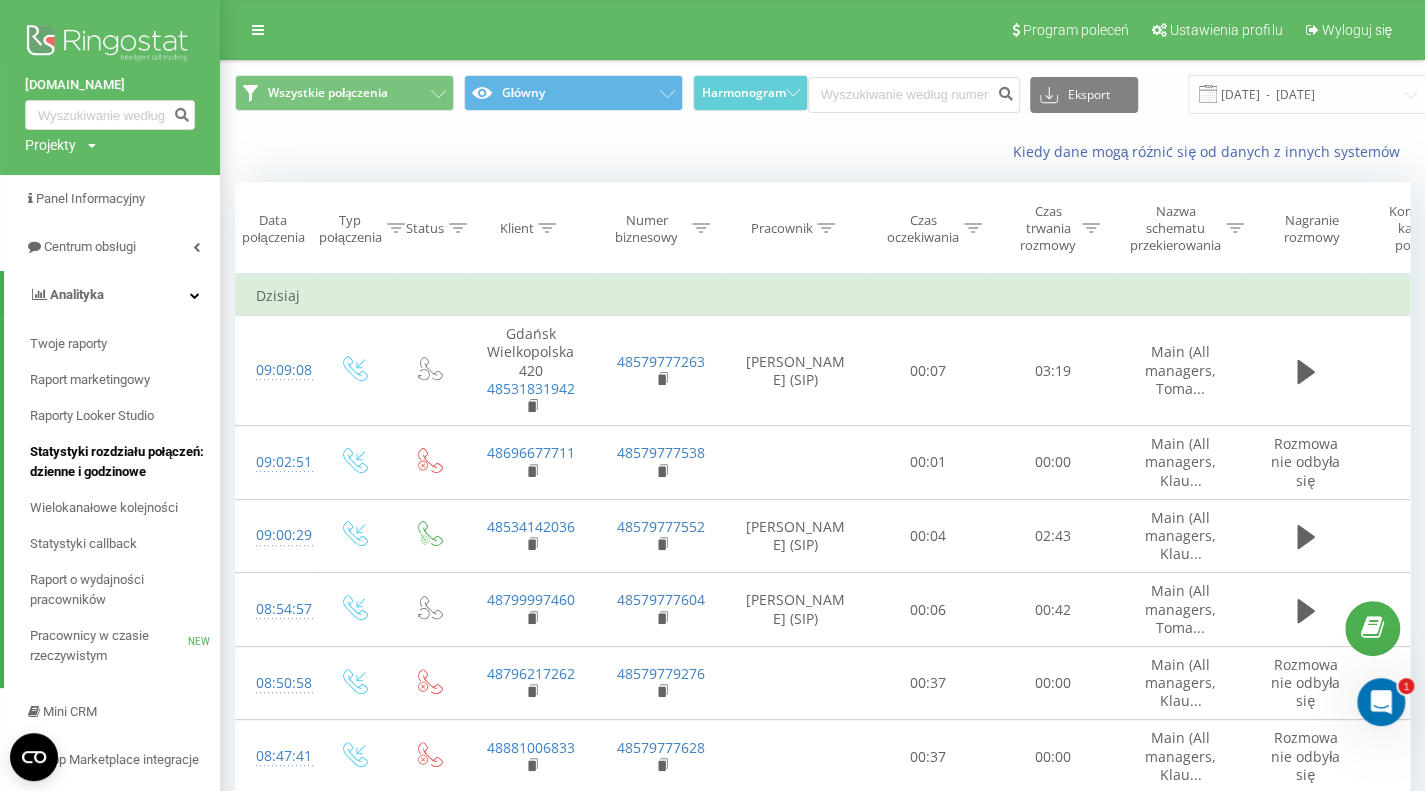 click on "Statystyki rozdziału połączeń: dzienne i godzinowe" at bounding box center [120, 462] 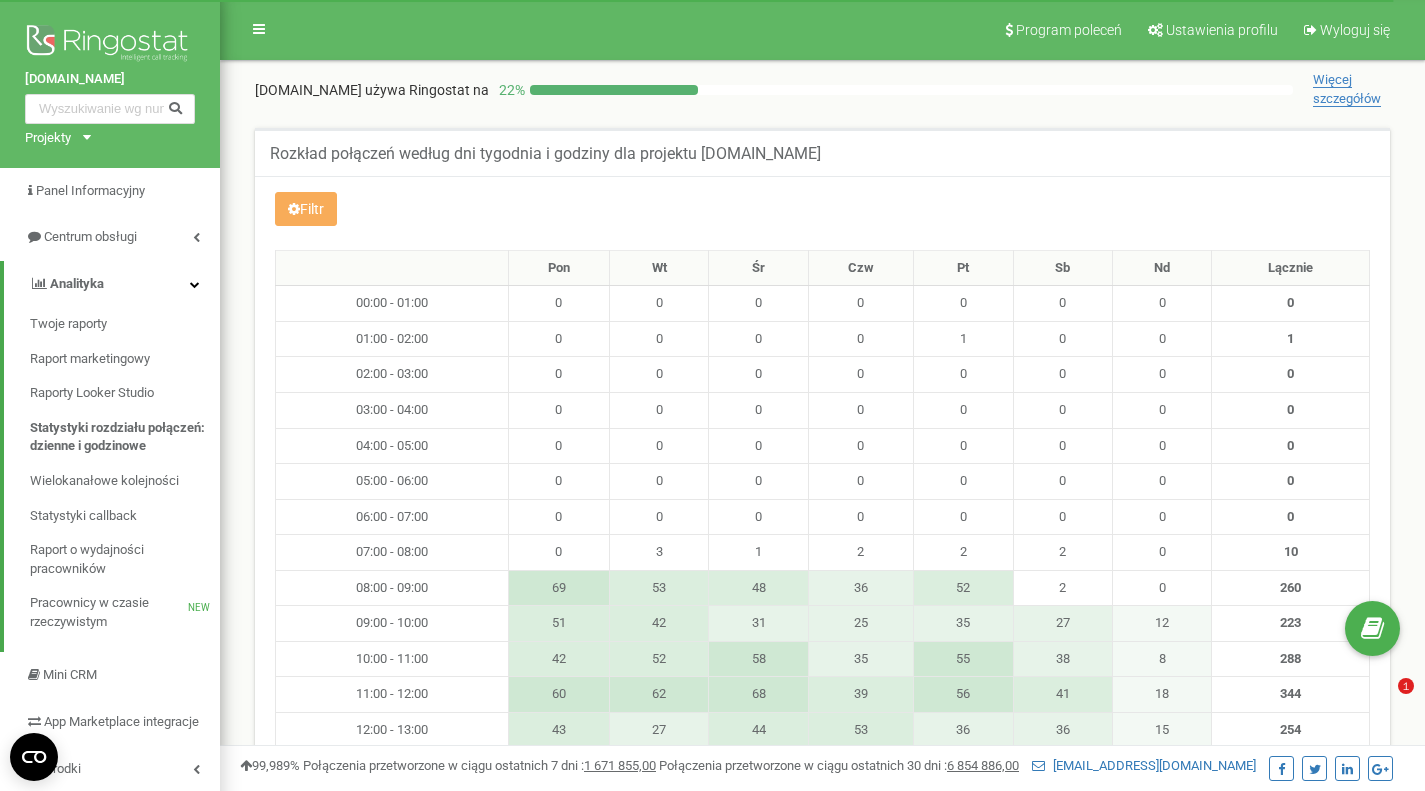 scroll, scrollTop: 0, scrollLeft: 0, axis: both 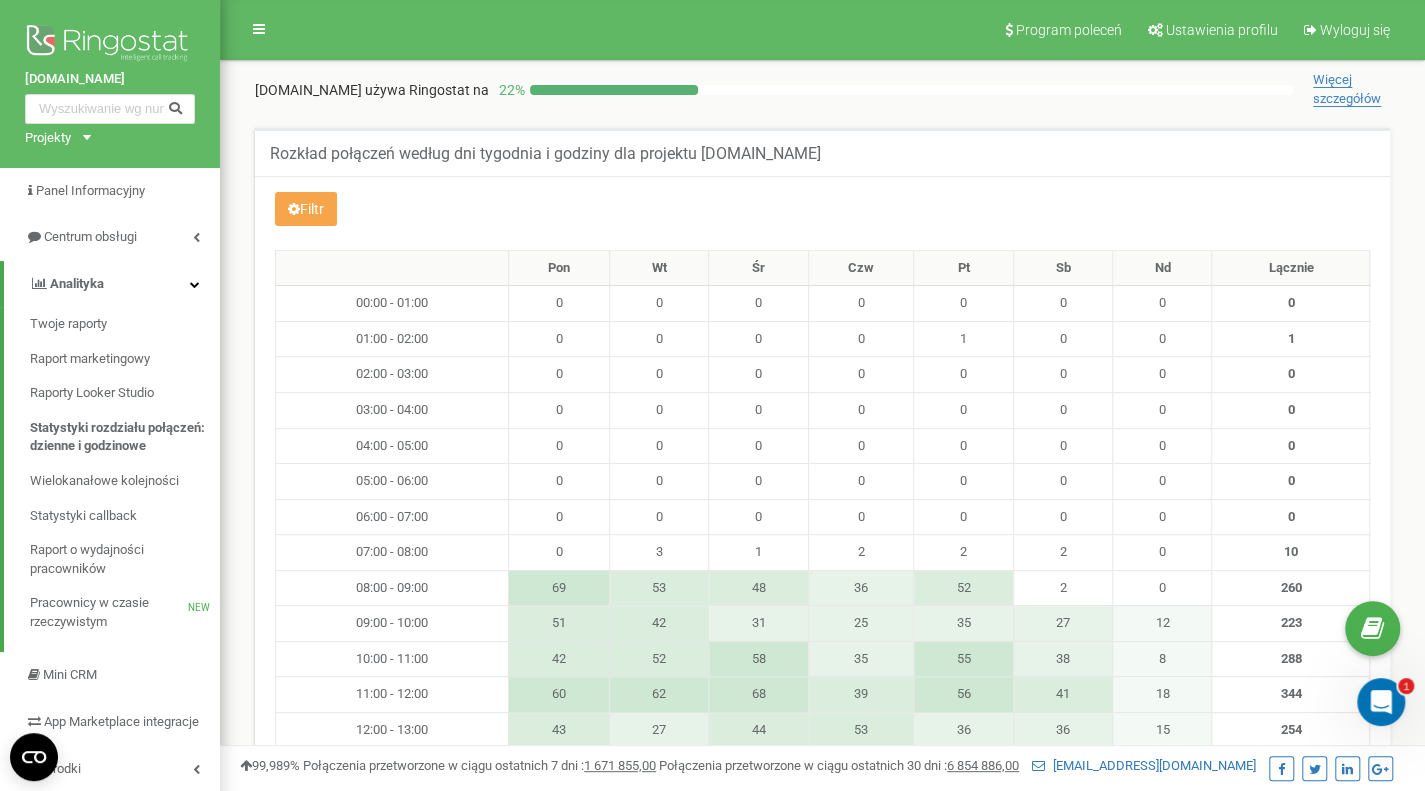 click on "Filtr" at bounding box center (306, 209) 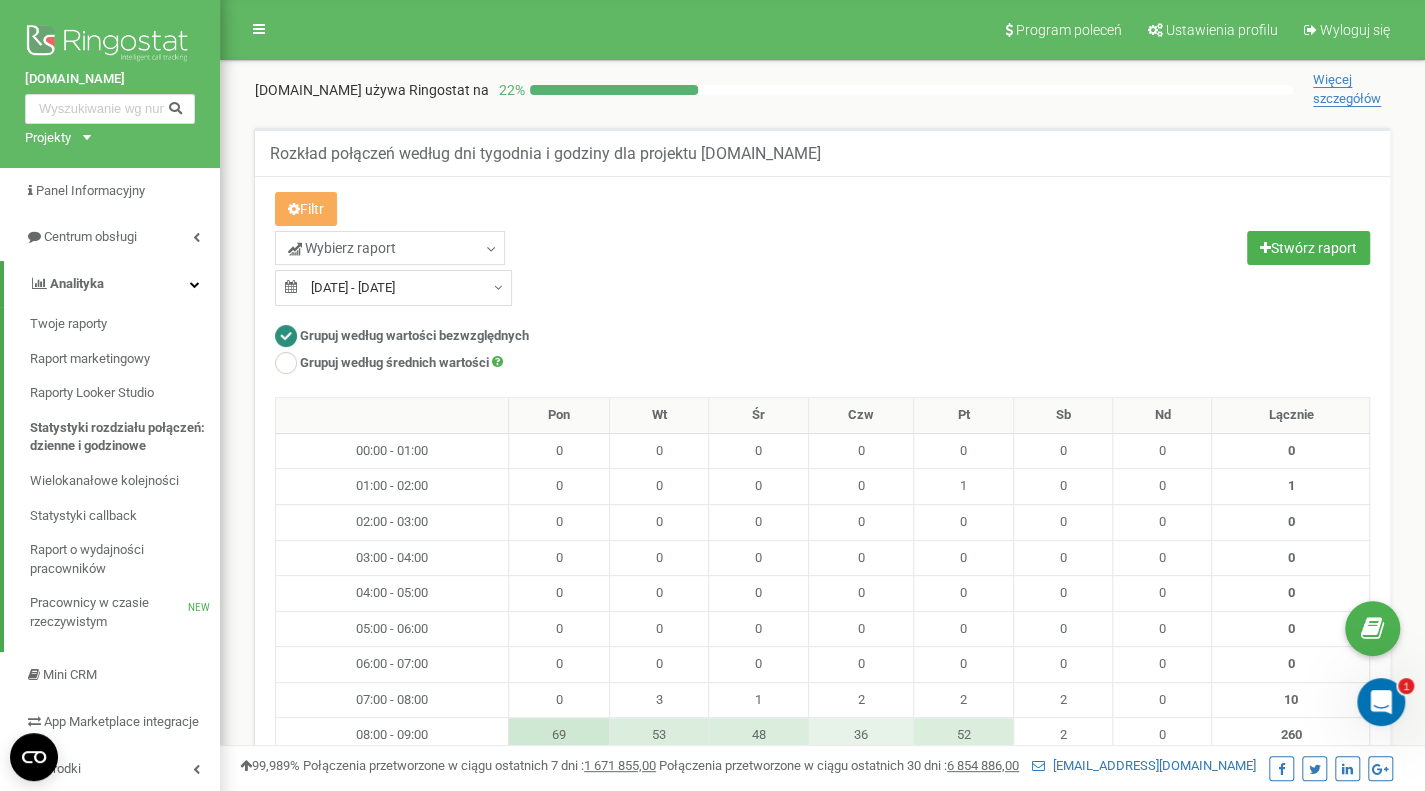click on "21.06.2025 - 21.07.2025" at bounding box center [393, 288] 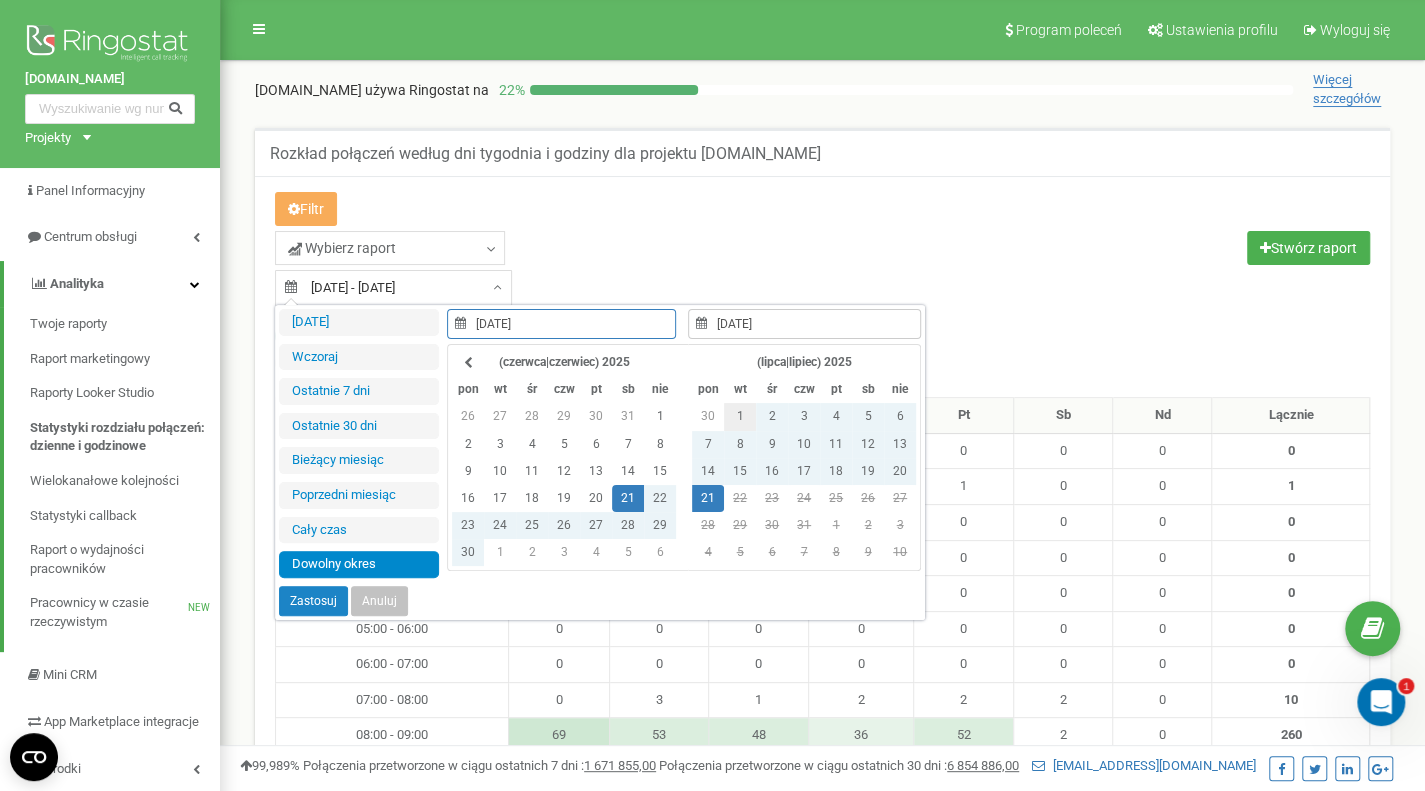type on "[DATE]" 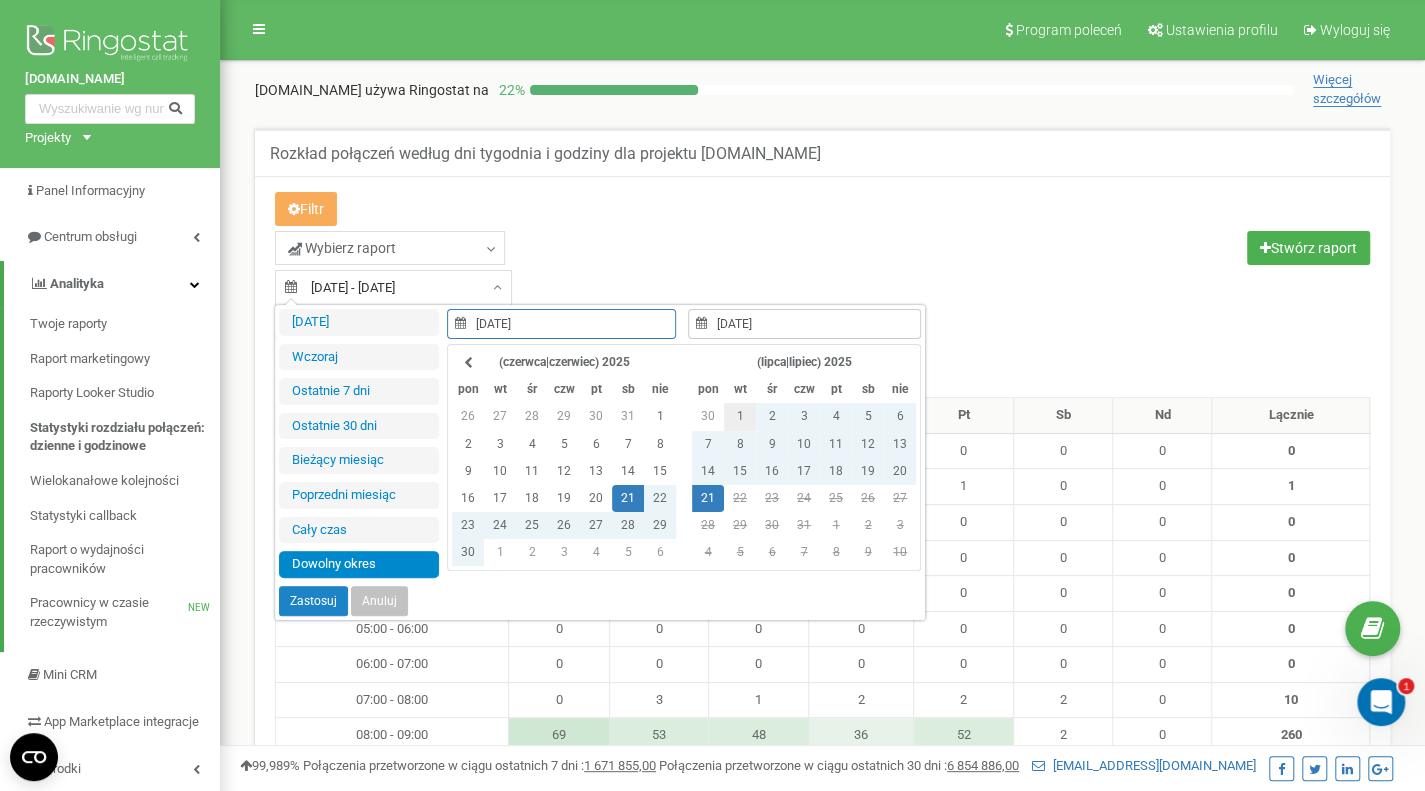 click on "1" at bounding box center (740, 416) 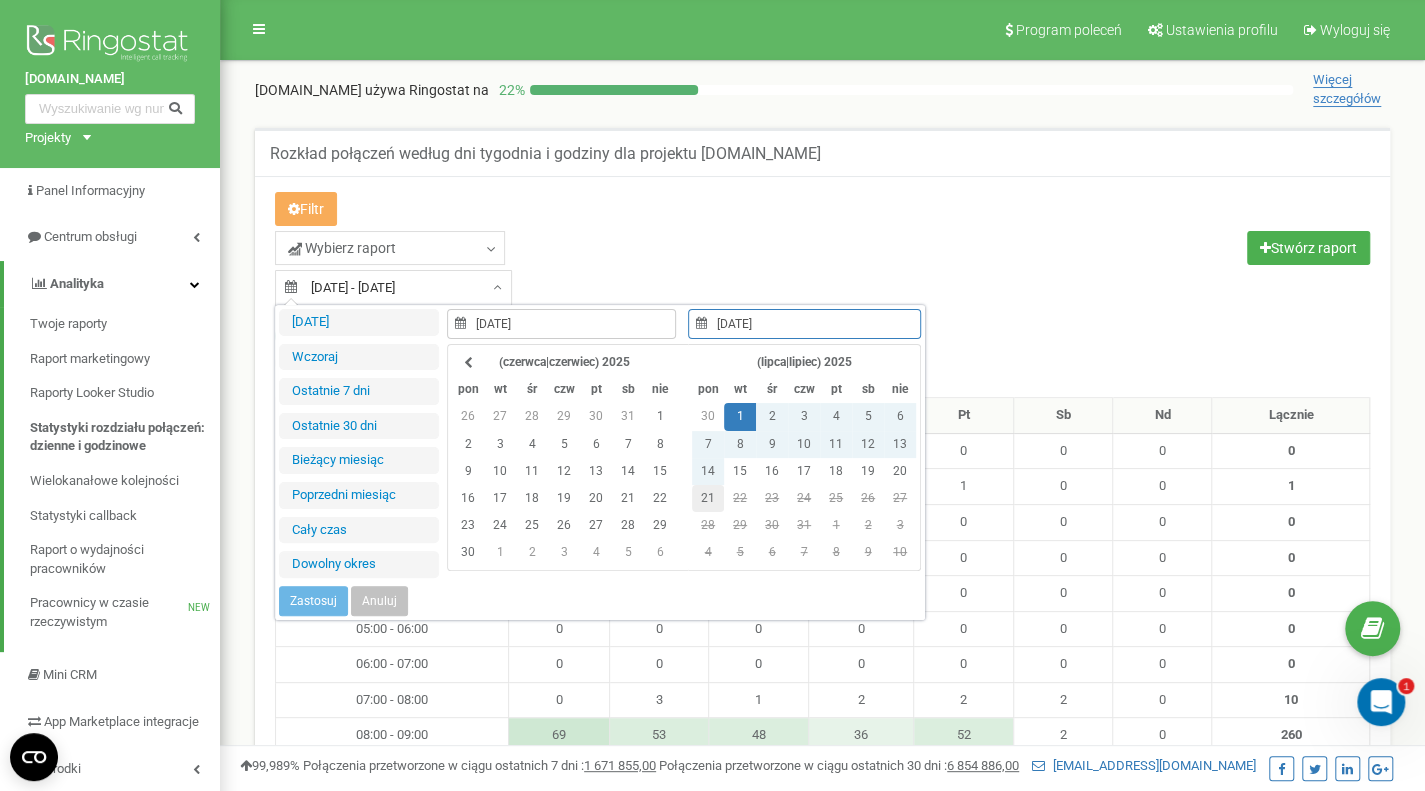 type on "21.07.2025" 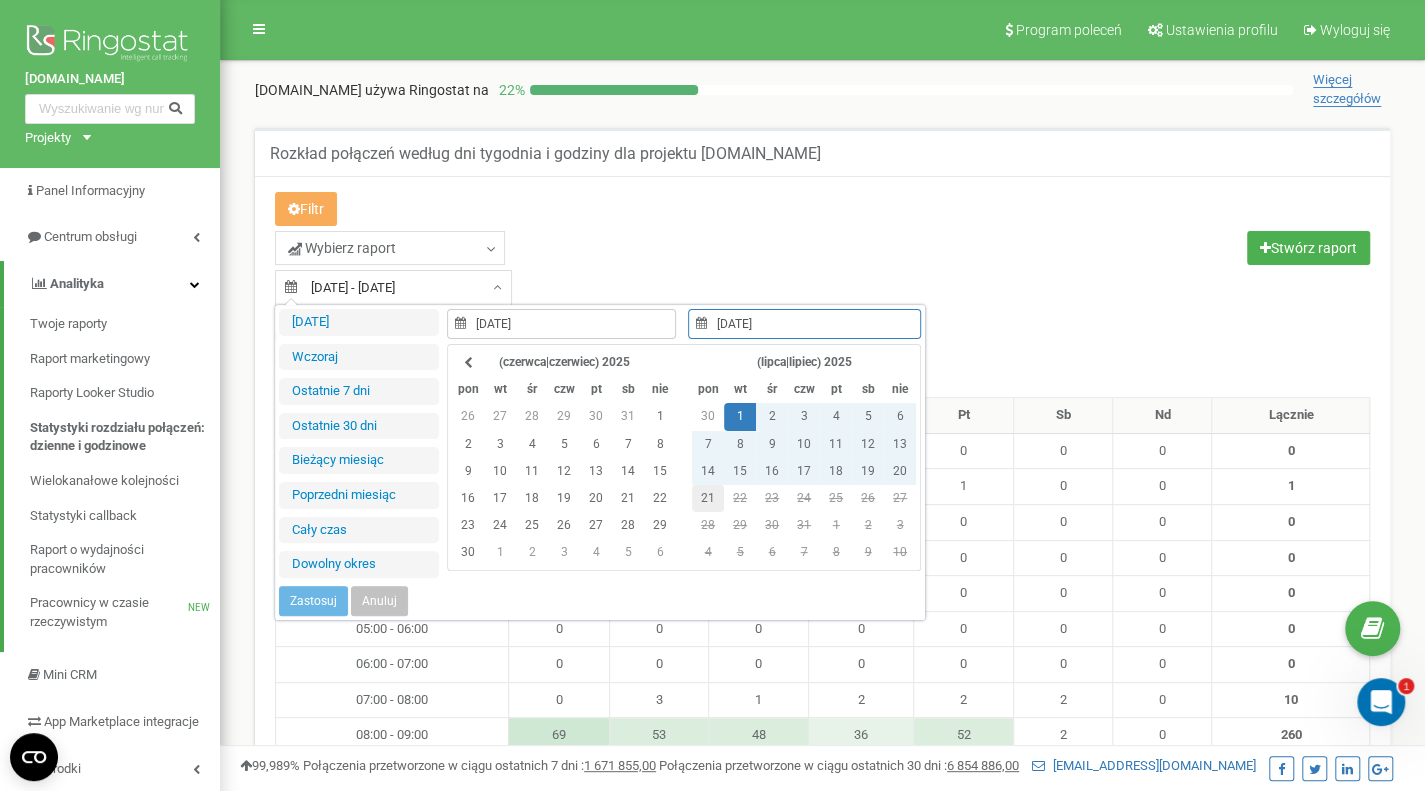 click on "21" at bounding box center (708, 498) 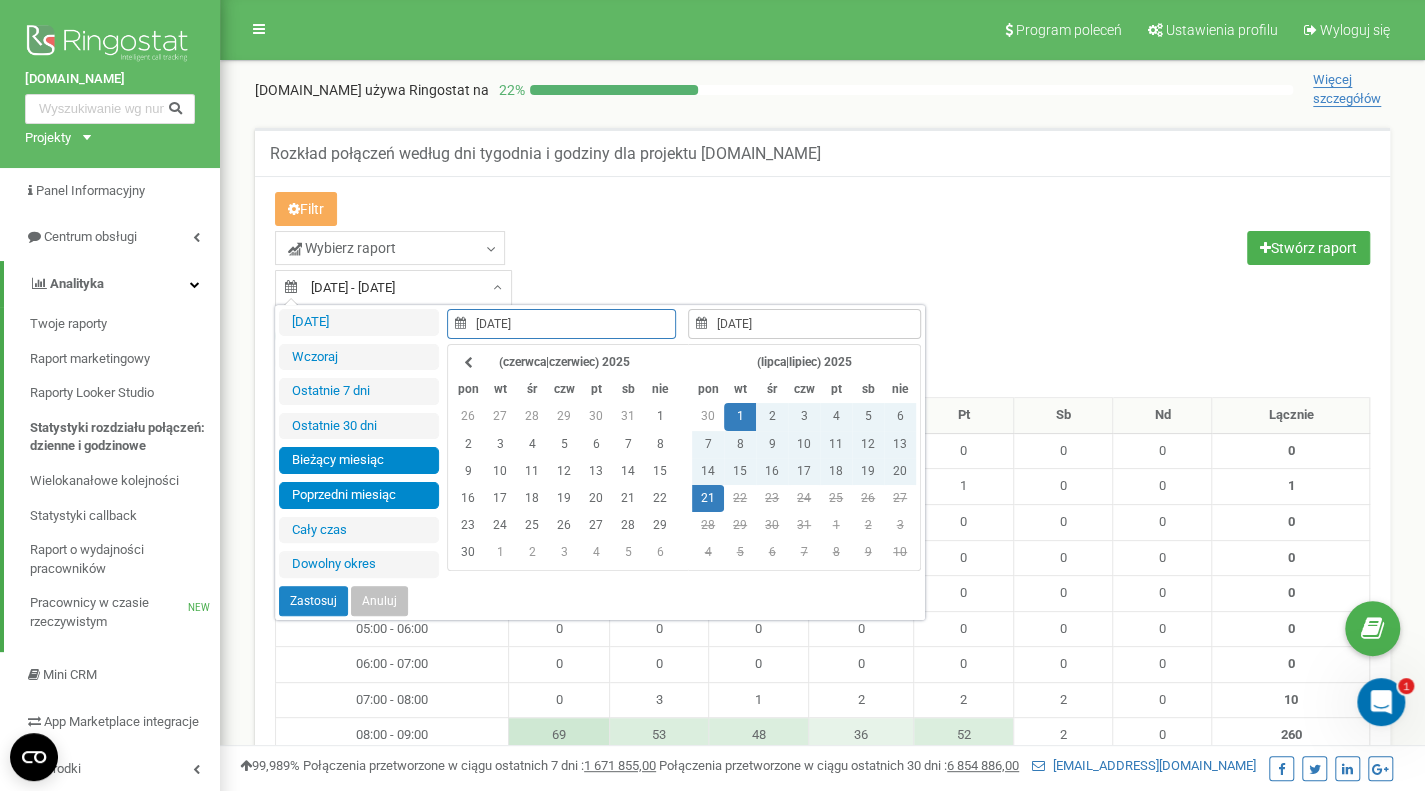 type on "01.06.2025" 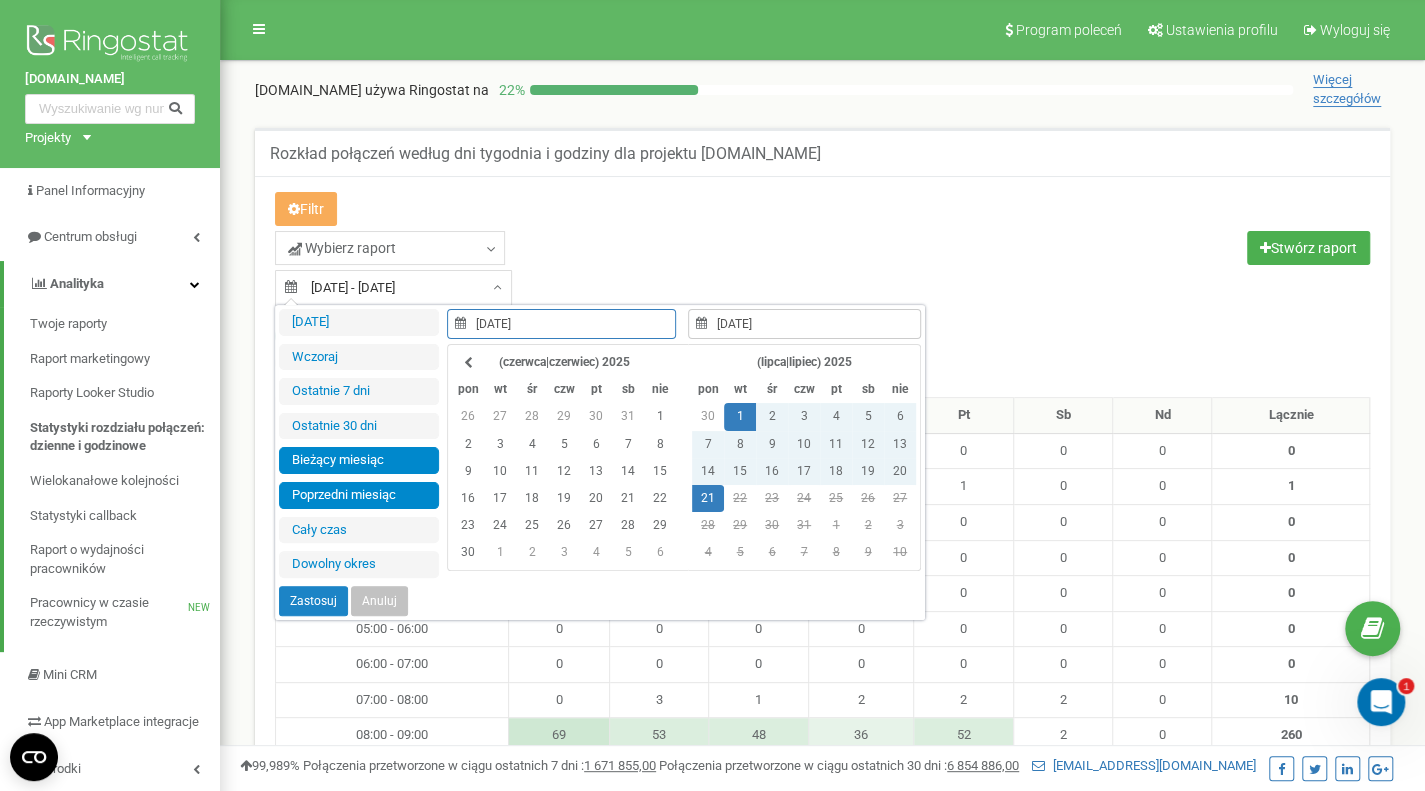 type on "30.06.2025" 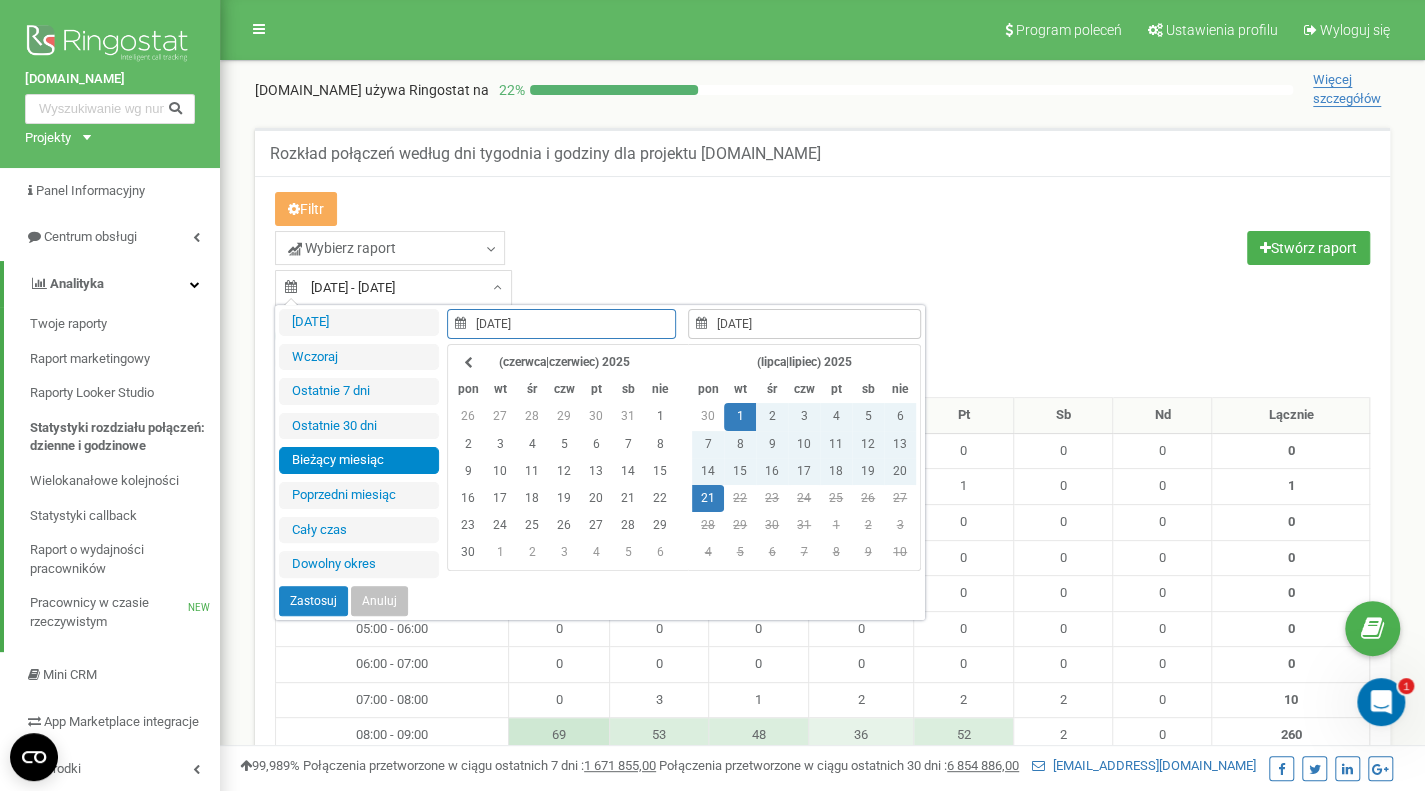 type on "01.07.2025" 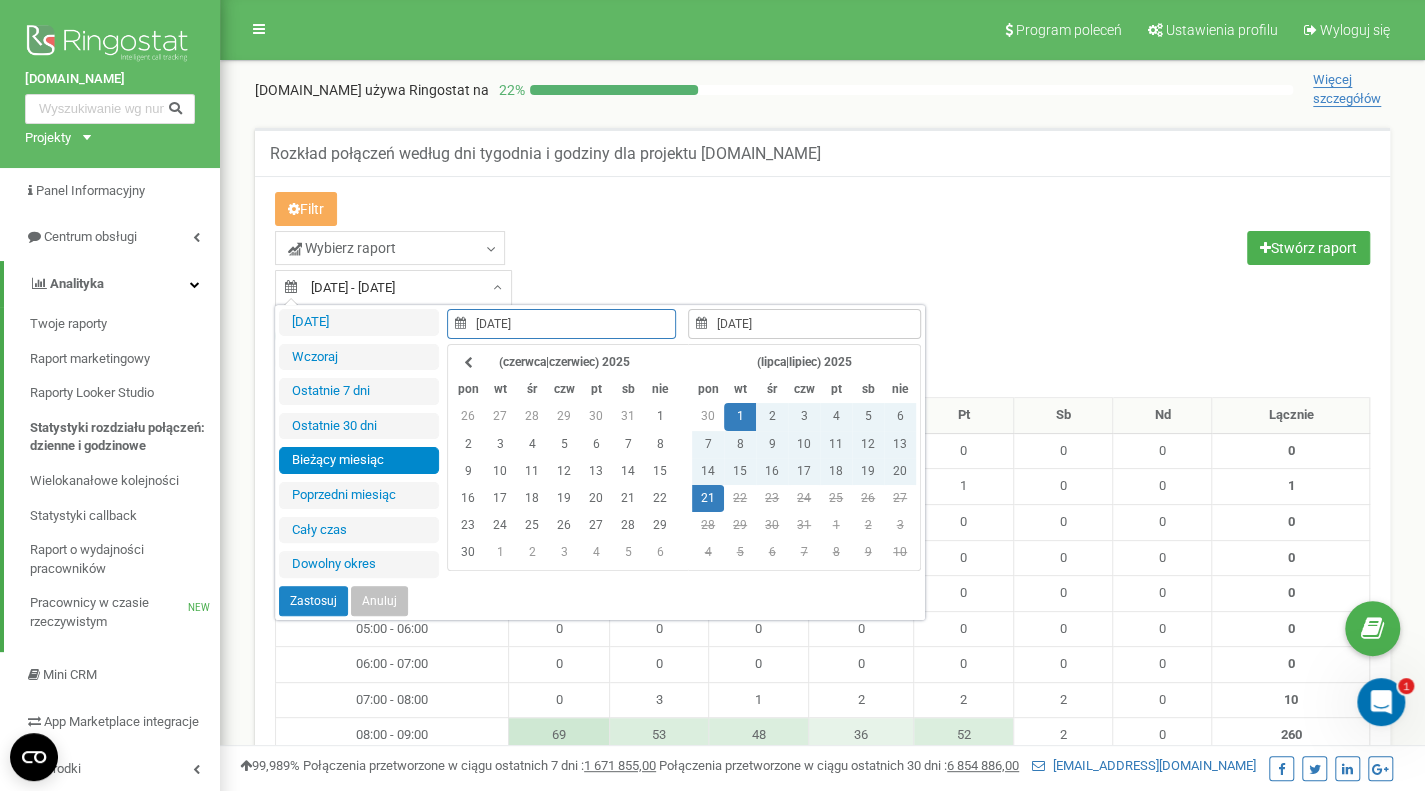 type on "21.07.2025" 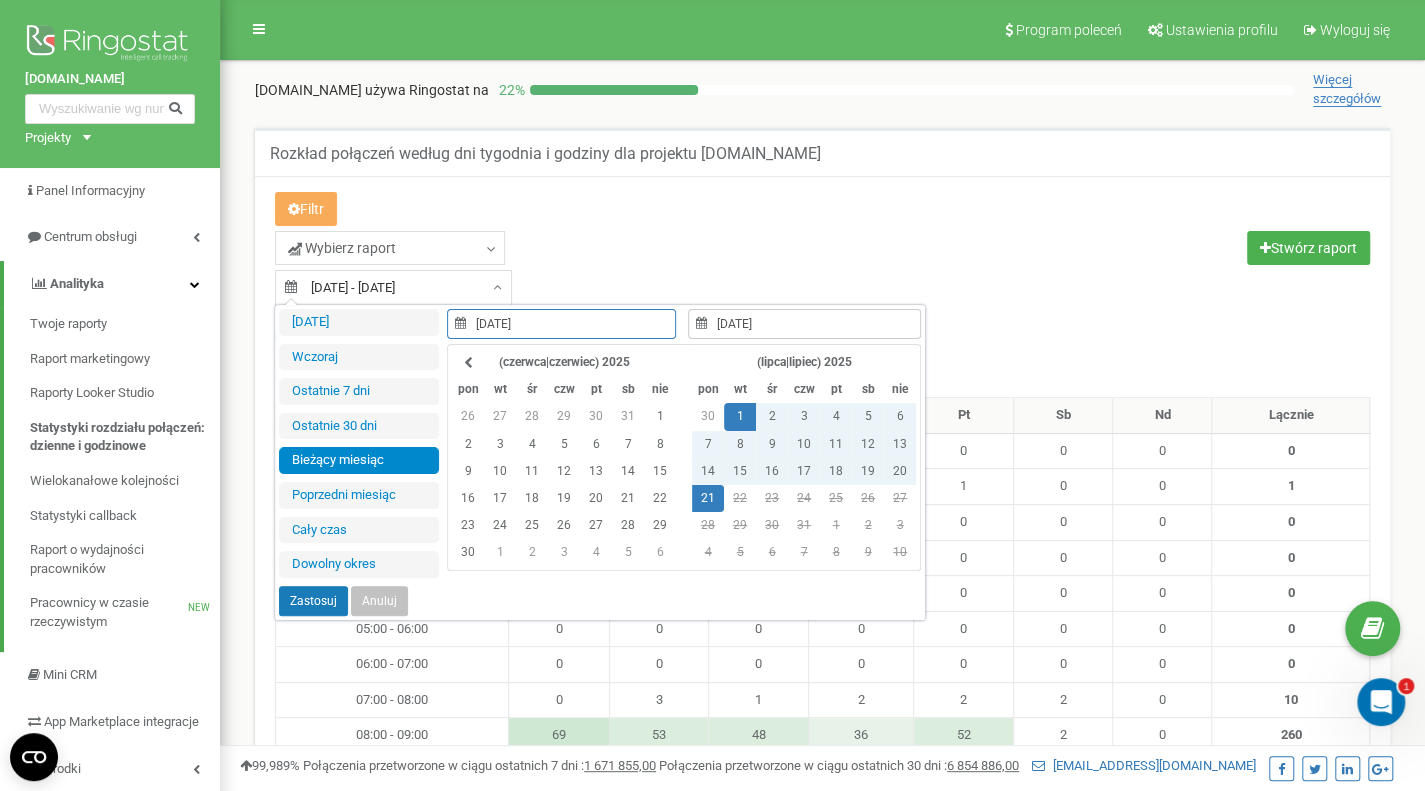 click on "Zastosuj" at bounding box center (313, 601) 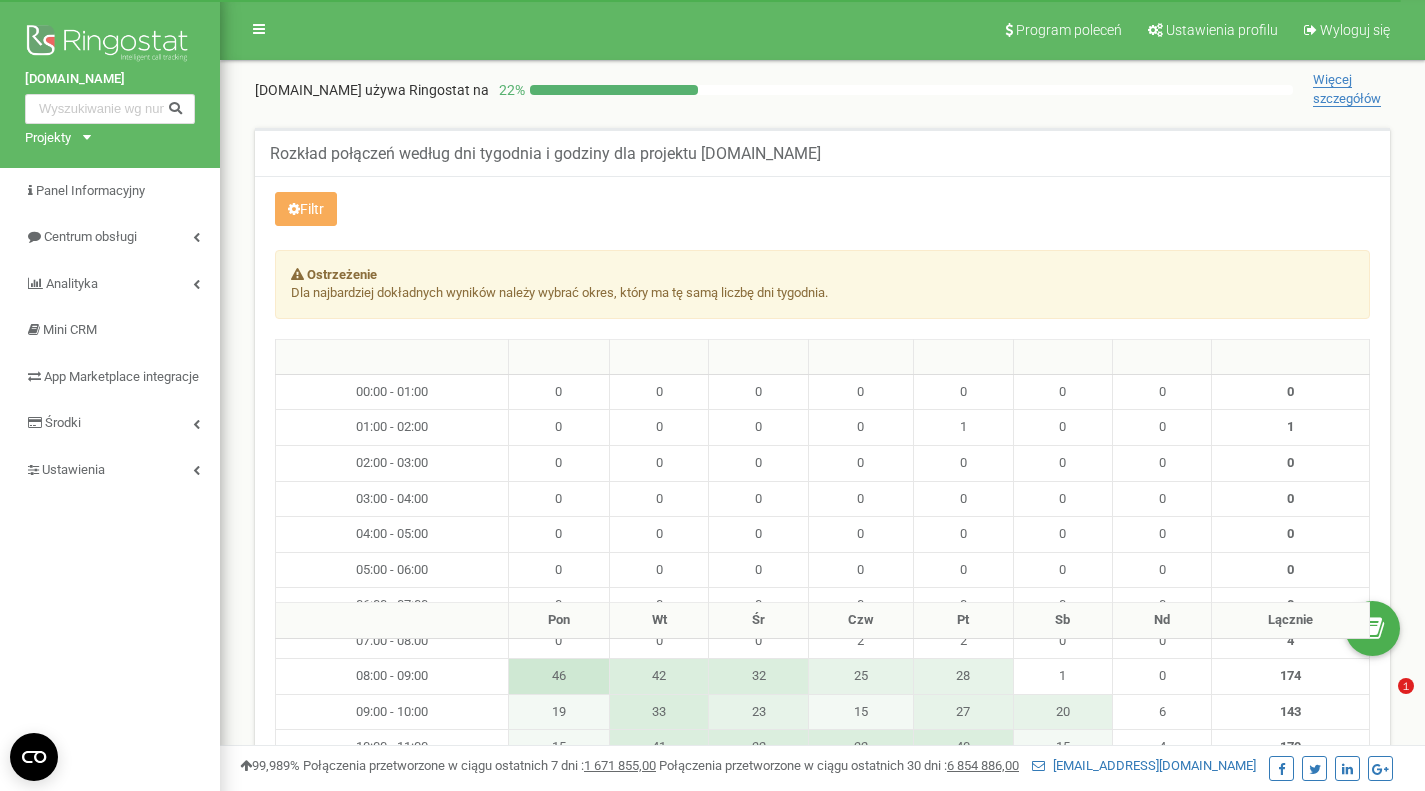 scroll, scrollTop: 600, scrollLeft: 0, axis: vertical 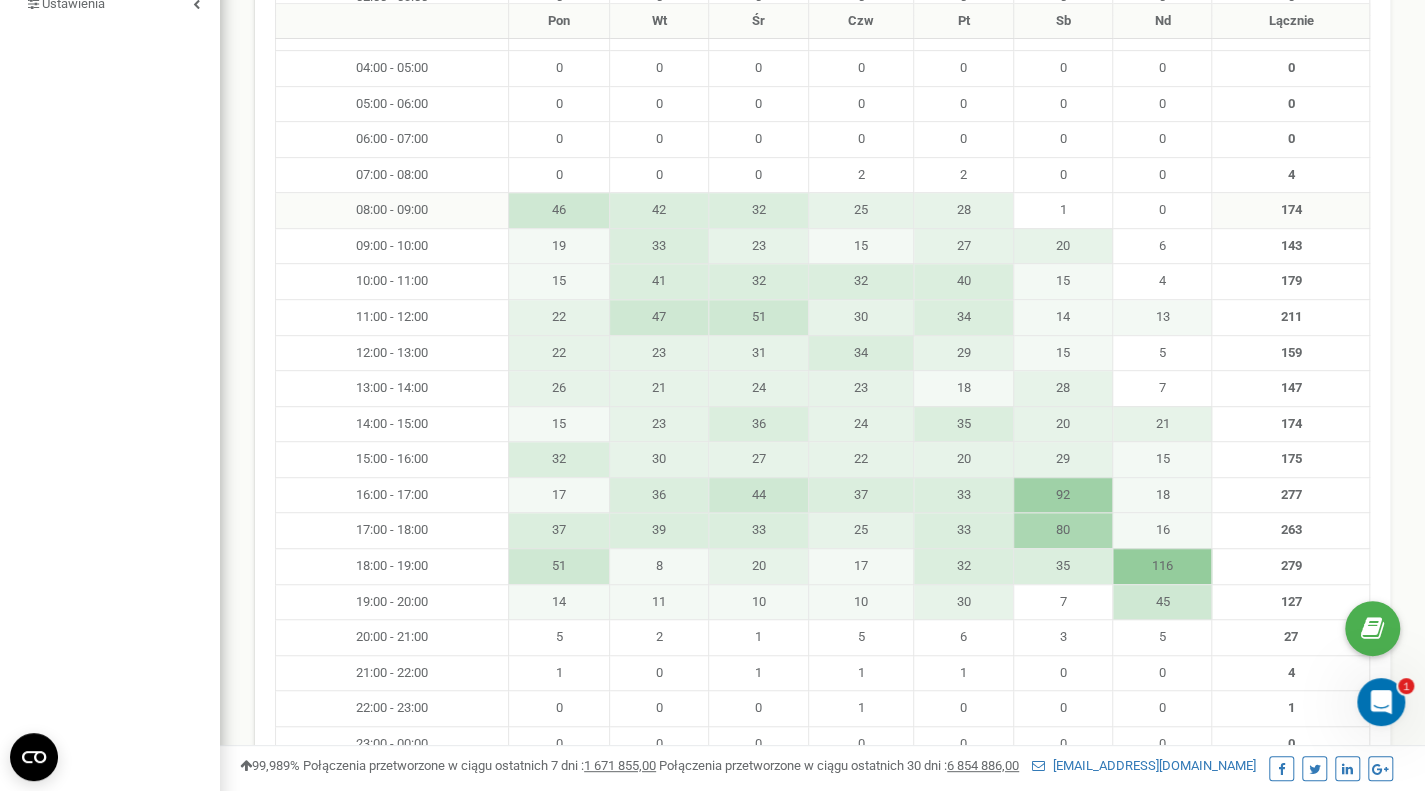 drag, startPoint x: 353, startPoint y: 205, endPoint x: 971, endPoint y: 203, distance: 618.00323 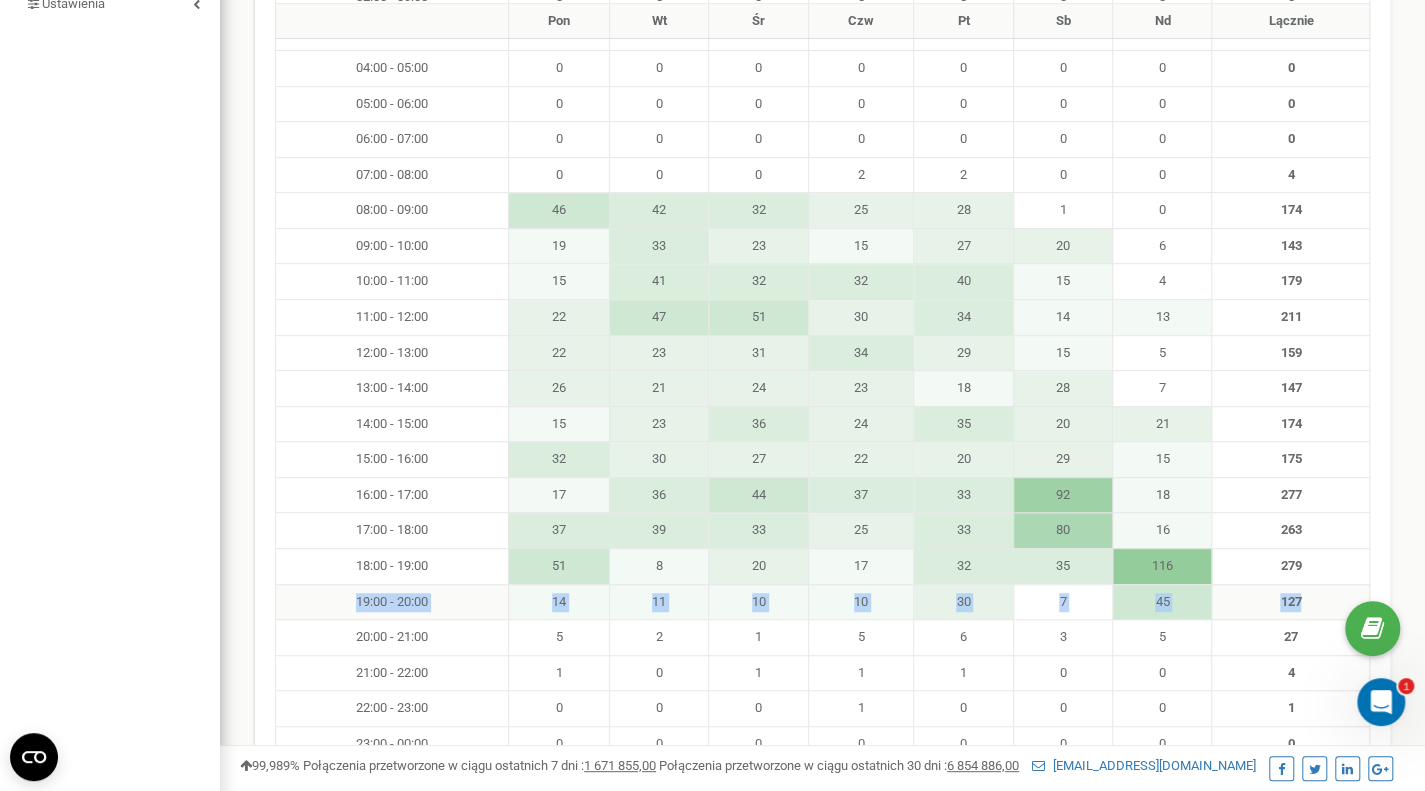 drag, startPoint x: 353, startPoint y: 585, endPoint x: 1316, endPoint y: 595, distance: 963.05194 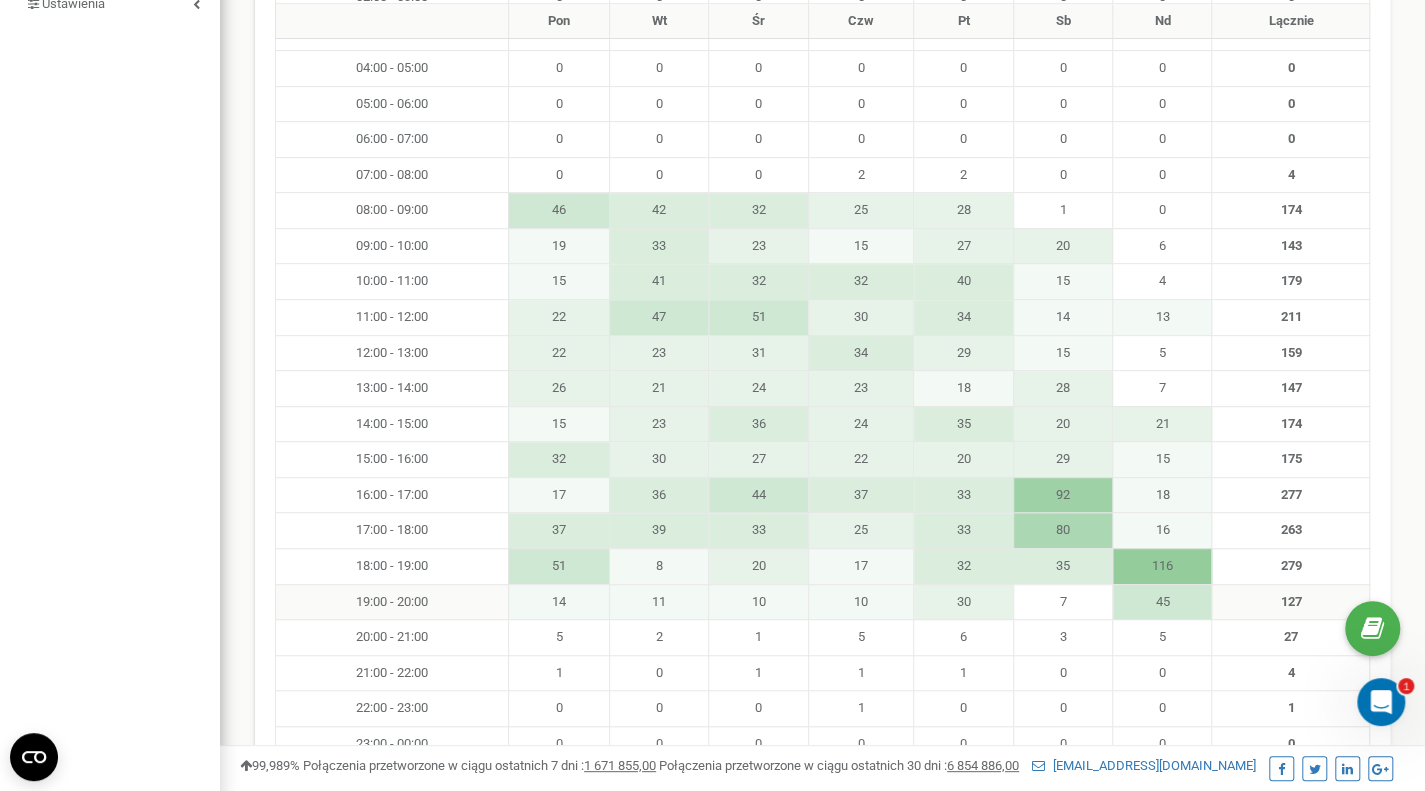 drag, startPoint x: 549, startPoint y: 592, endPoint x: 1198, endPoint y: 595, distance: 649.00696 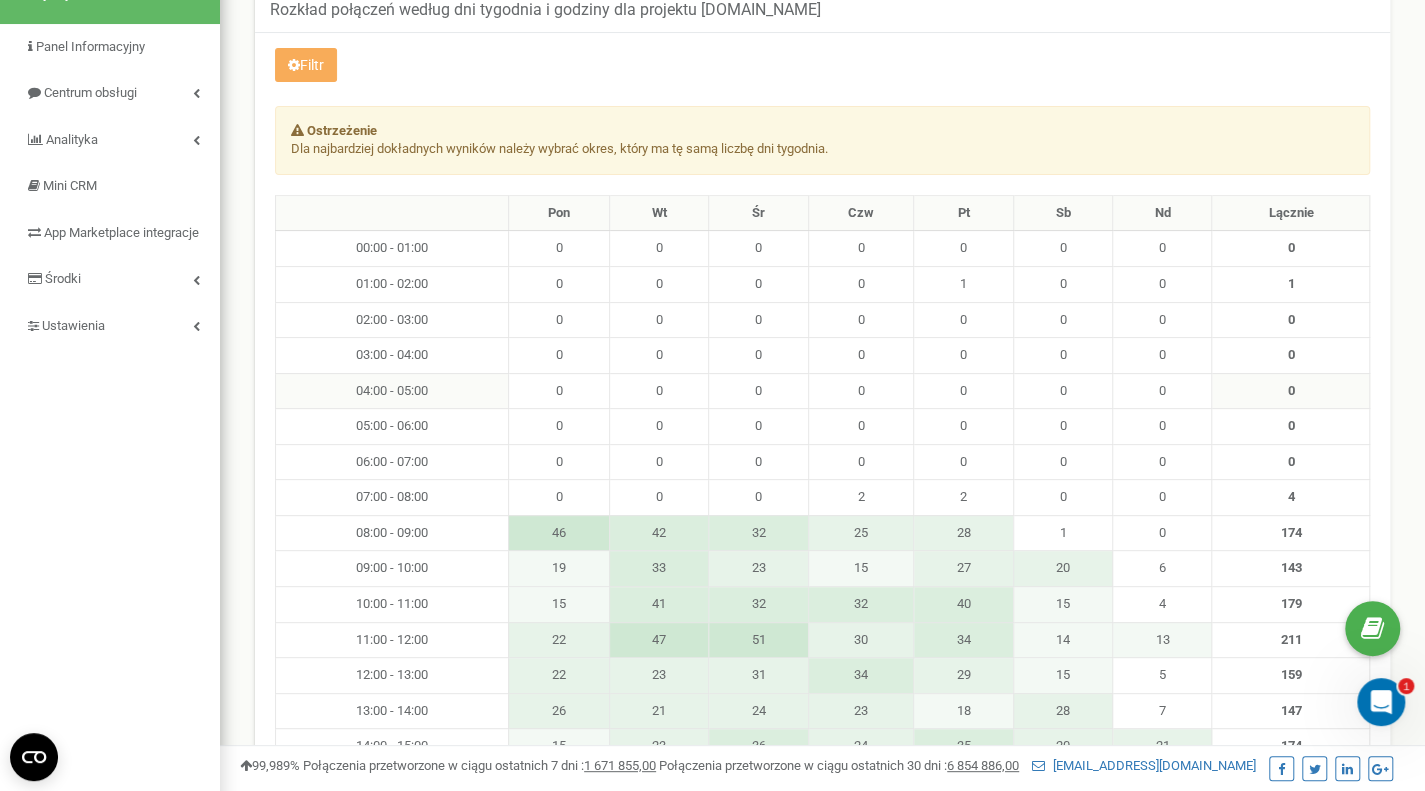 scroll, scrollTop: 133, scrollLeft: 0, axis: vertical 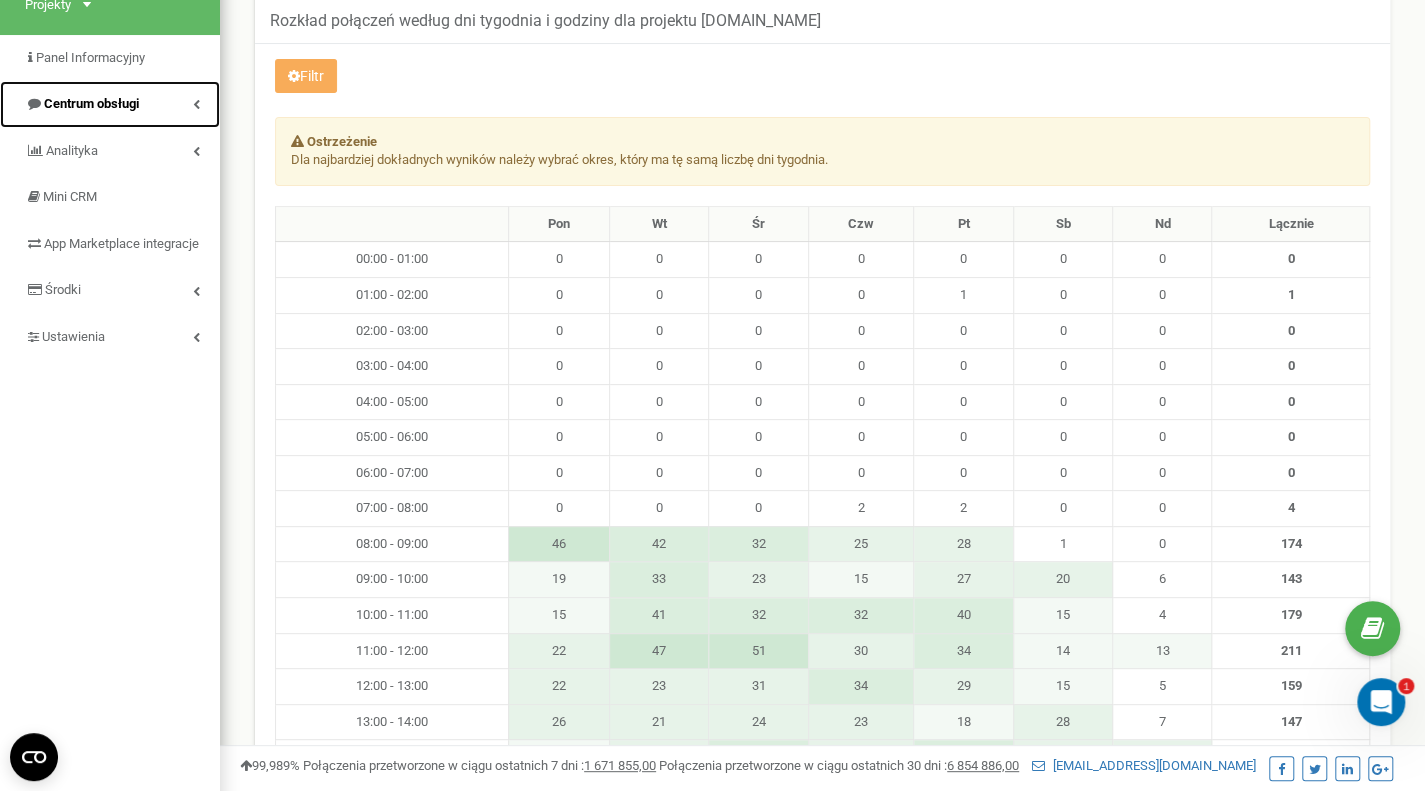 click at bounding box center [196, 104] 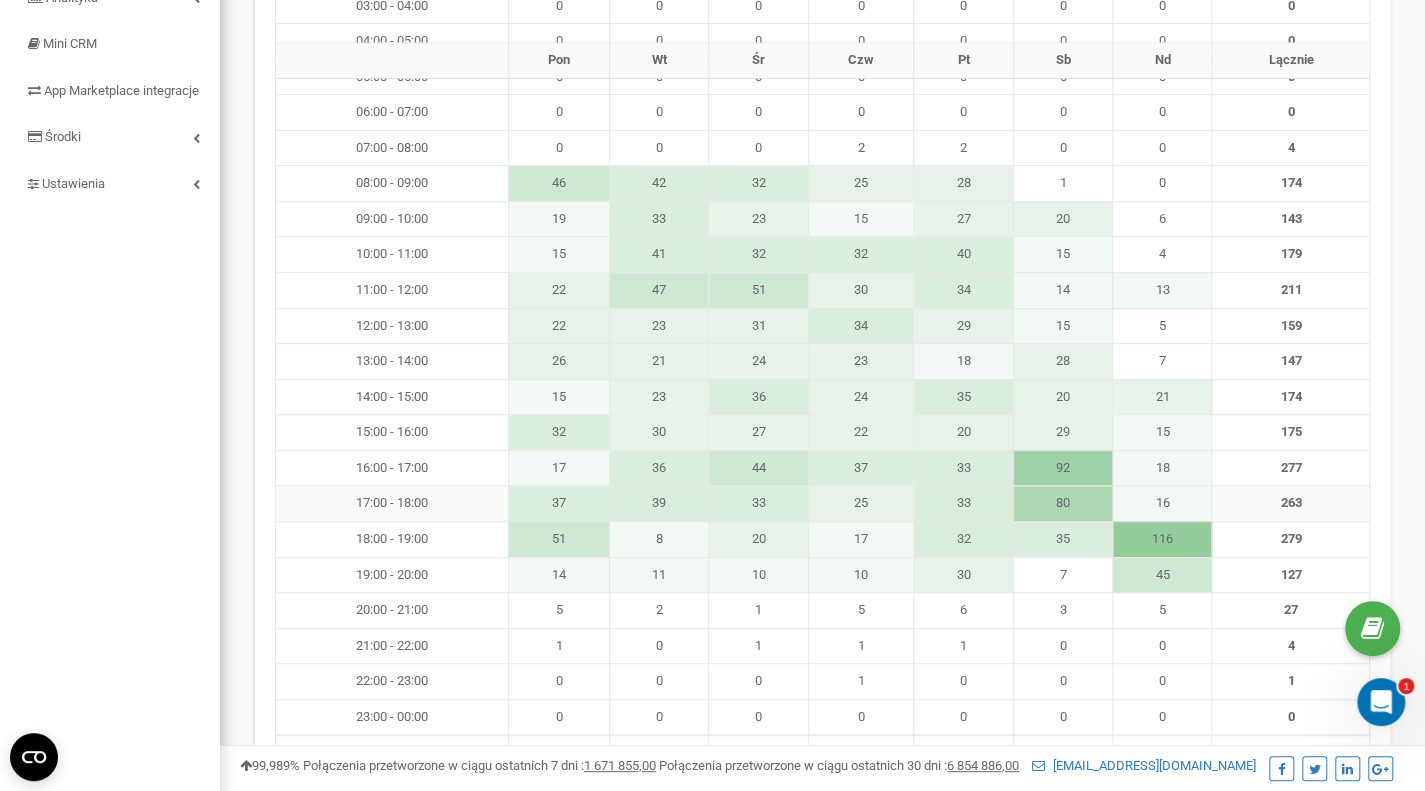 scroll, scrollTop: 533, scrollLeft: 0, axis: vertical 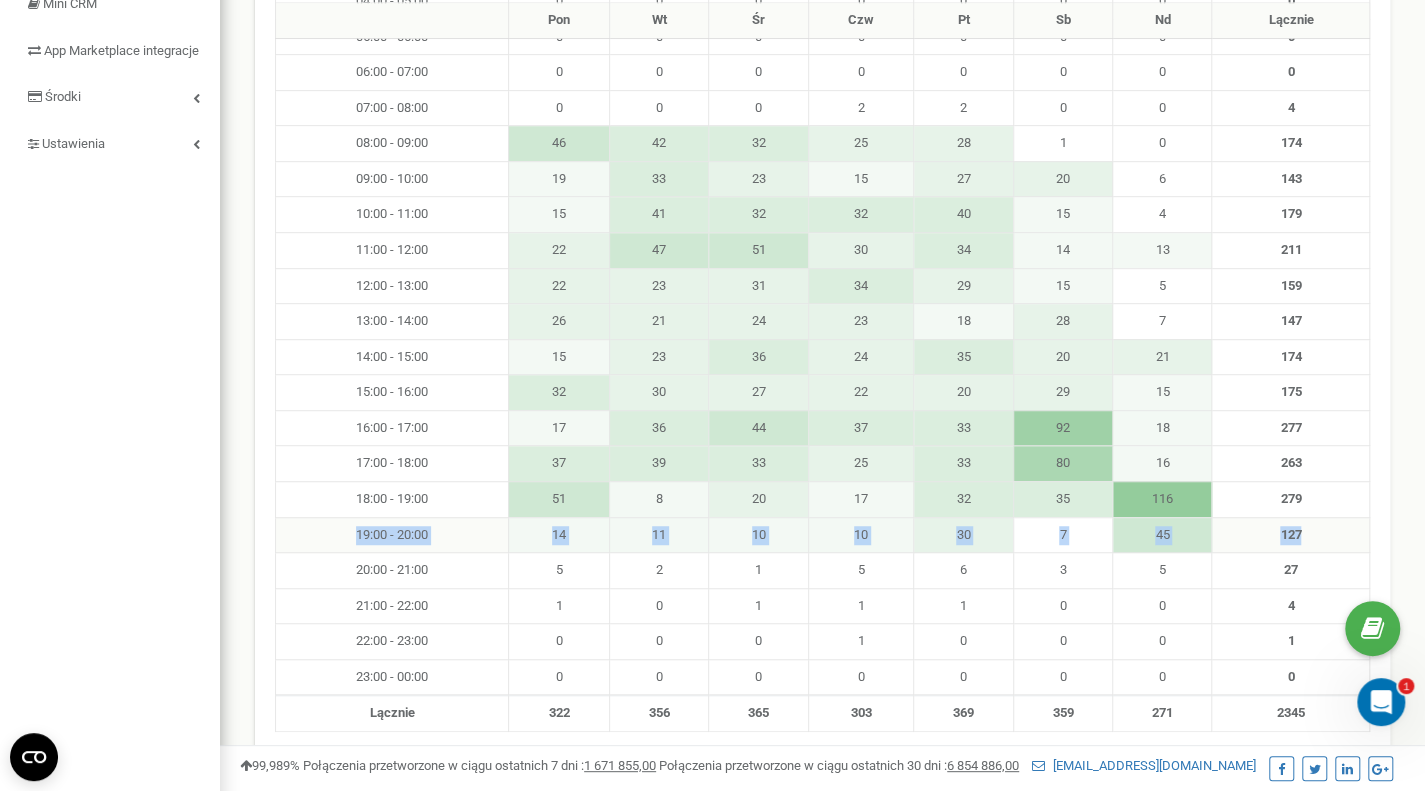 drag, startPoint x: 1304, startPoint y: 527, endPoint x: 352, endPoint y: 528, distance: 952.00055 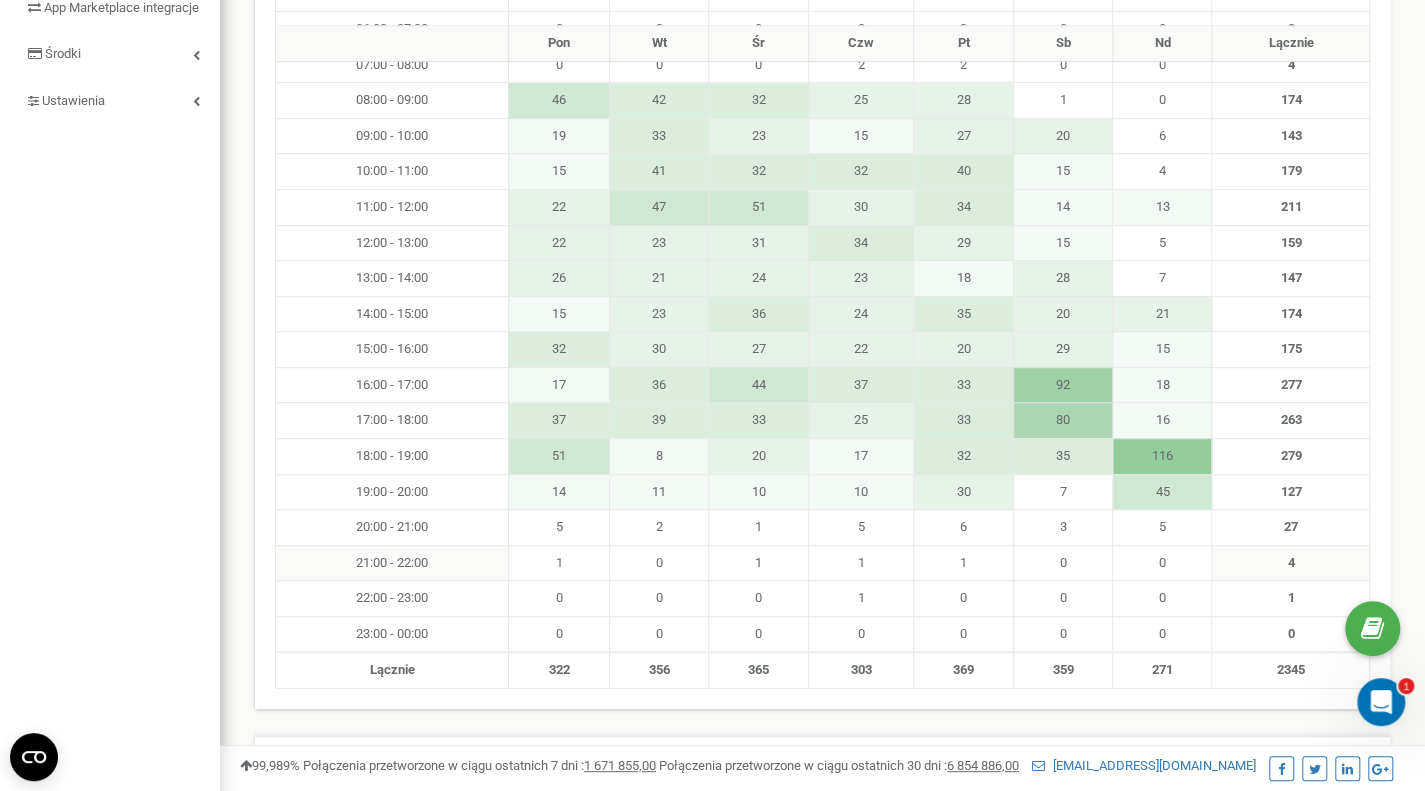 scroll, scrollTop: 600, scrollLeft: 0, axis: vertical 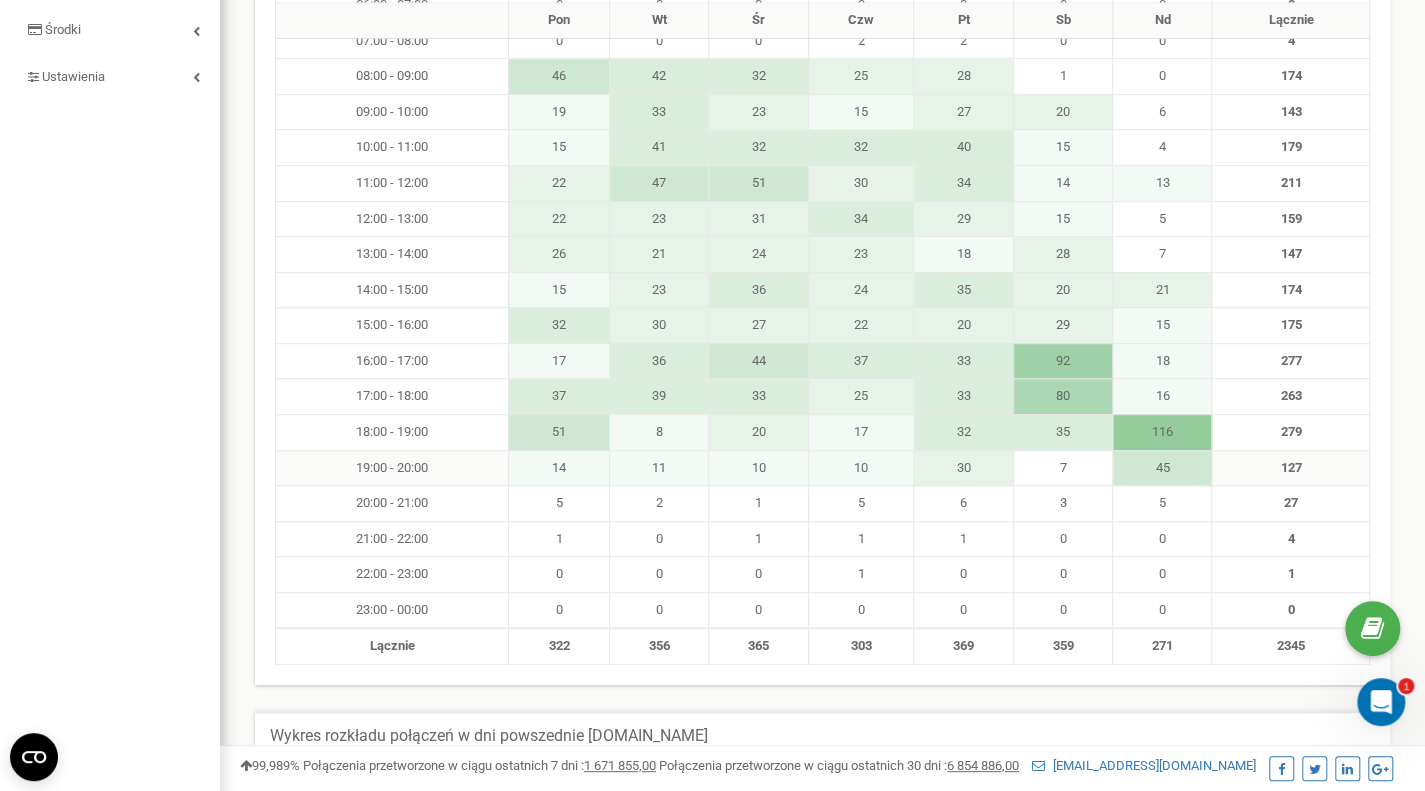 drag, startPoint x: 1308, startPoint y: 458, endPoint x: 525, endPoint y: 450, distance: 783.0409 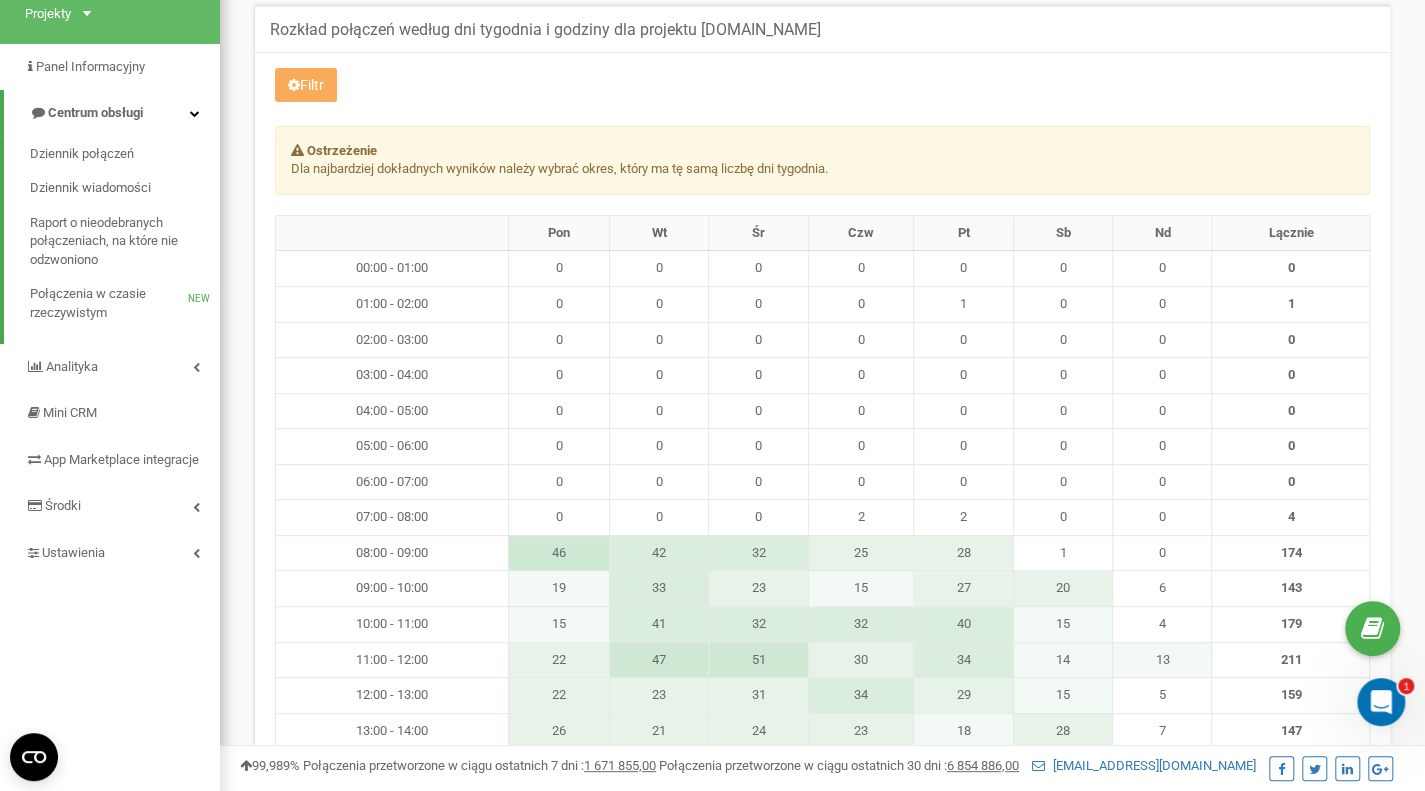 scroll, scrollTop: 66, scrollLeft: 0, axis: vertical 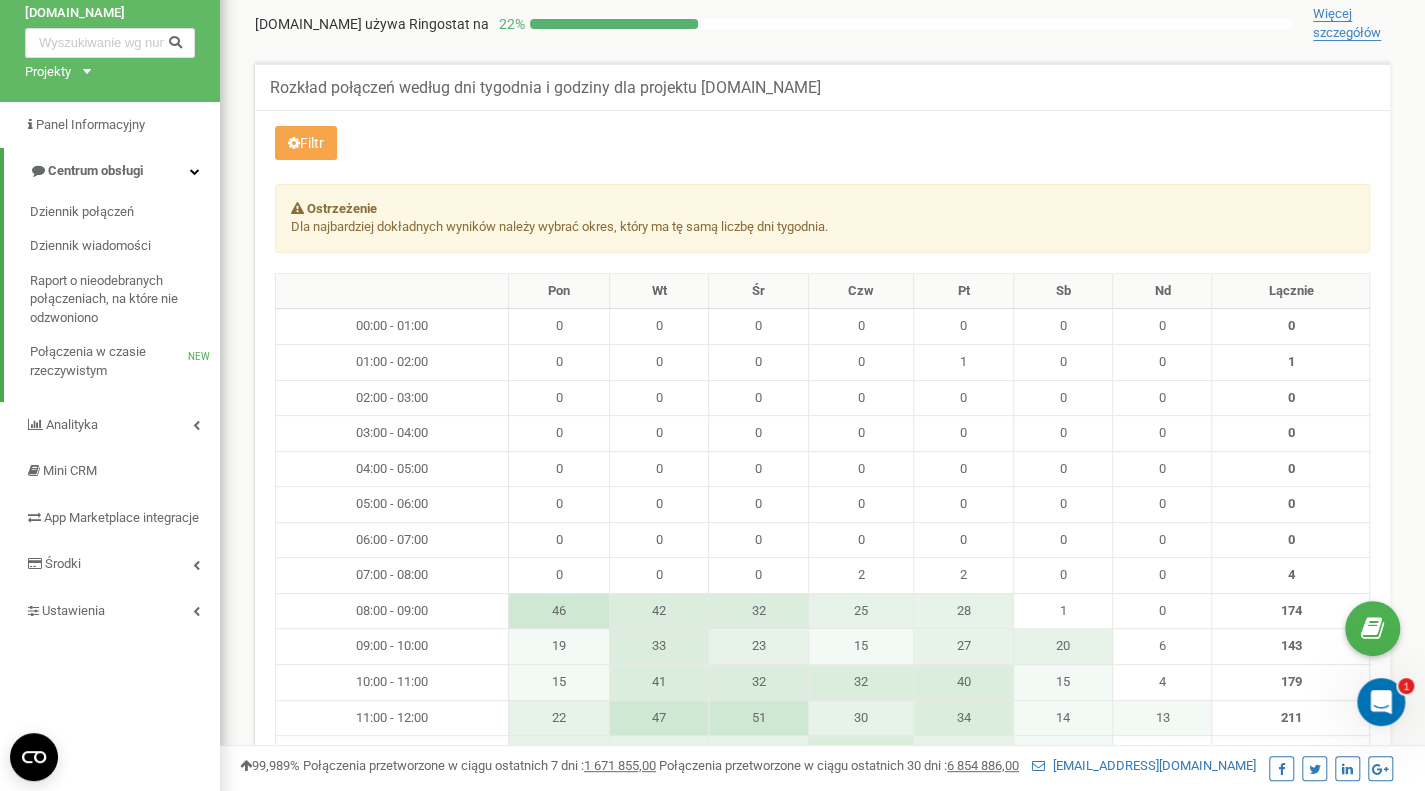 click on "Filtr" at bounding box center (306, 143) 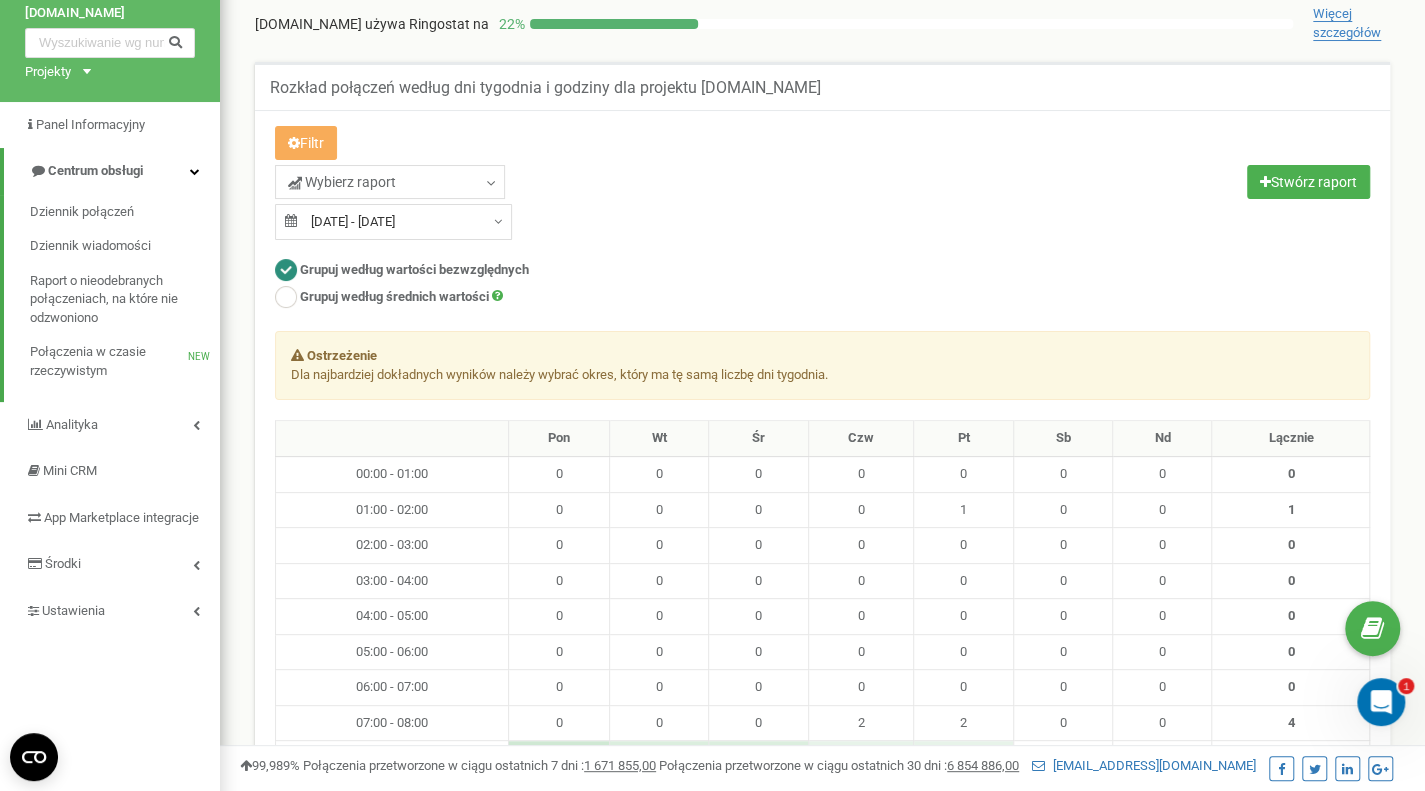 click on "01.07.2025 - 21.07.2025" at bounding box center [393, 222] 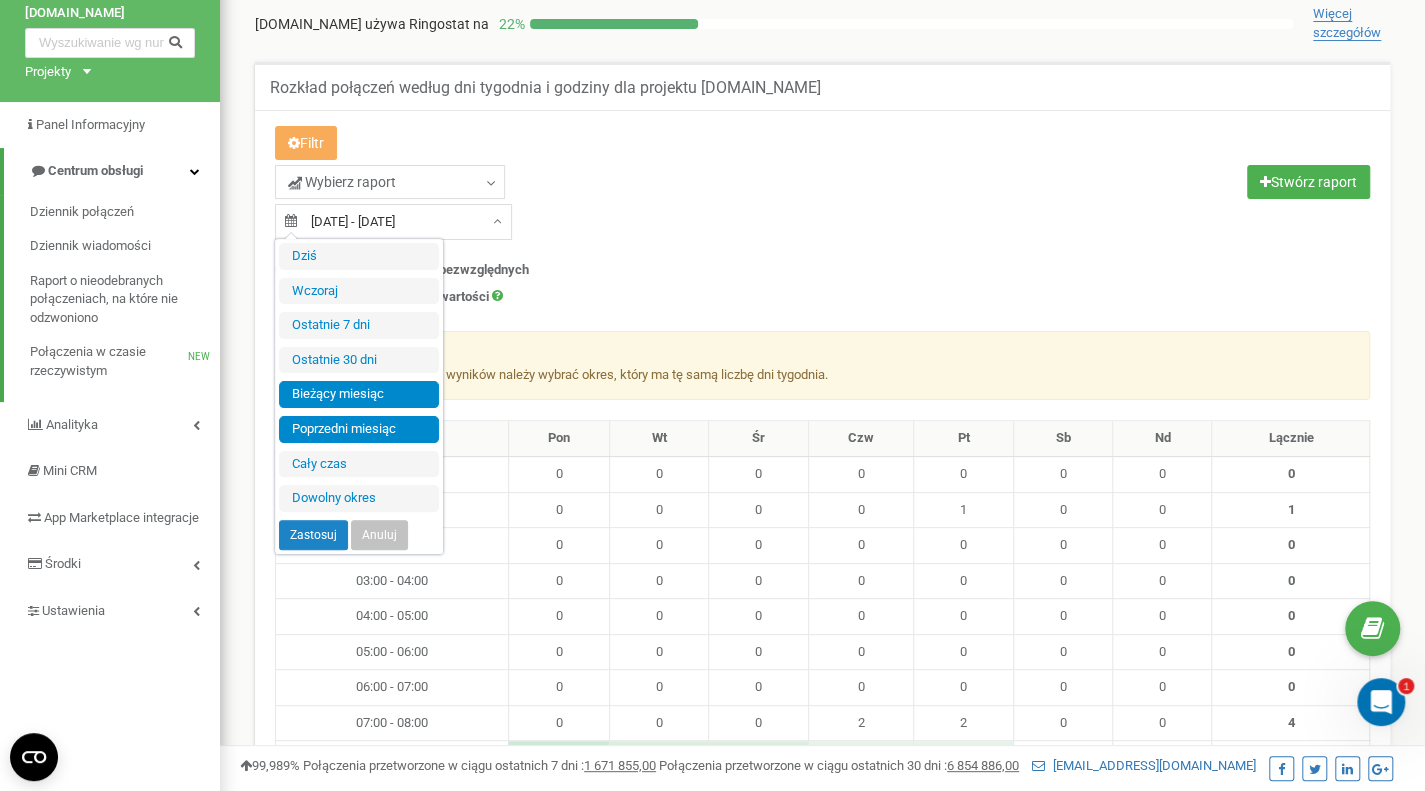 type on "01.06.2025" 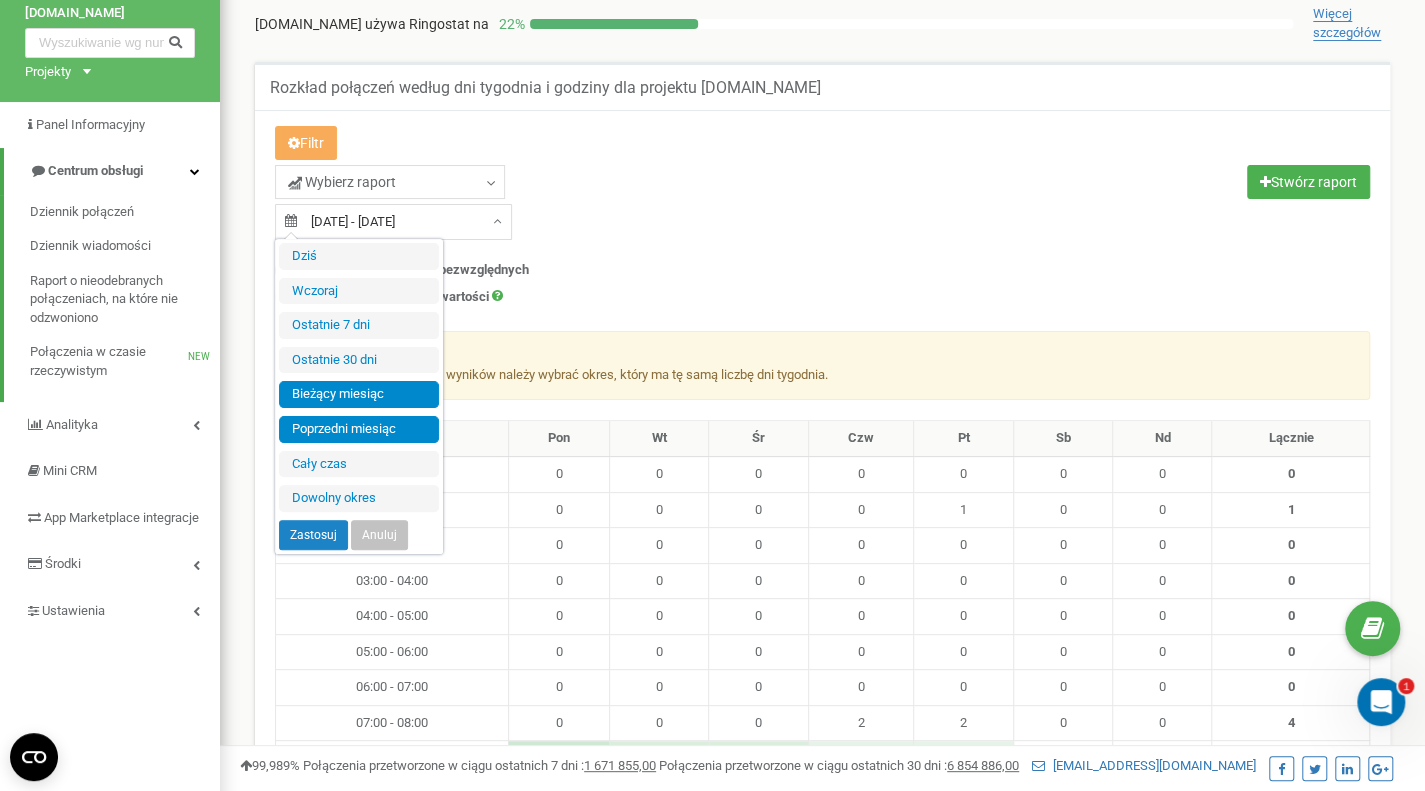 type on "30.06.2025" 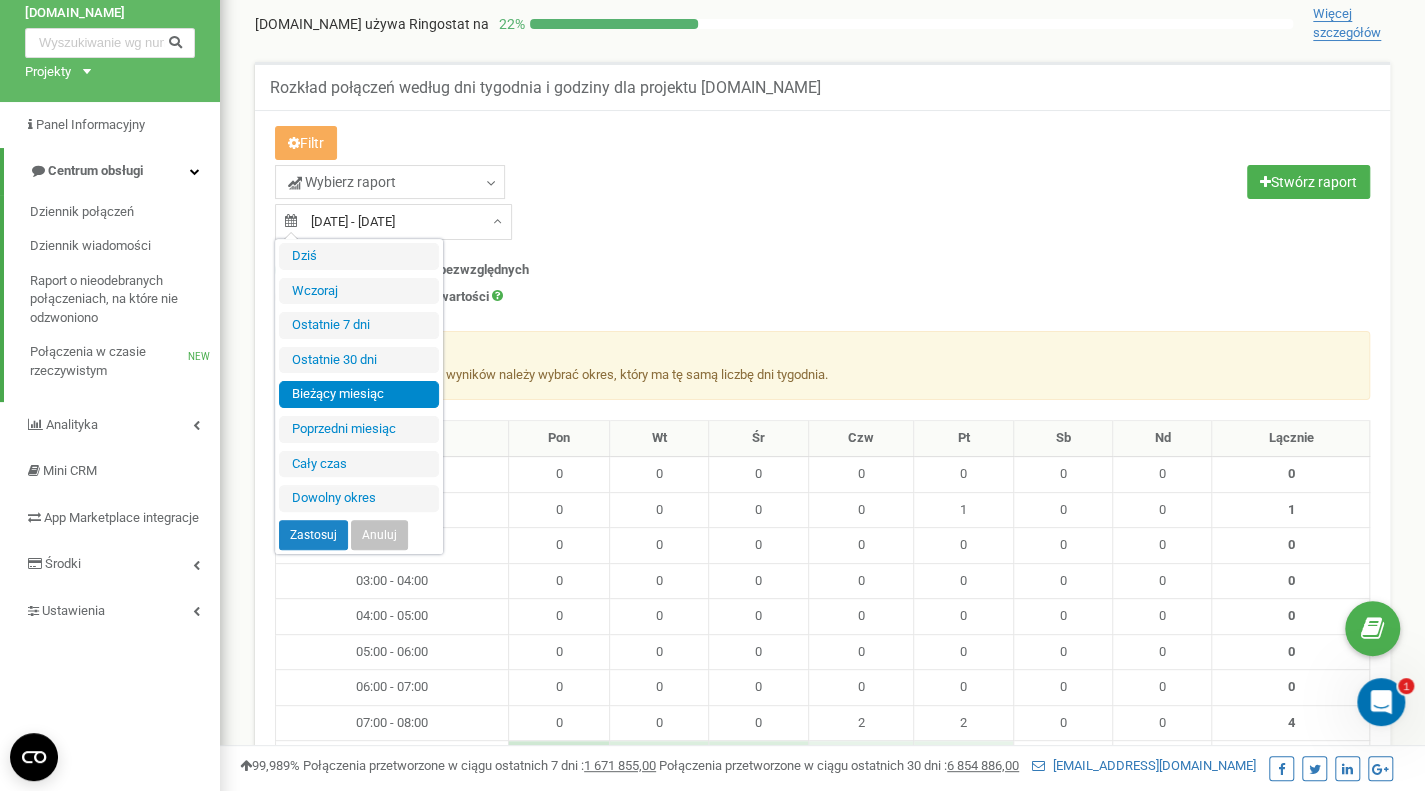 type on "01.07.2025" 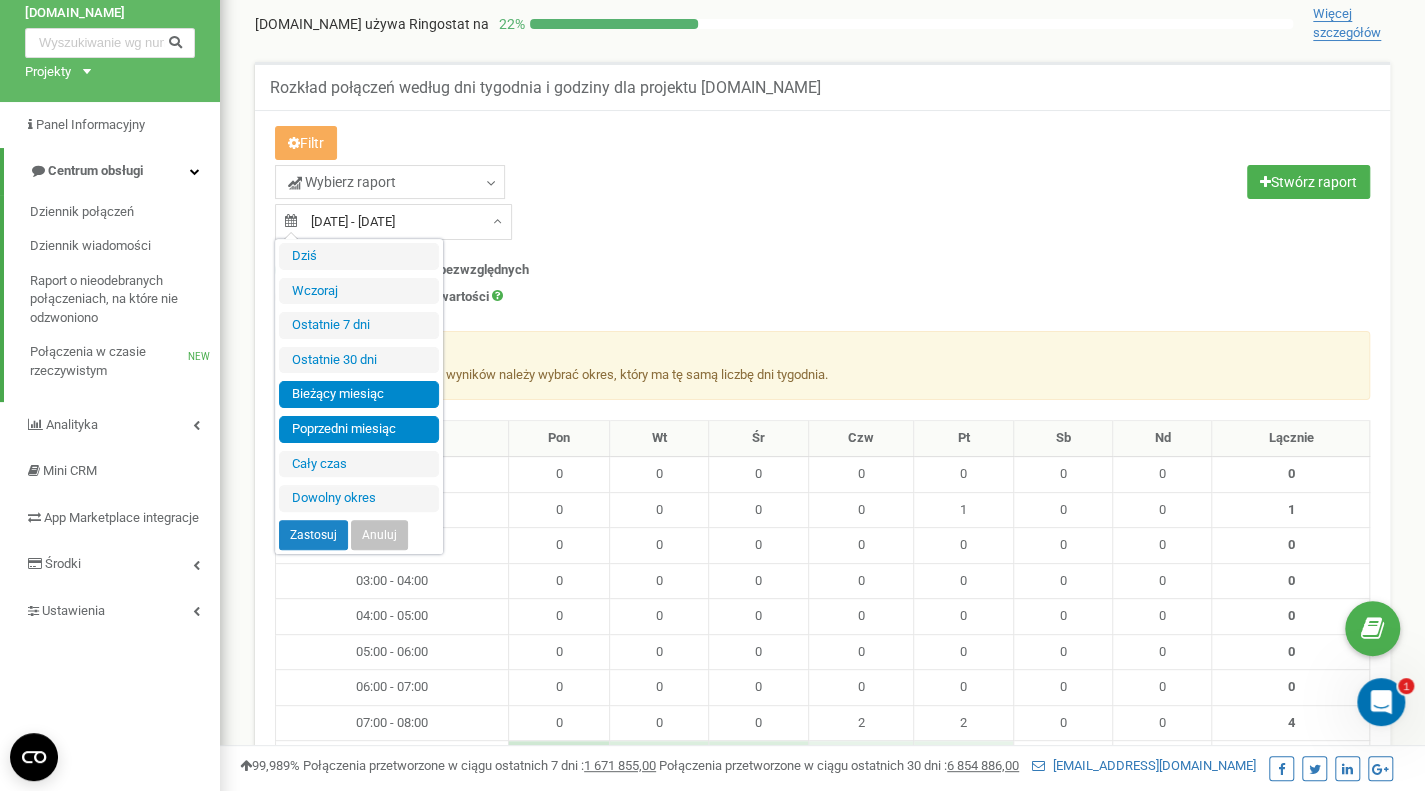type on "01.06.2025" 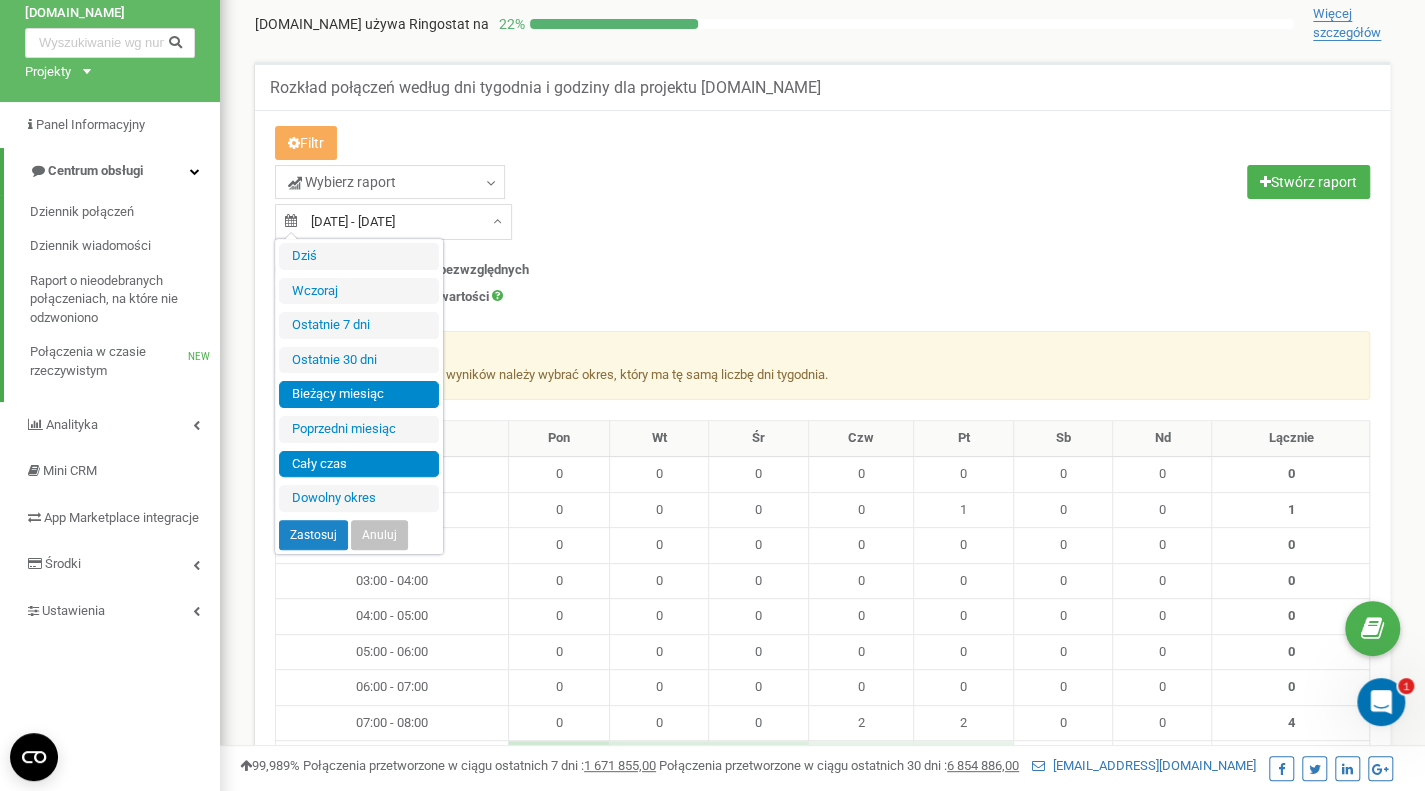 type on "01.07.2025" 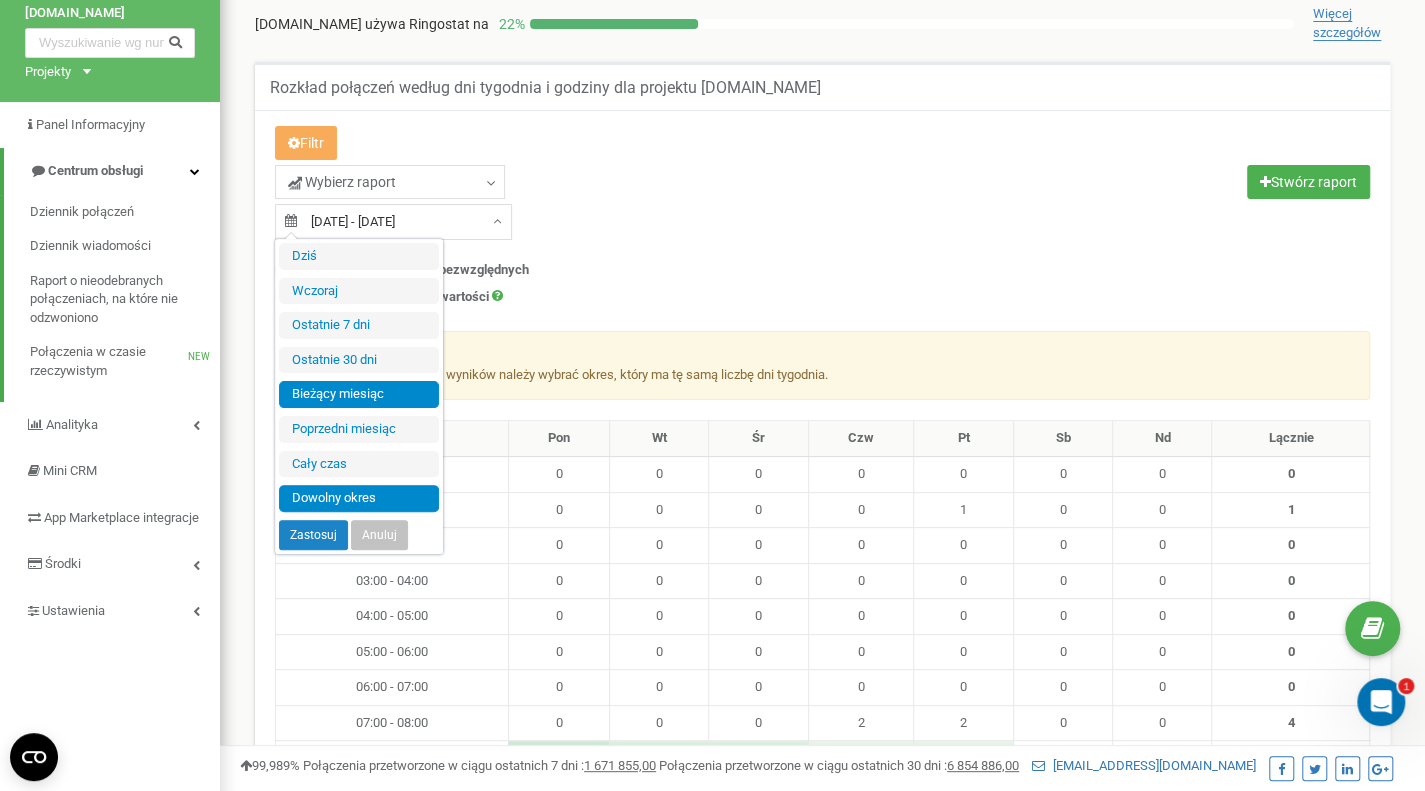 click on "Dowolny okres" at bounding box center (359, 498) 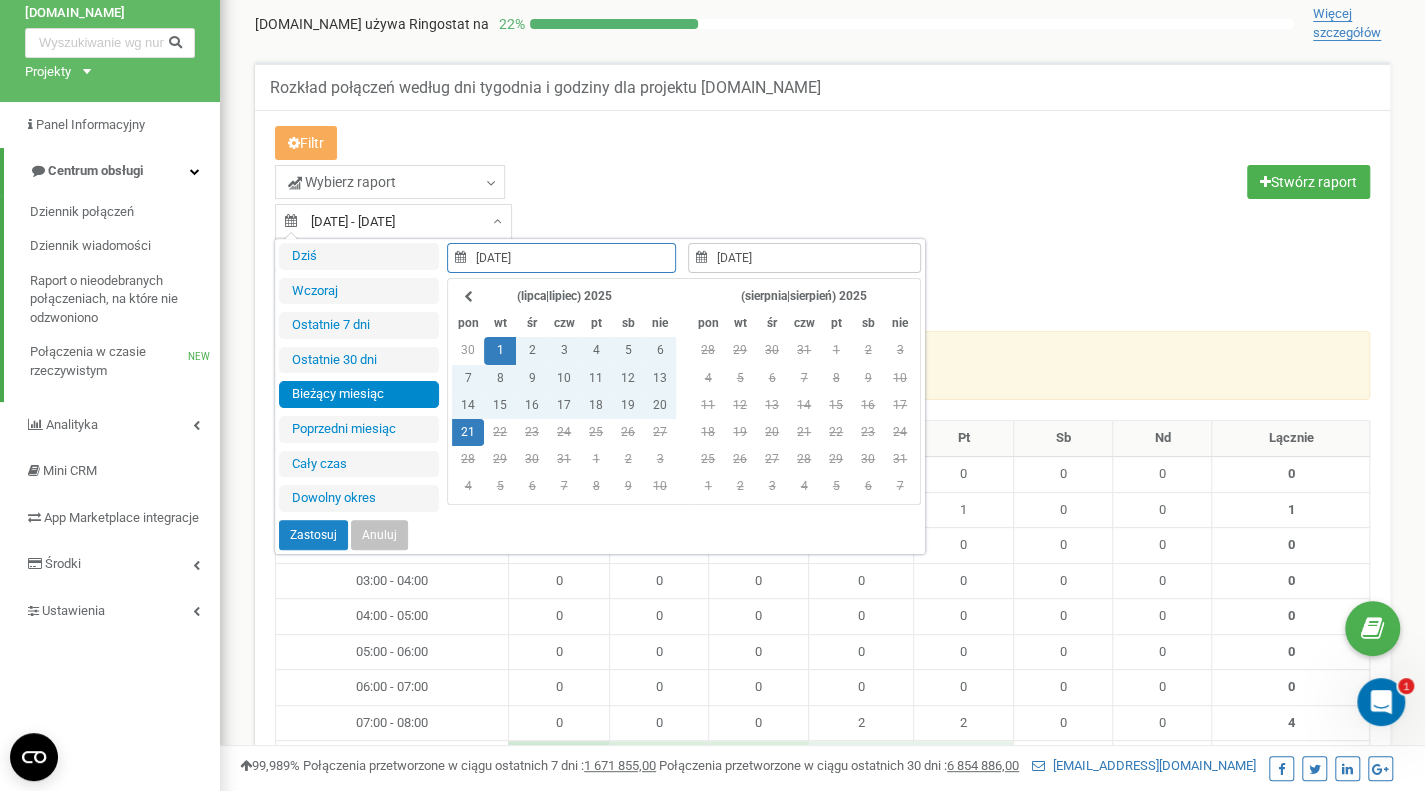 click on "Wybierz raport
Celowe
Callback
Wychodzące
Połączenia z CPC
Przychodzące
Nieodebrane połączenia" at bounding box center (822, 202) 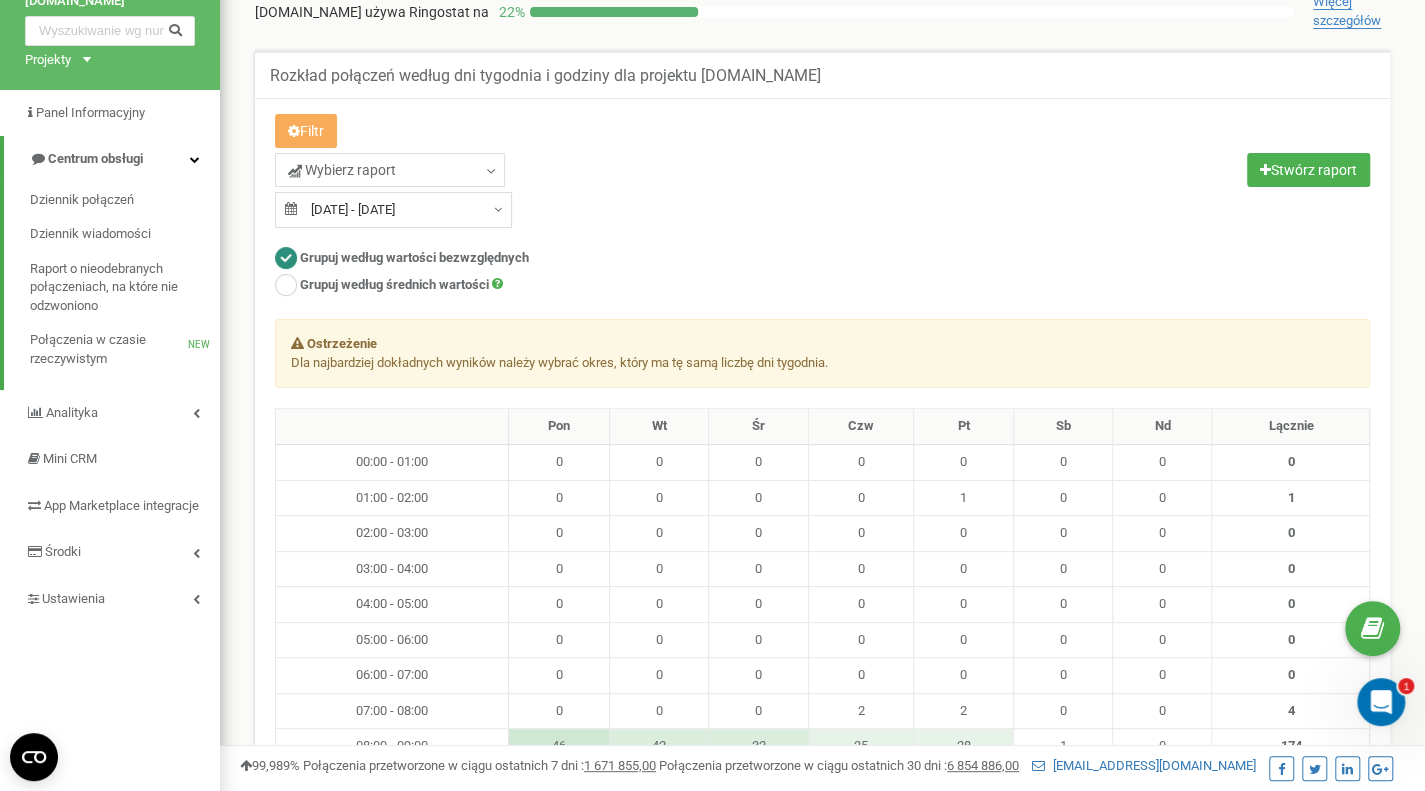 scroll, scrollTop: 0, scrollLeft: 0, axis: both 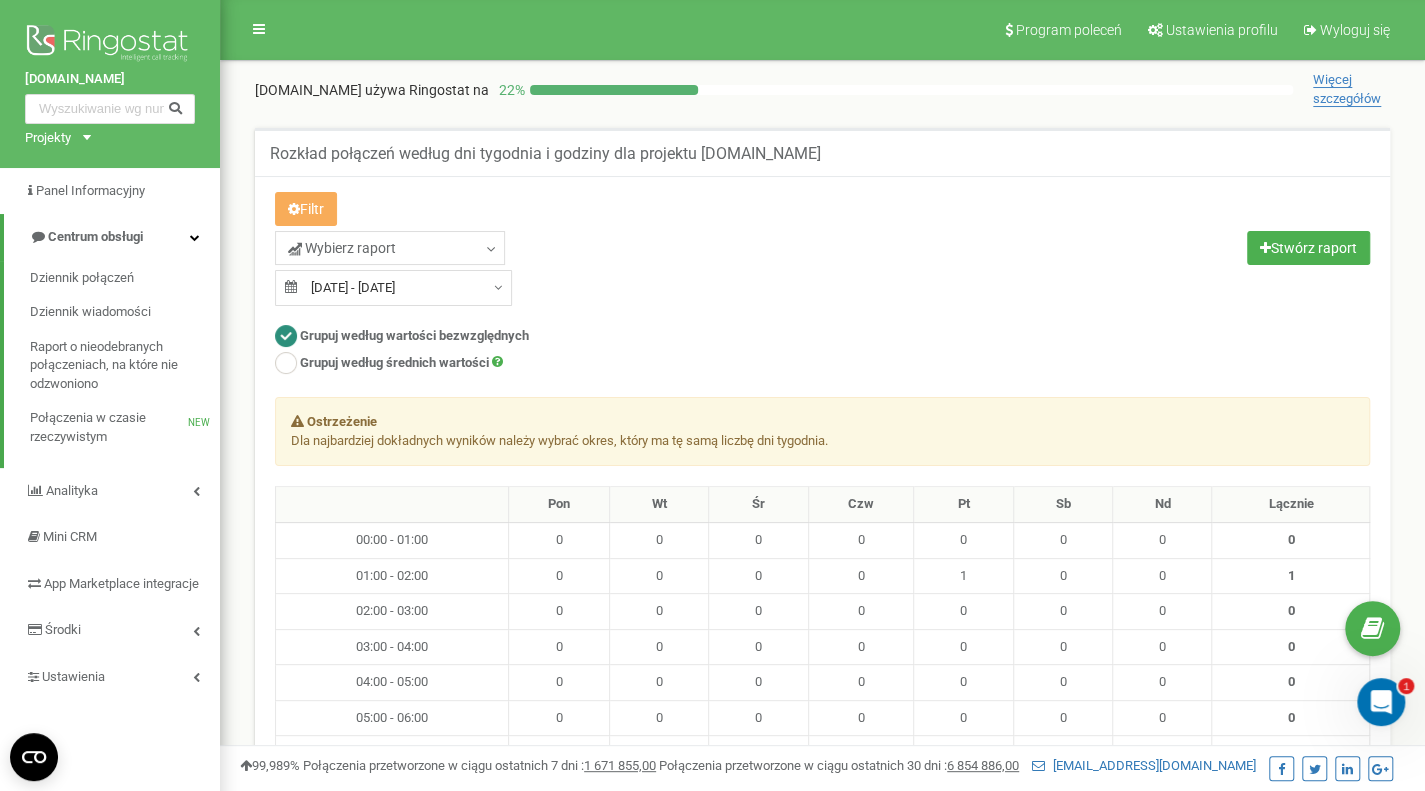 click on "01.07.2025 - 21.07.2025" at bounding box center (393, 288) 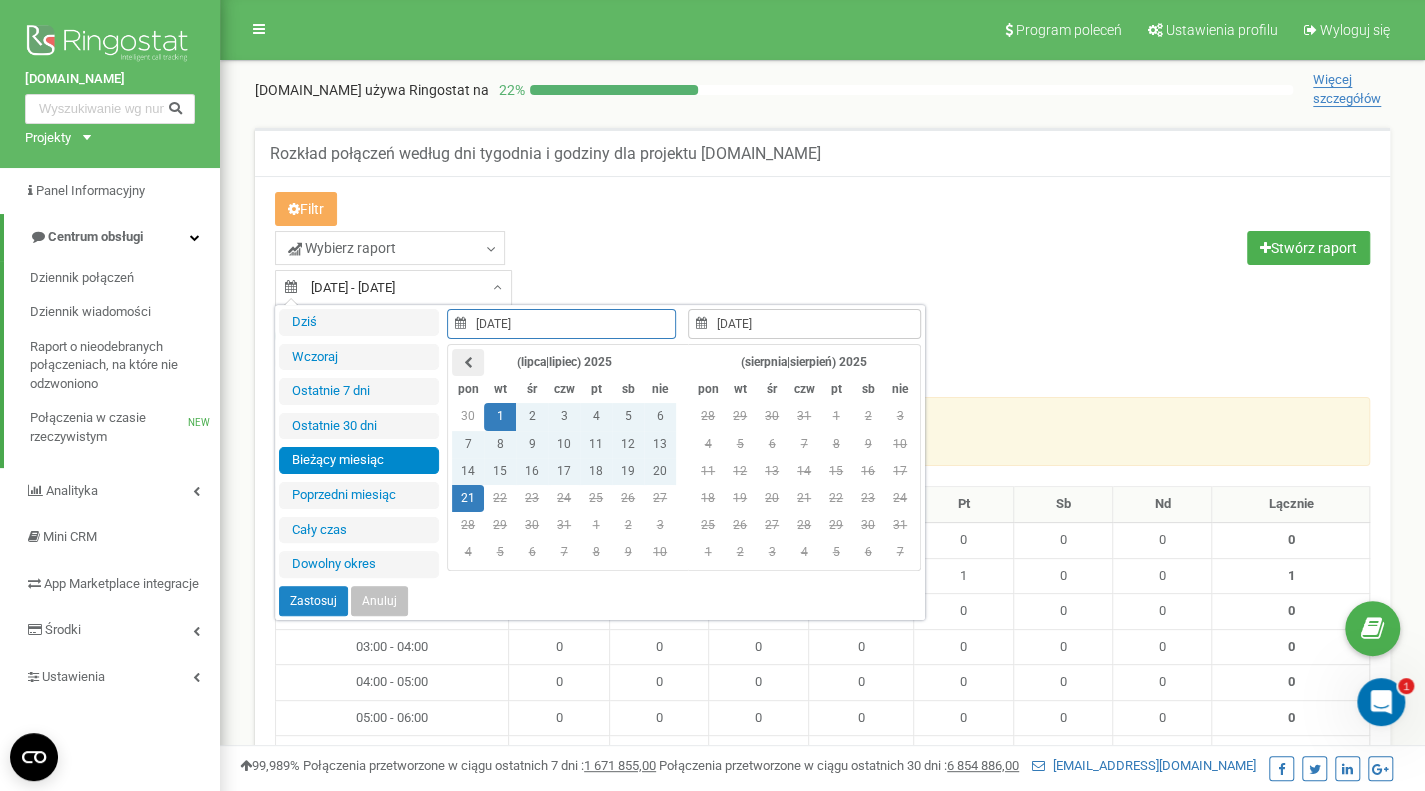 click at bounding box center (468, 362) 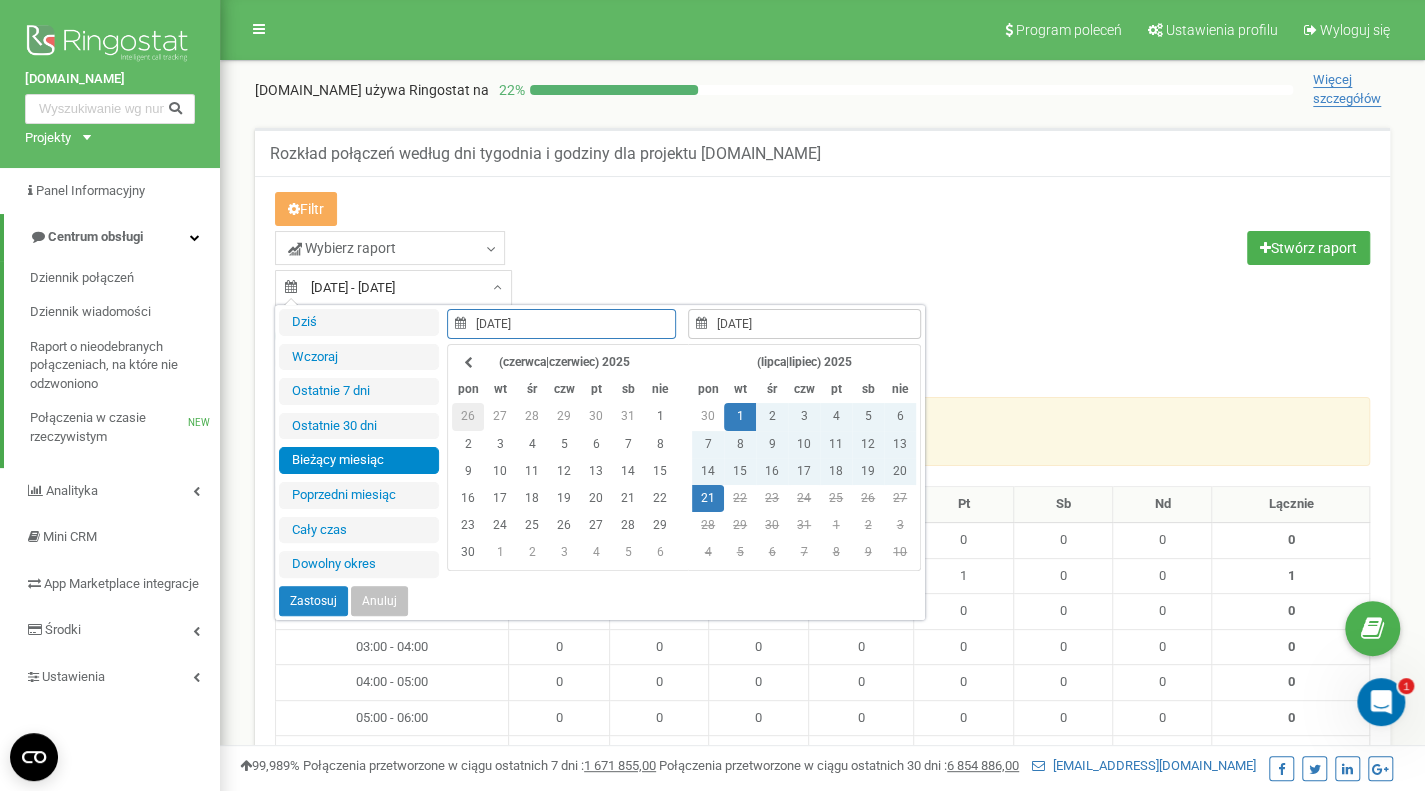 type on "26.05.2025" 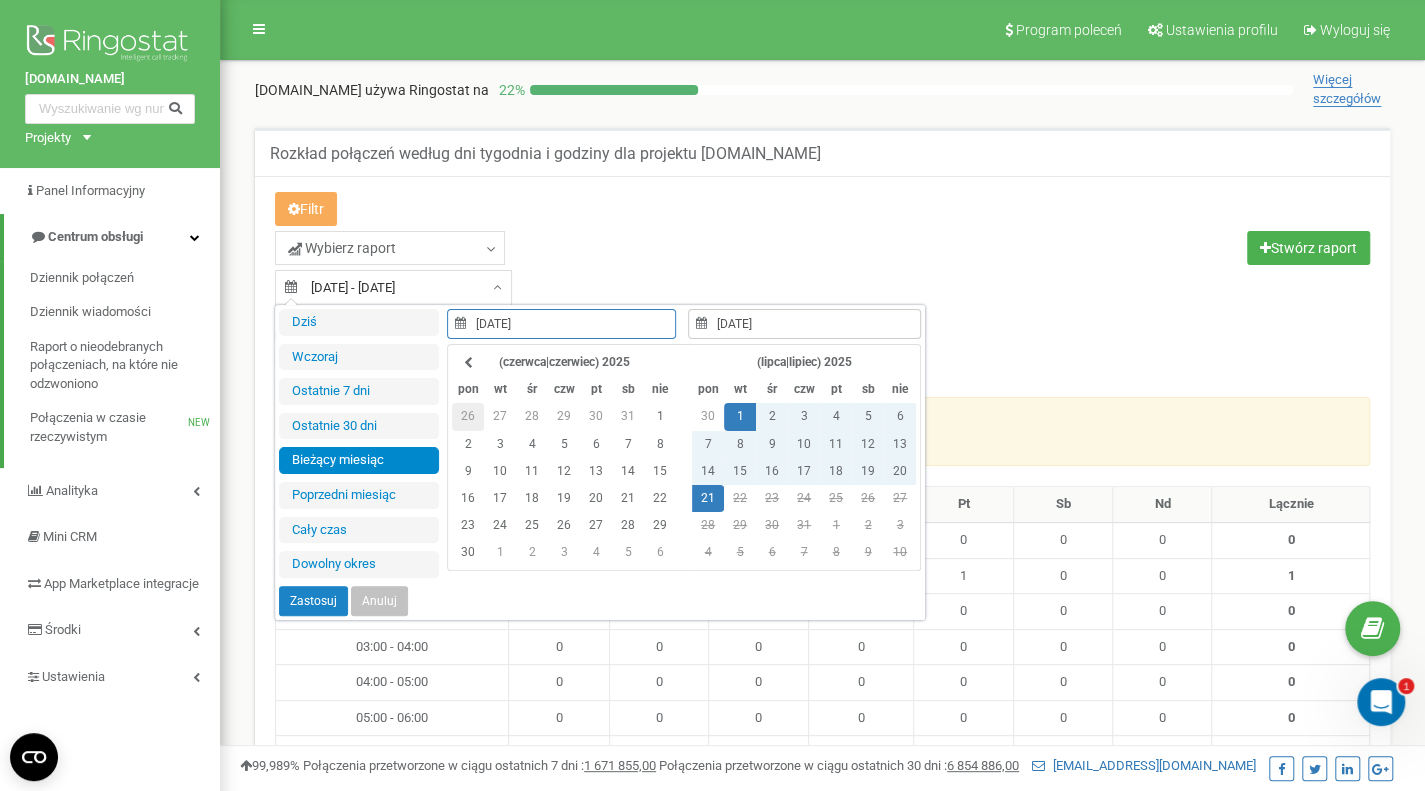 click on "26" at bounding box center [468, 416] 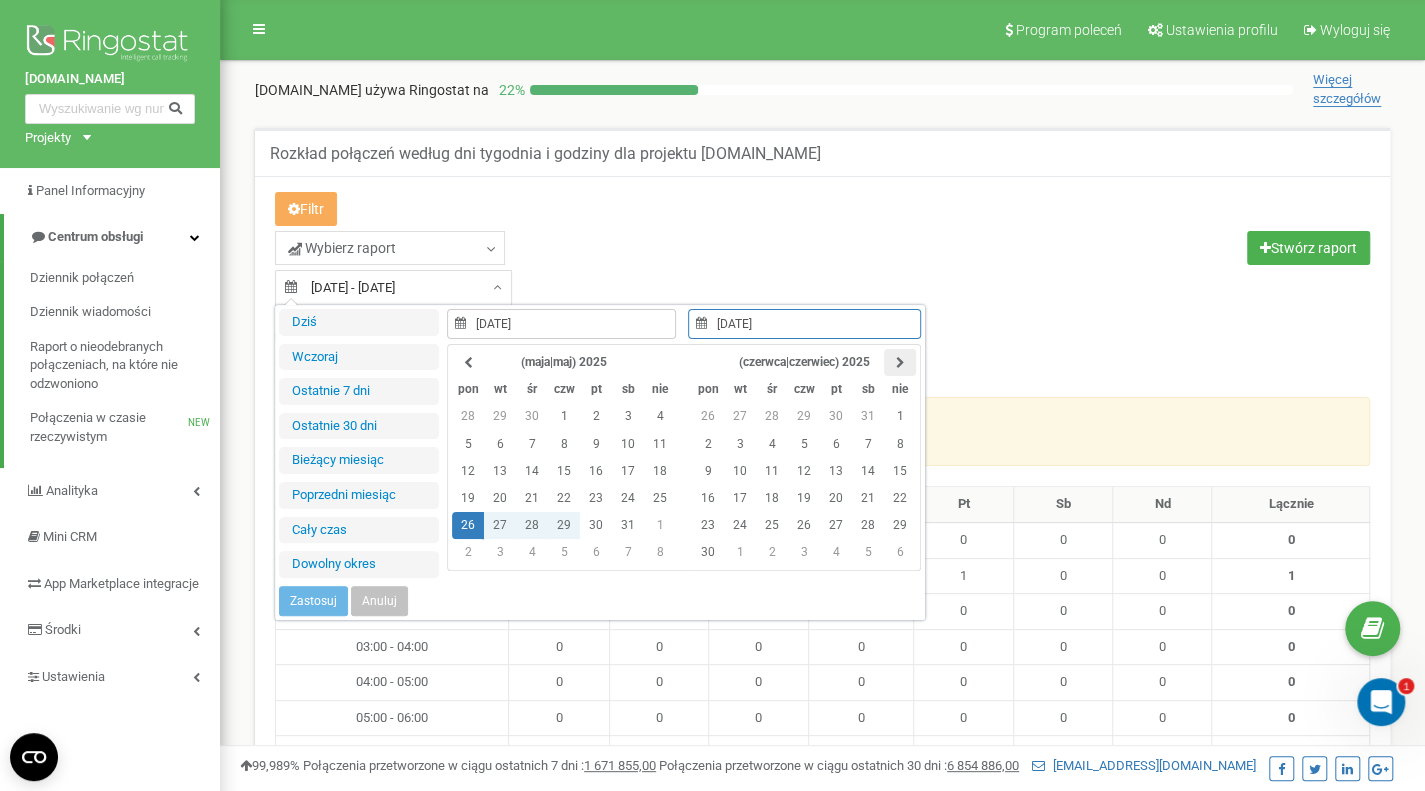 click at bounding box center (900, 362) 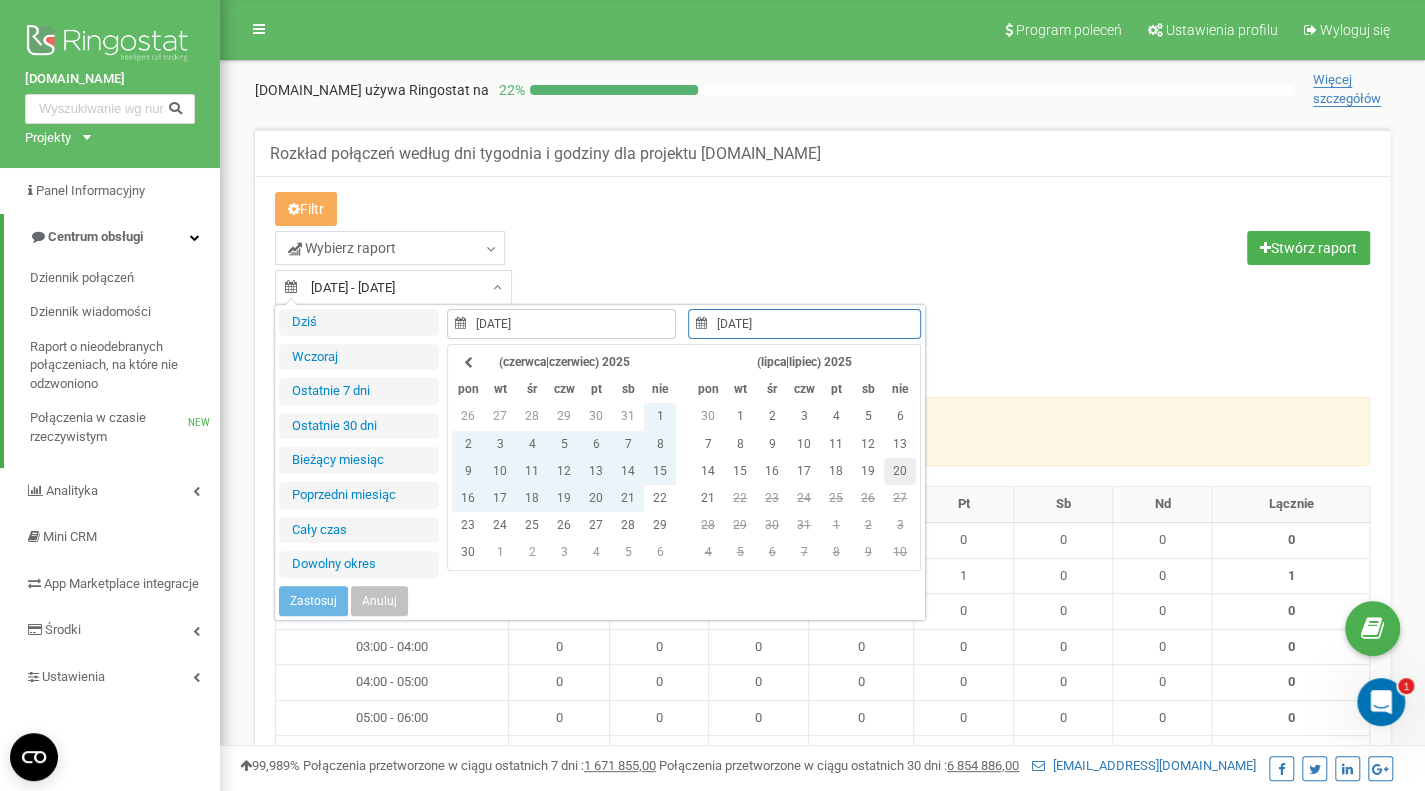 type on "20.07.2025" 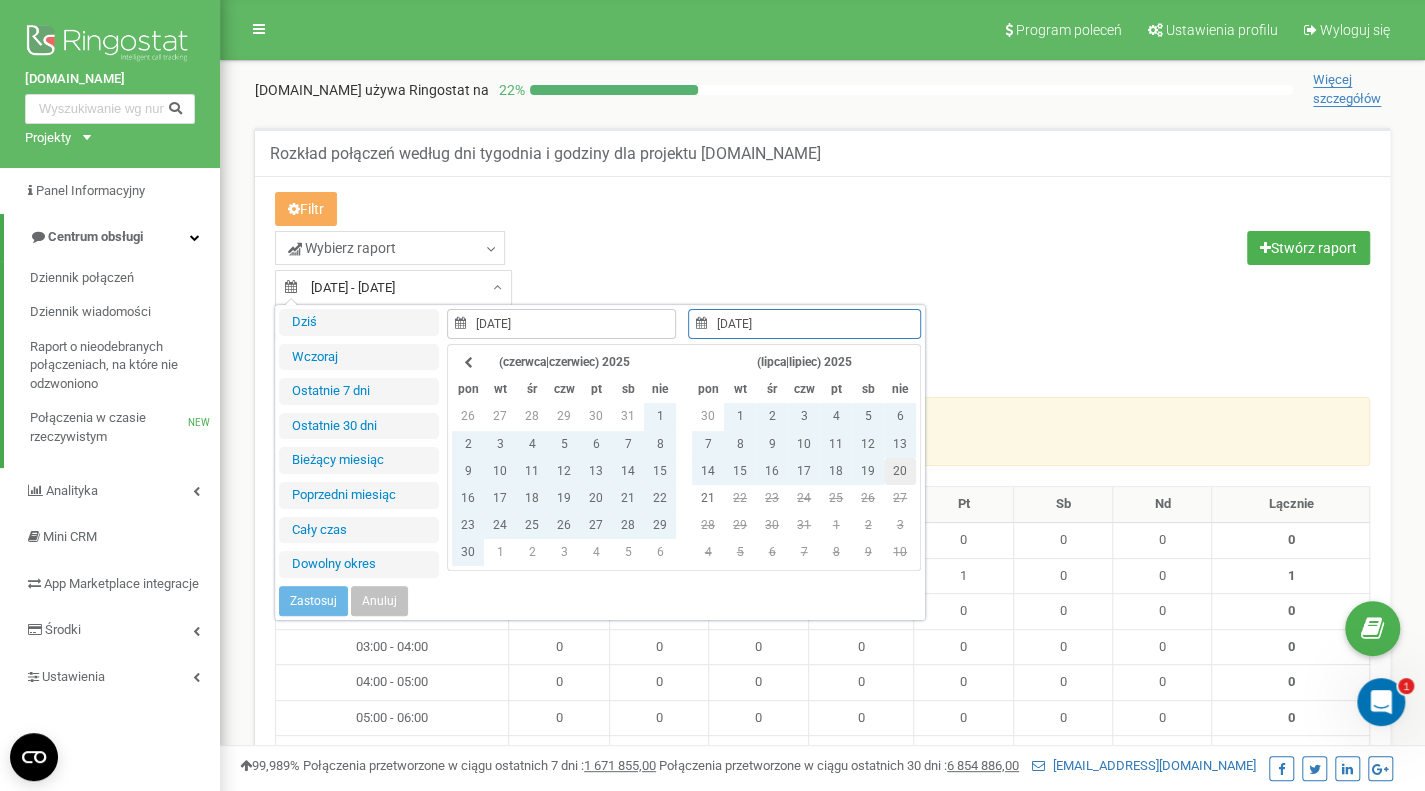 click on "20" at bounding box center (900, 471) 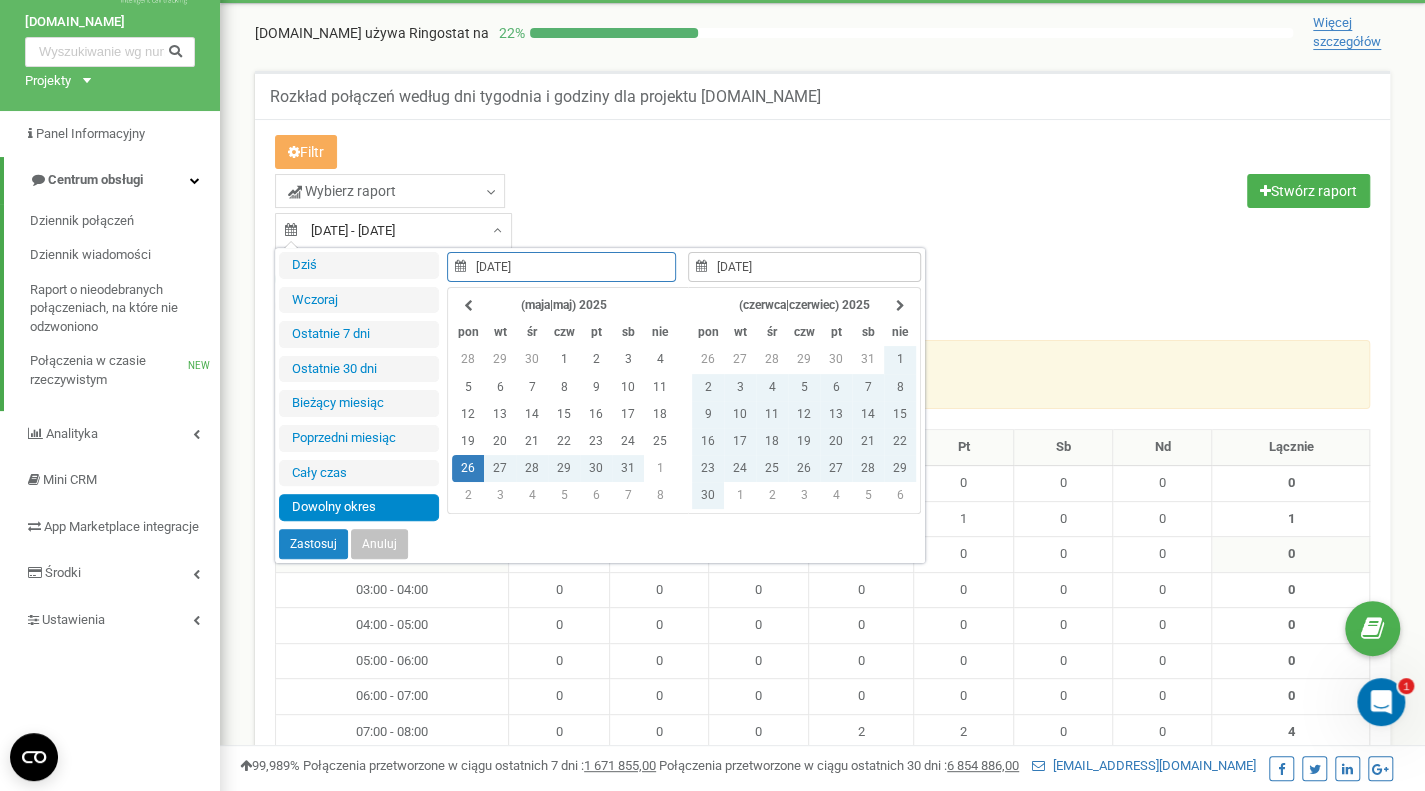 scroll, scrollTop: 133, scrollLeft: 0, axis: vertical 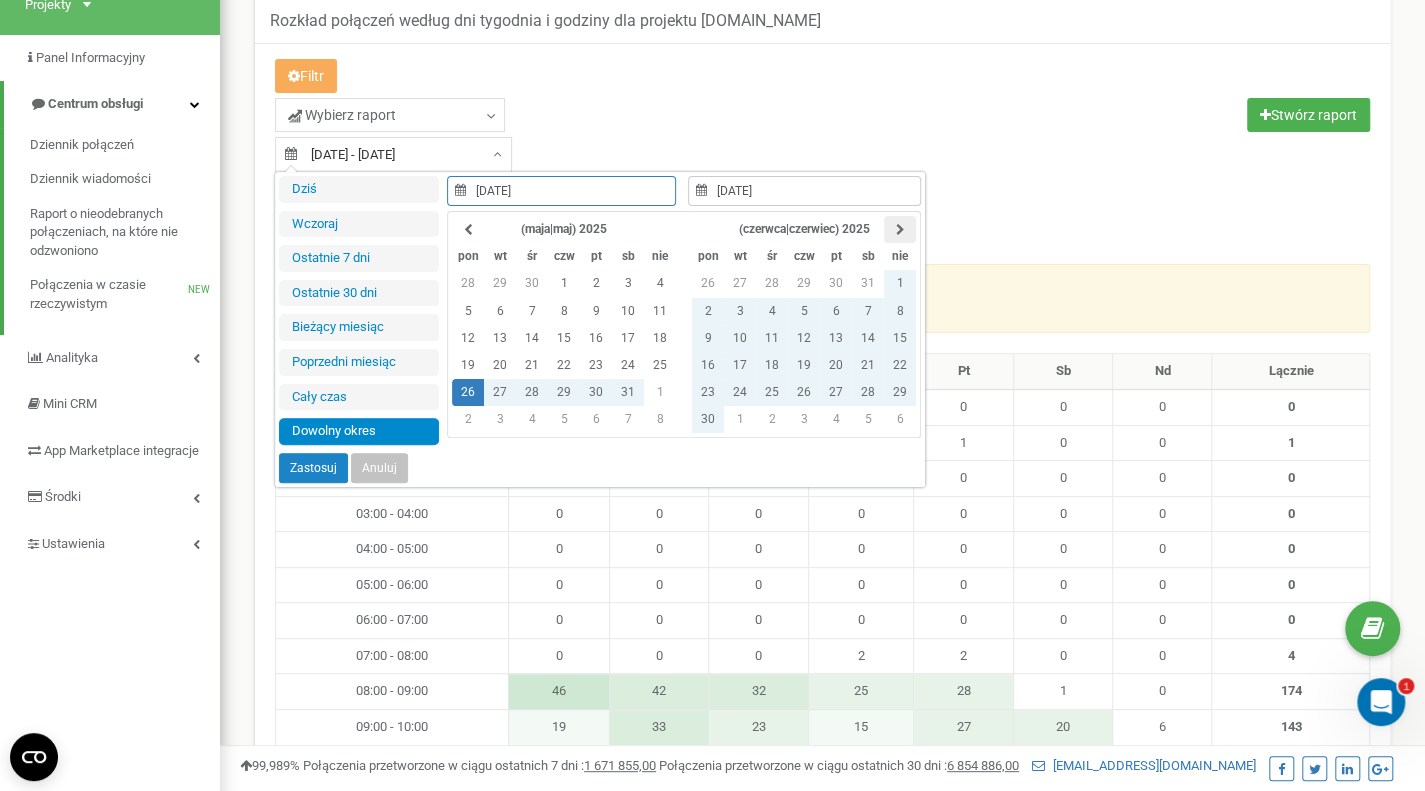 click at bounding box center (900, 229) 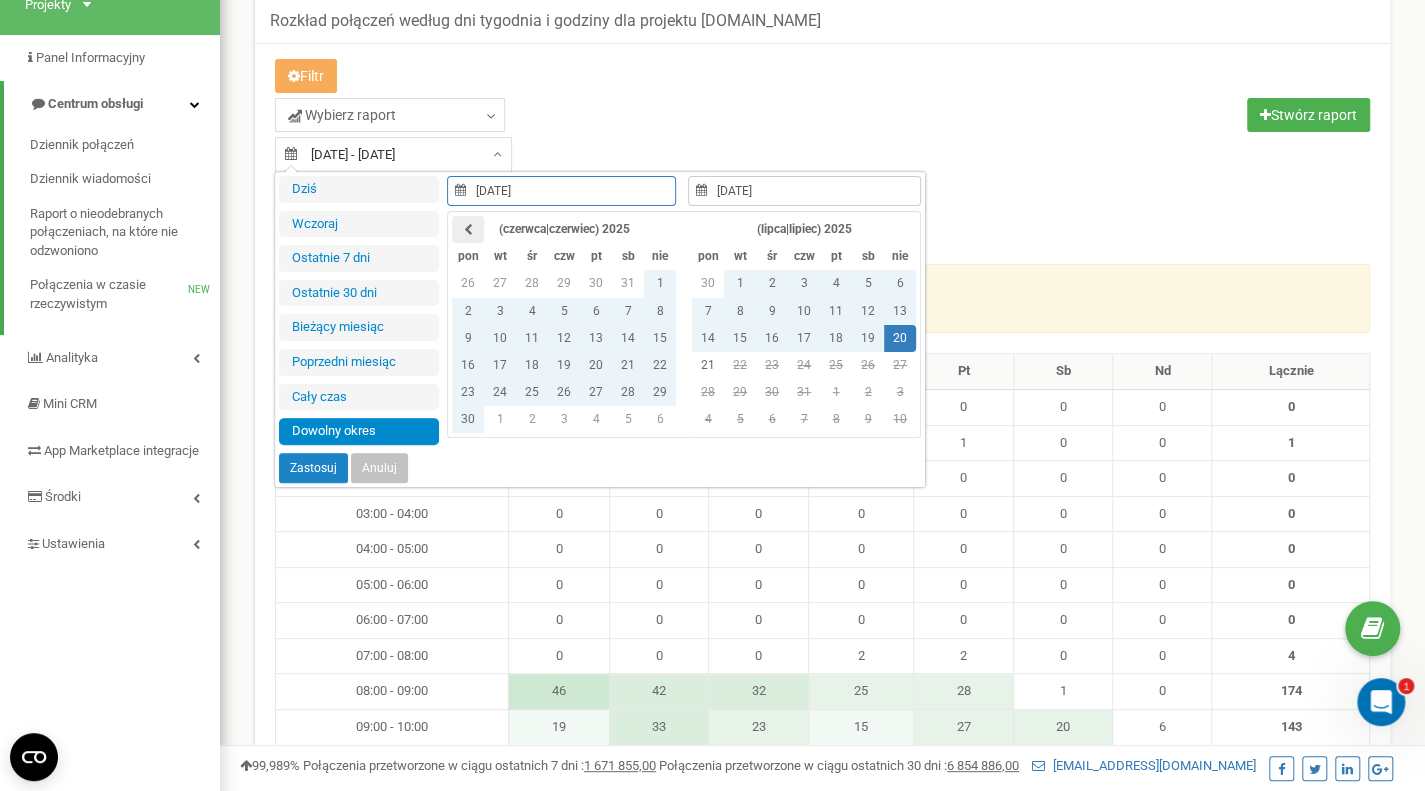 click at bounding box center (468, 230) 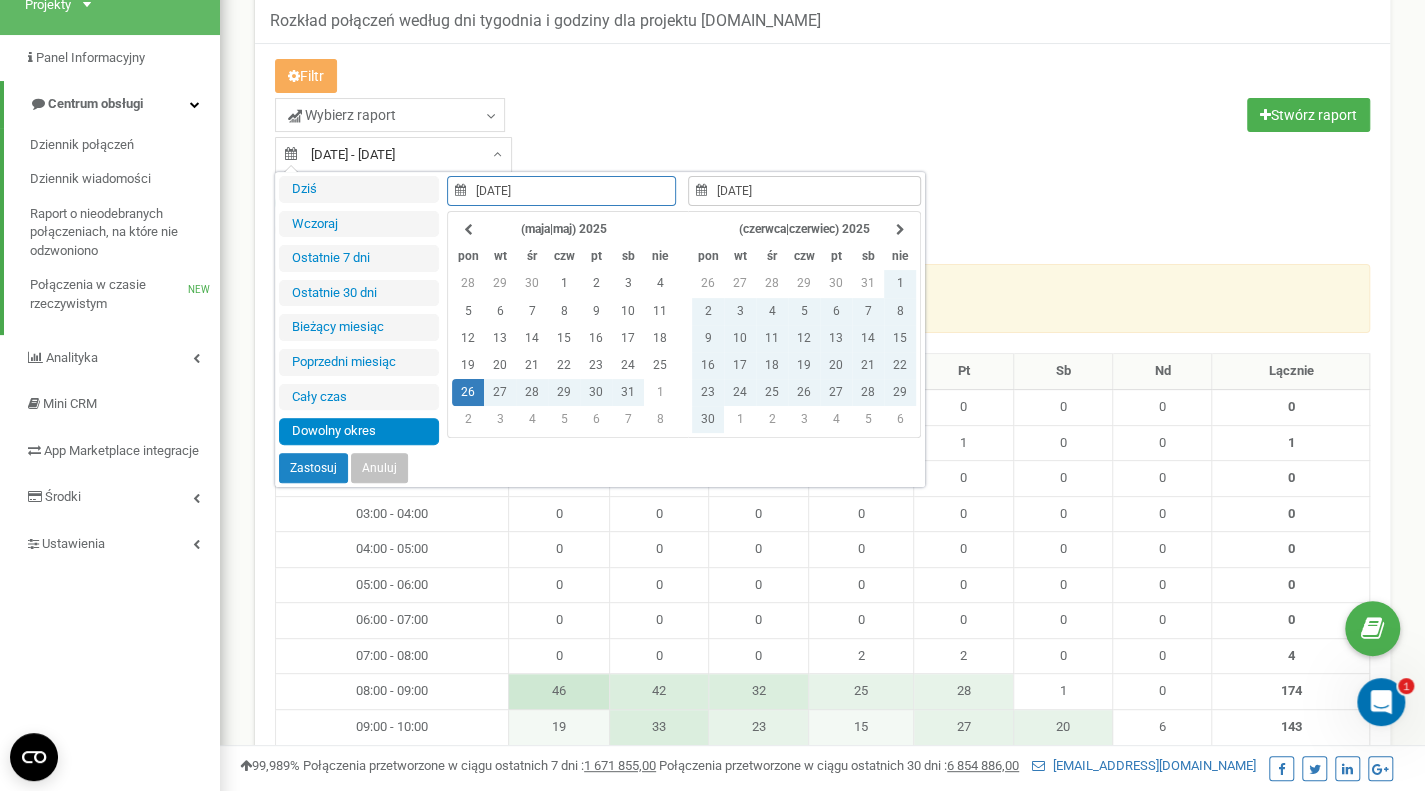 type on "26.05.2025" 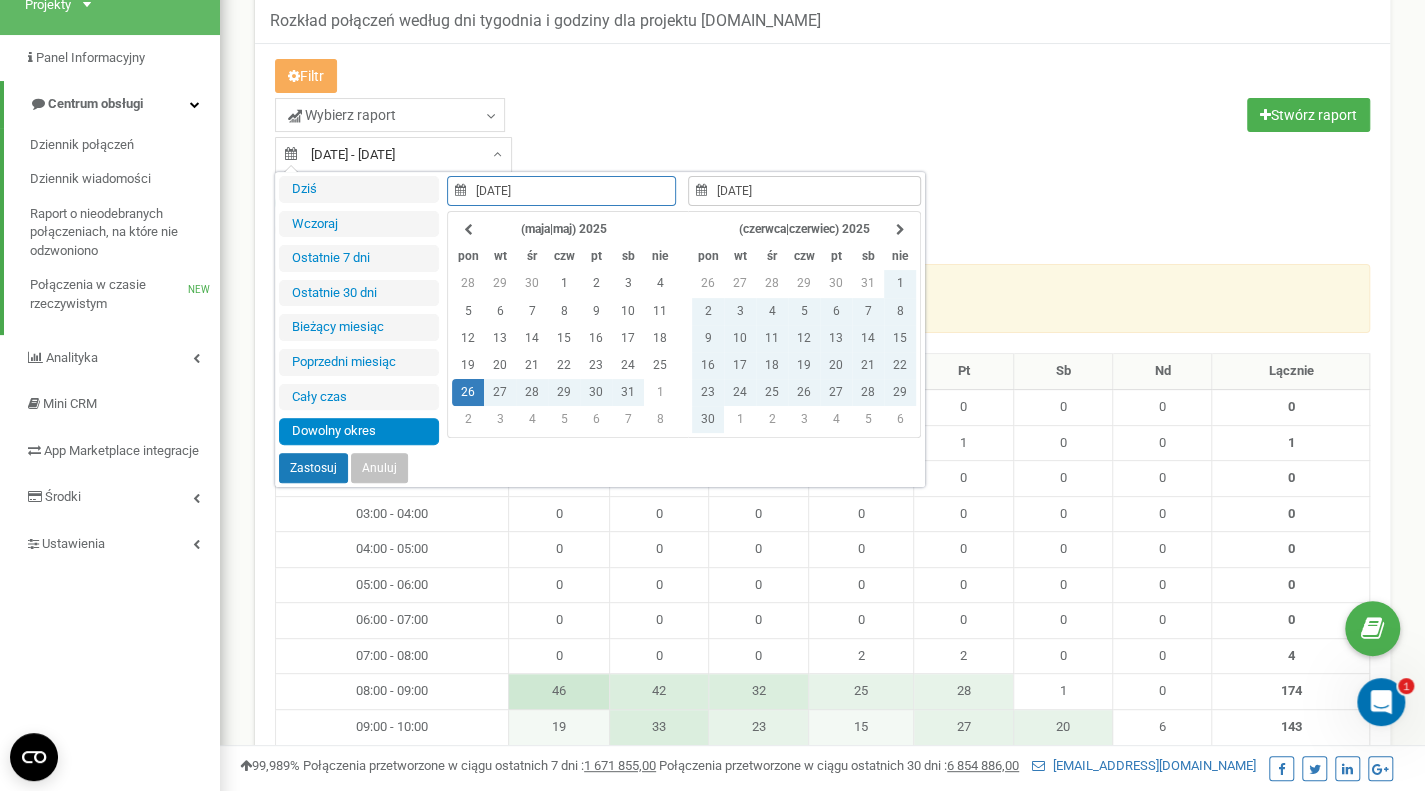click on "Zastosuj" at bounding box center (313, 468) 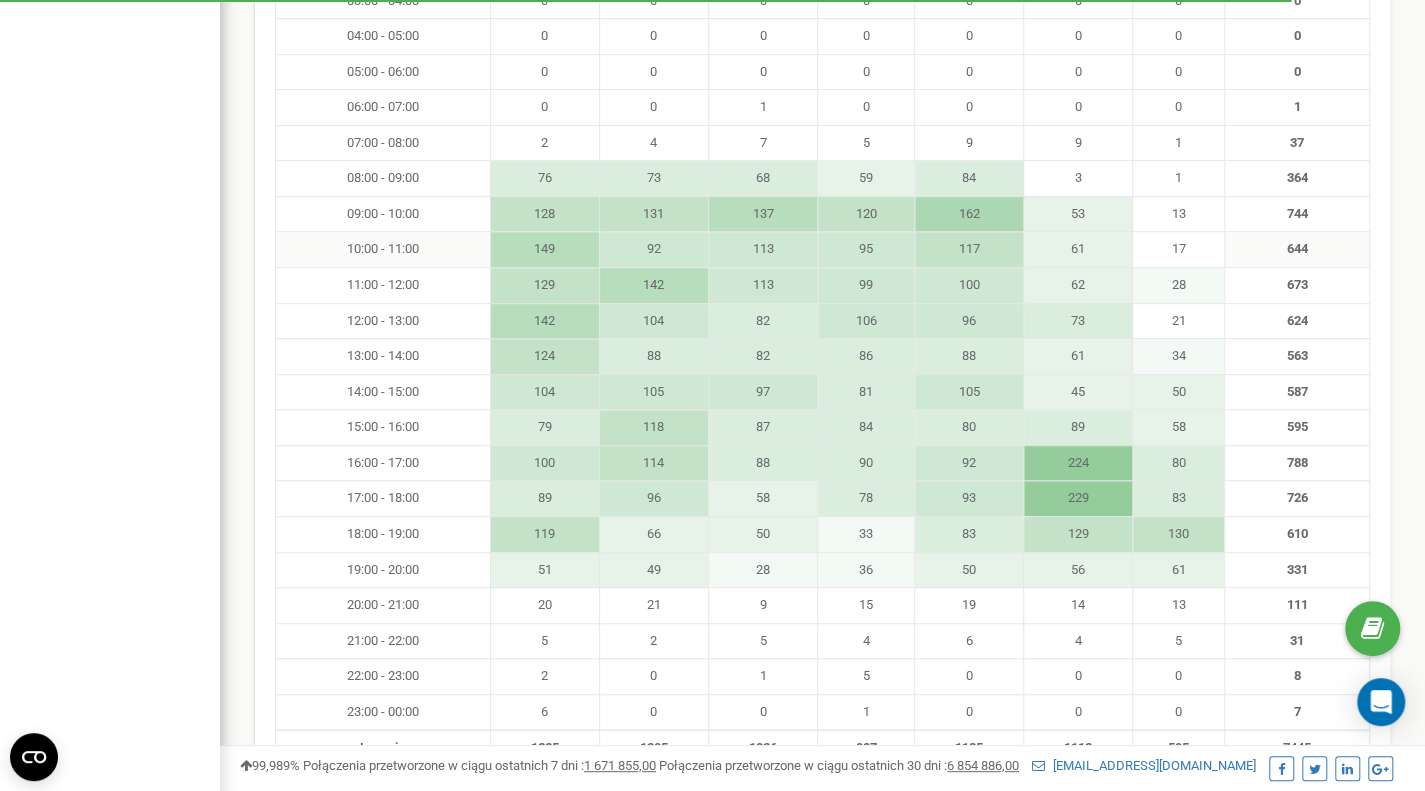scroll, scrollTop: 533, scrollLeft: 0, axis: vertical 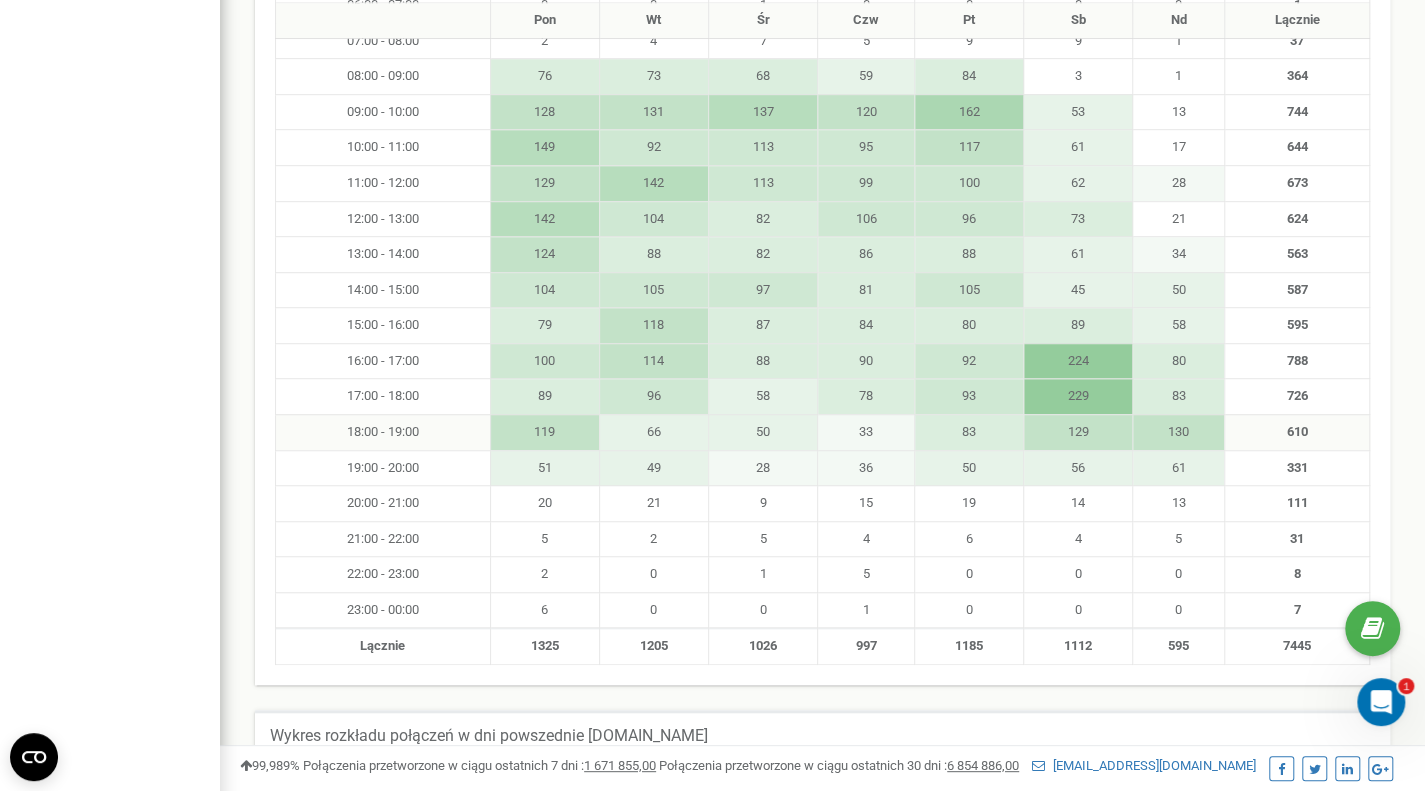 drag, startPoint x: 1062, startPoint y: 425, endPoint x: 1196, endPoint y: 432, distance: 134.18271 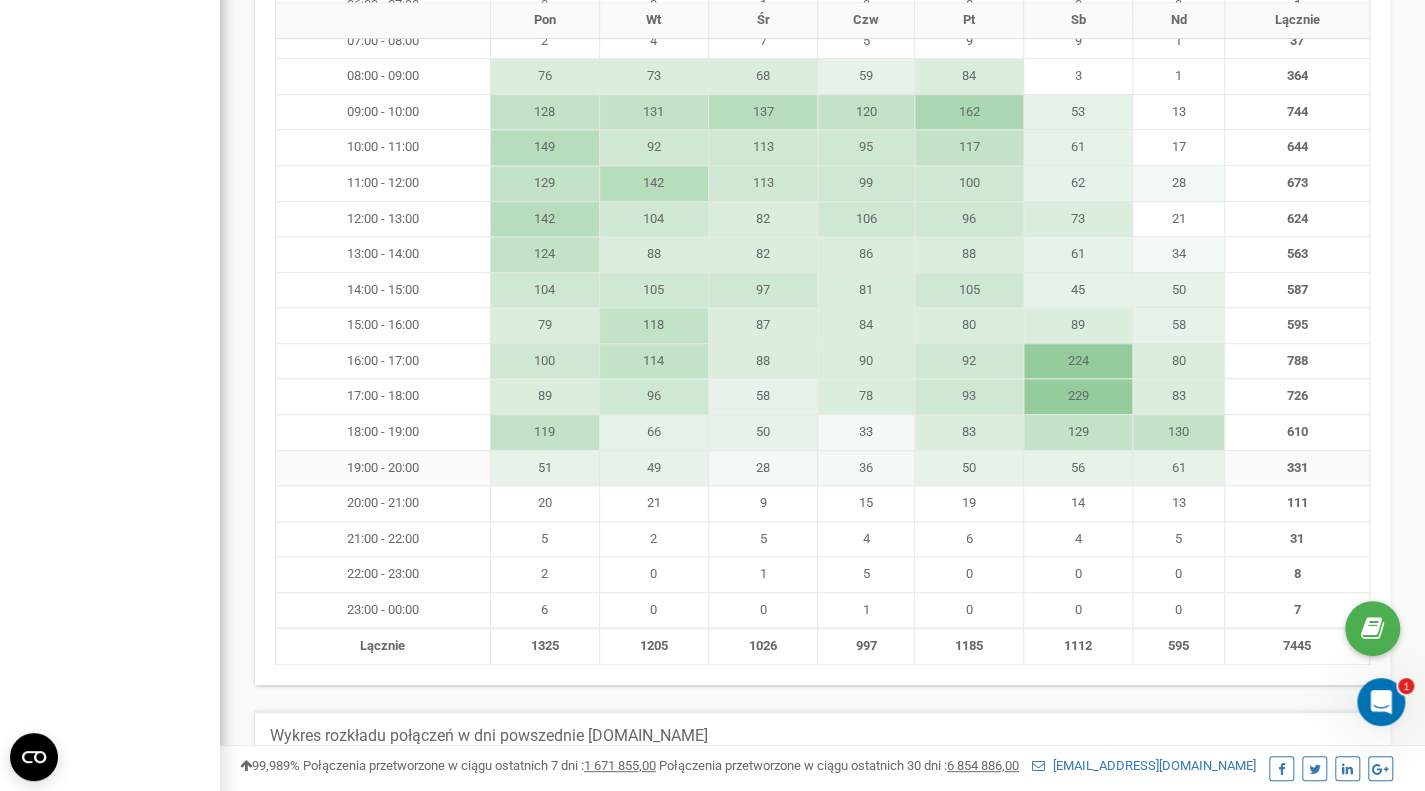 drag, startPoint x: 1190, startPoint y: 461, endPoint x: 527, endPoint y: 467, distance: 663.02716 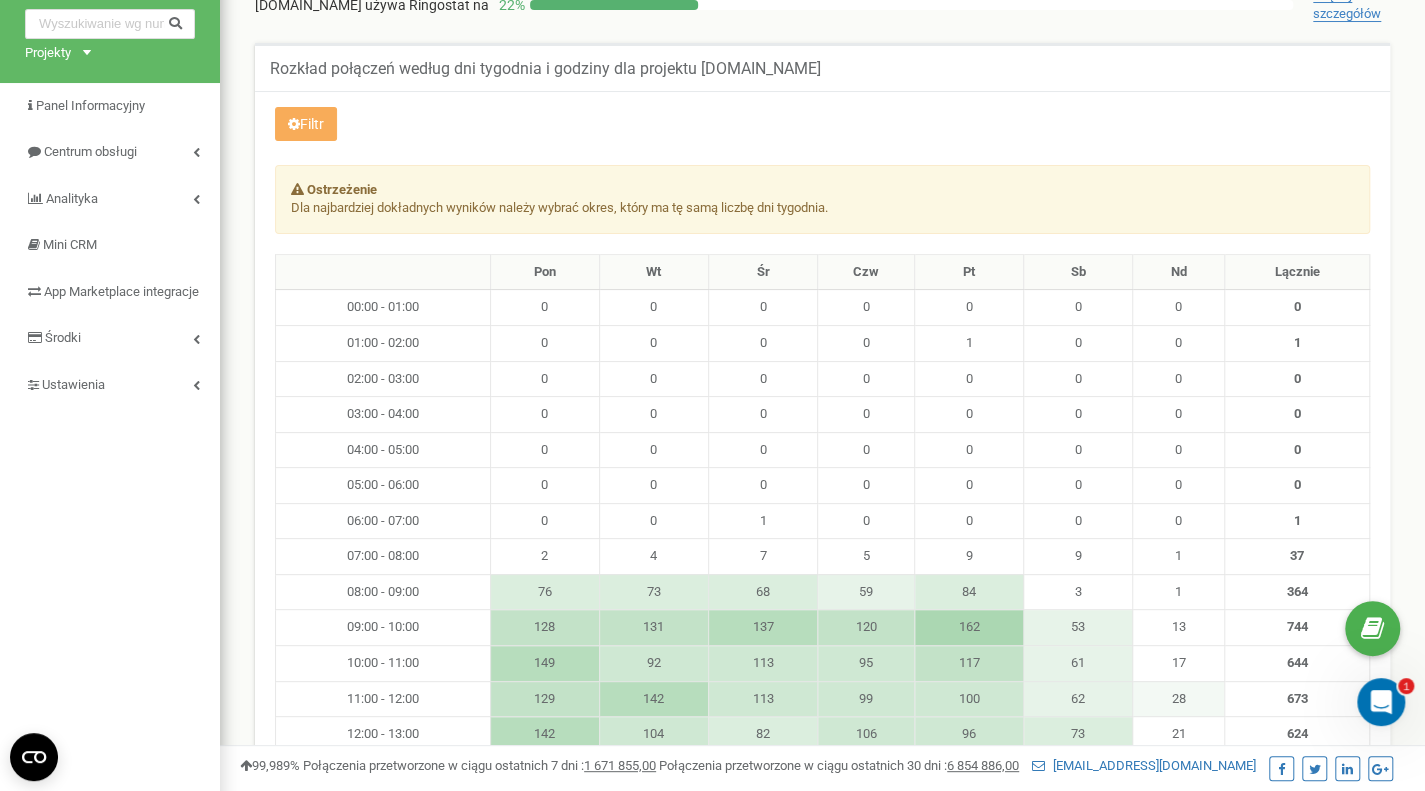 scroll, scrollTop: 0, scrollLeft: 0, axis: both 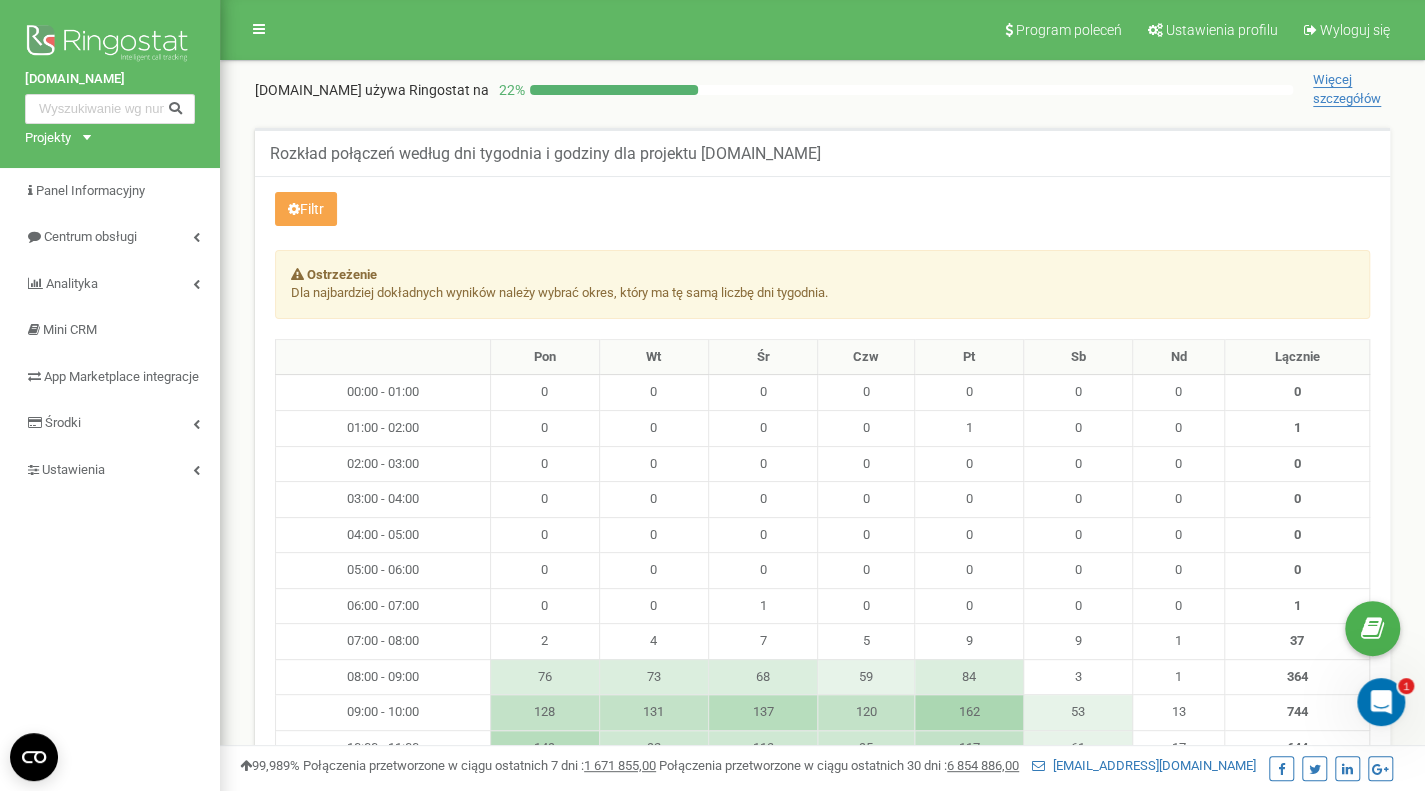 click on "Filtr" at bounding box center (306, 209) 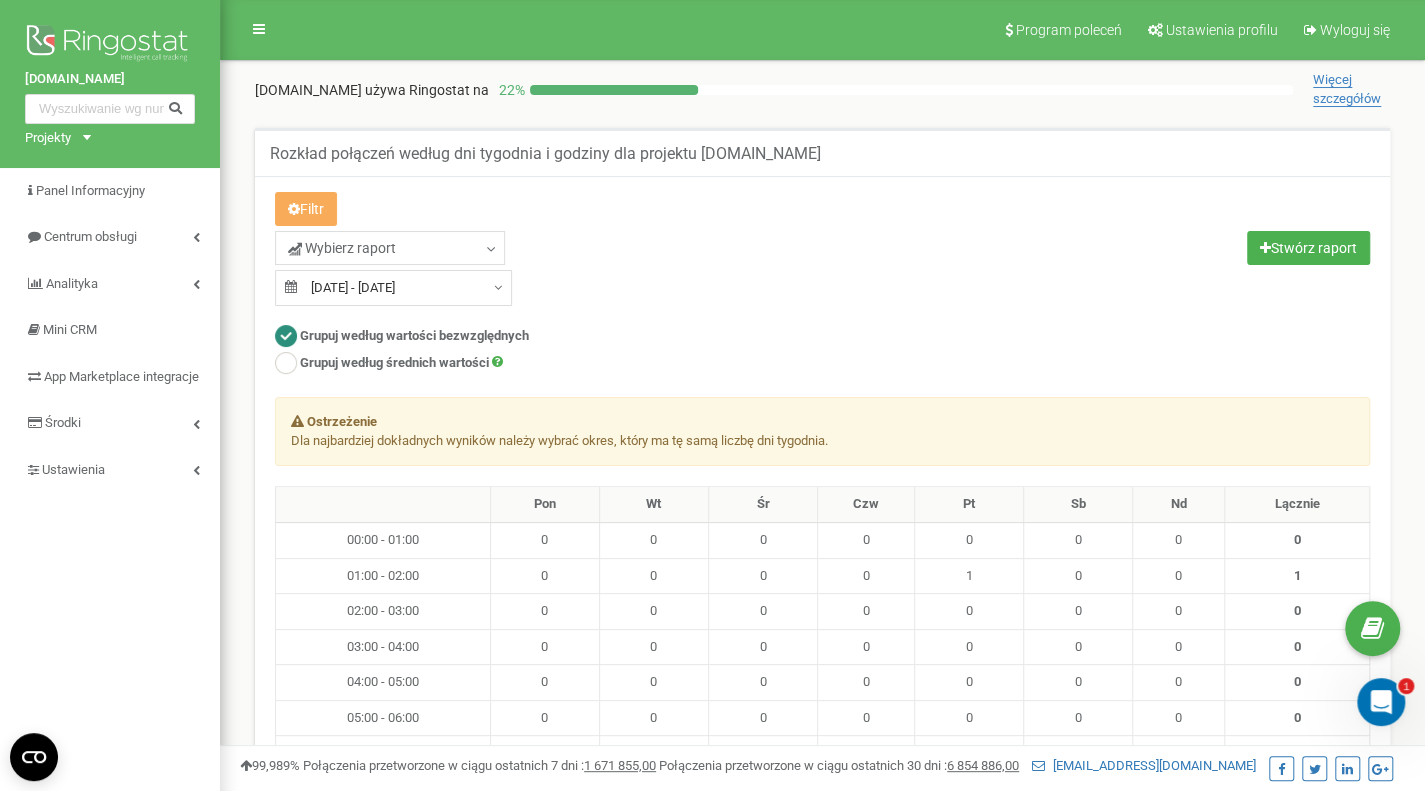 type on "26.05.2025" 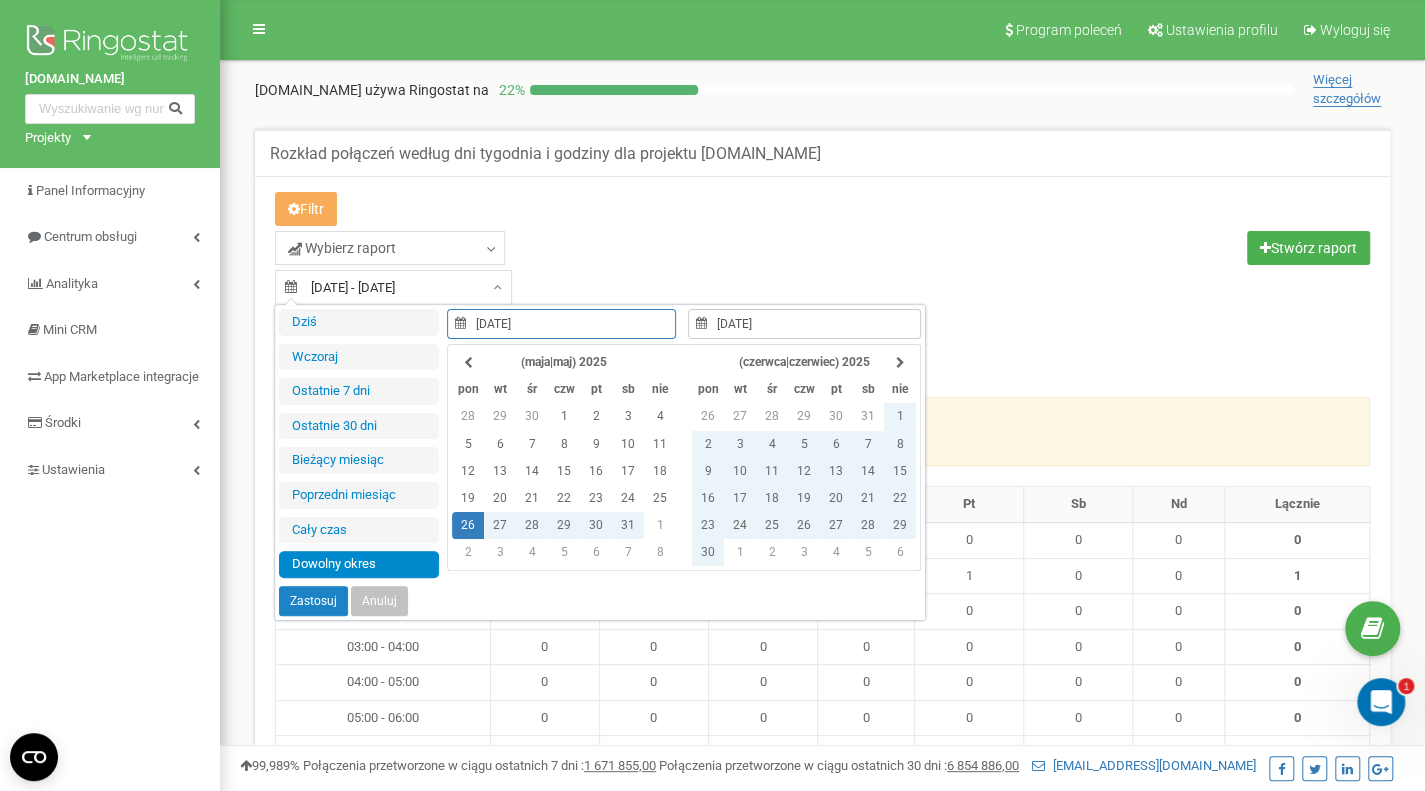 click on "26.05.2025 - 20.07.2025" at bounding box center (393, 288) 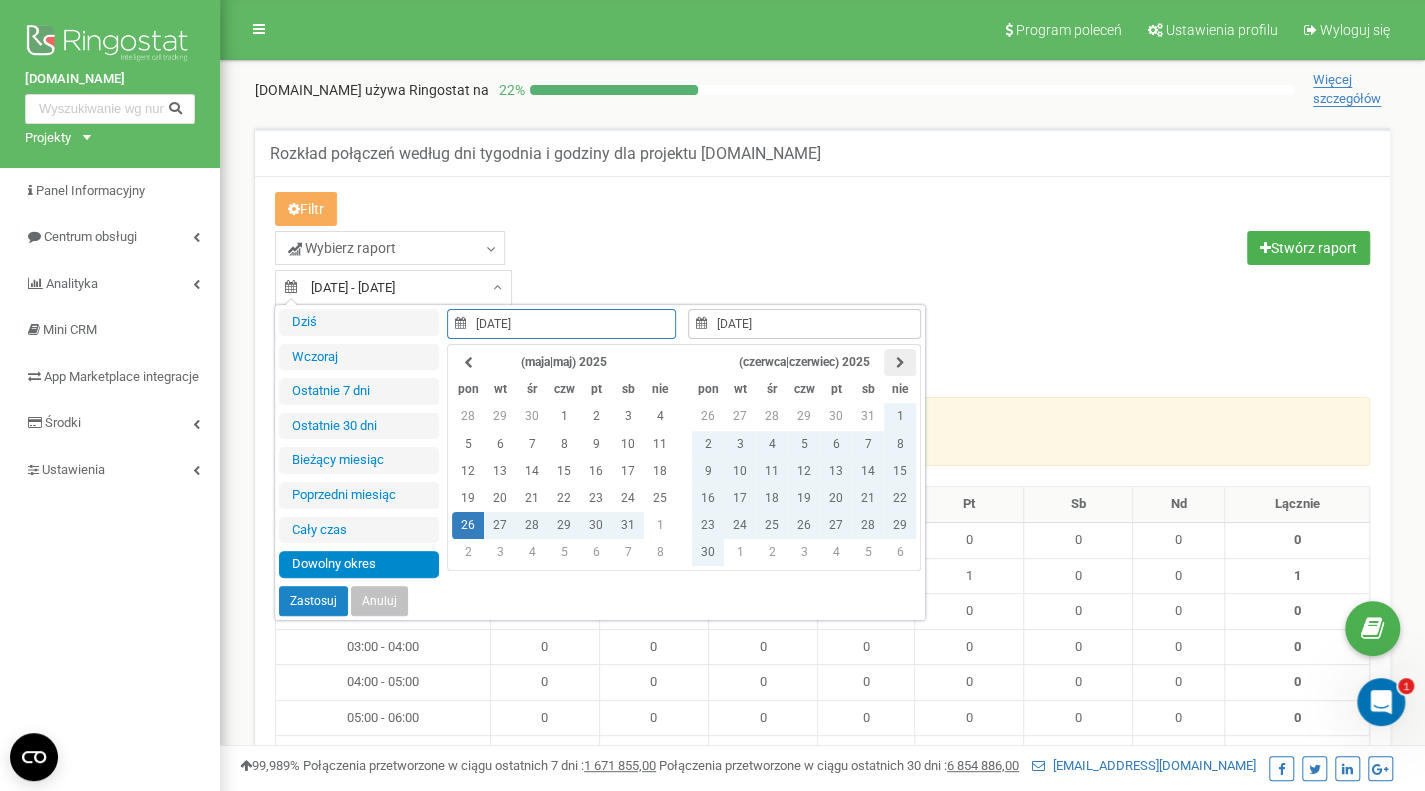 click at bounding box center [900, 362] 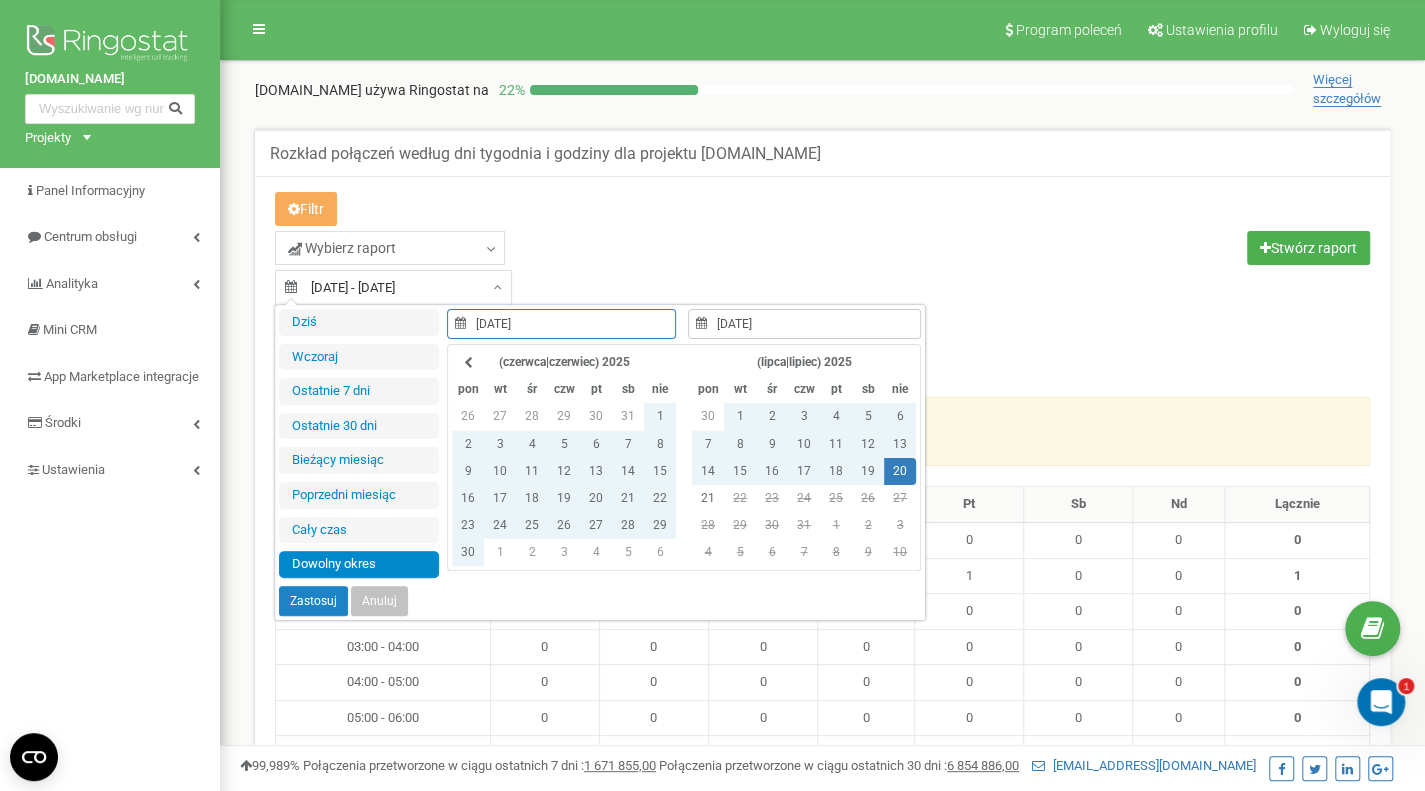 type on "26.05.2025" 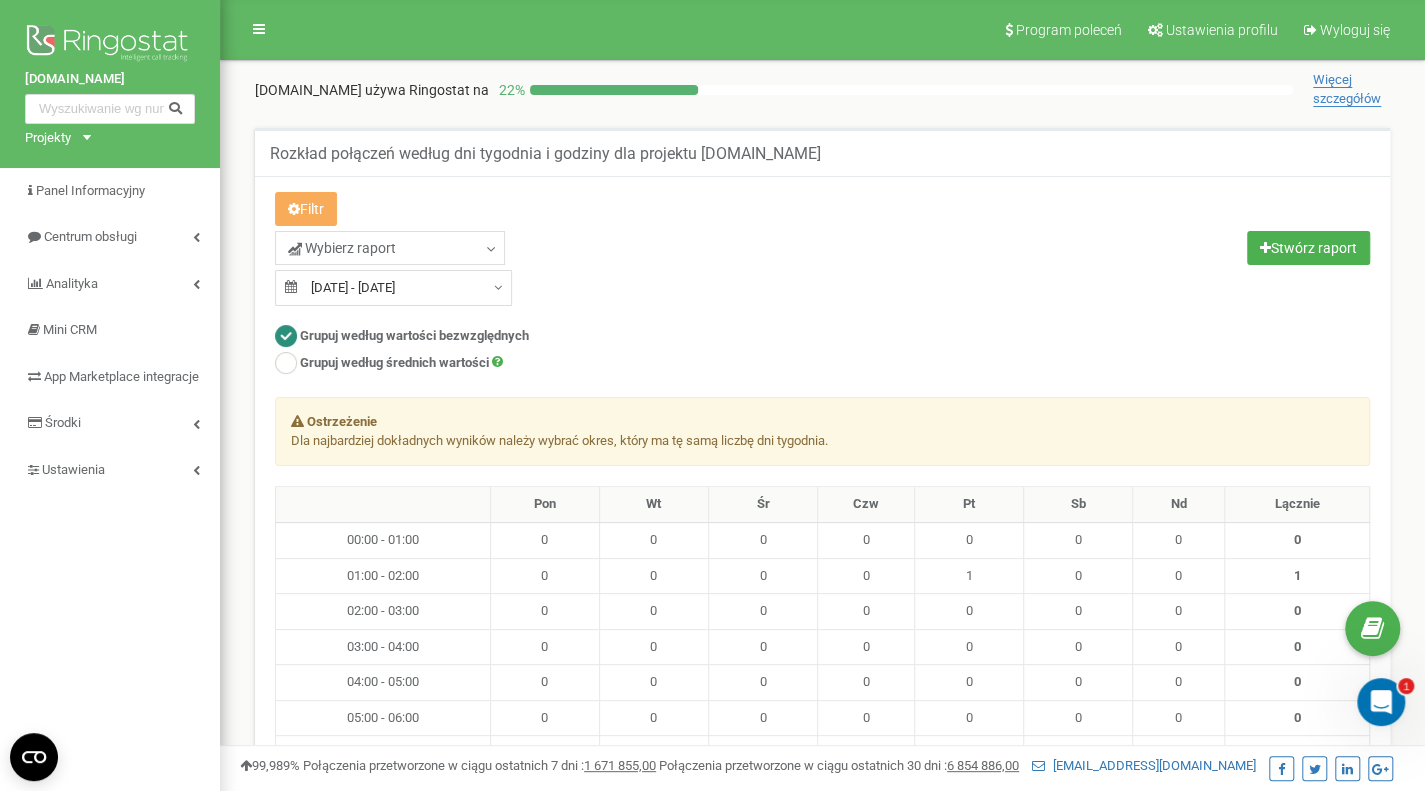 click on "Grupuj według wartości bezwzględnych" at bounding box center (822, 338) 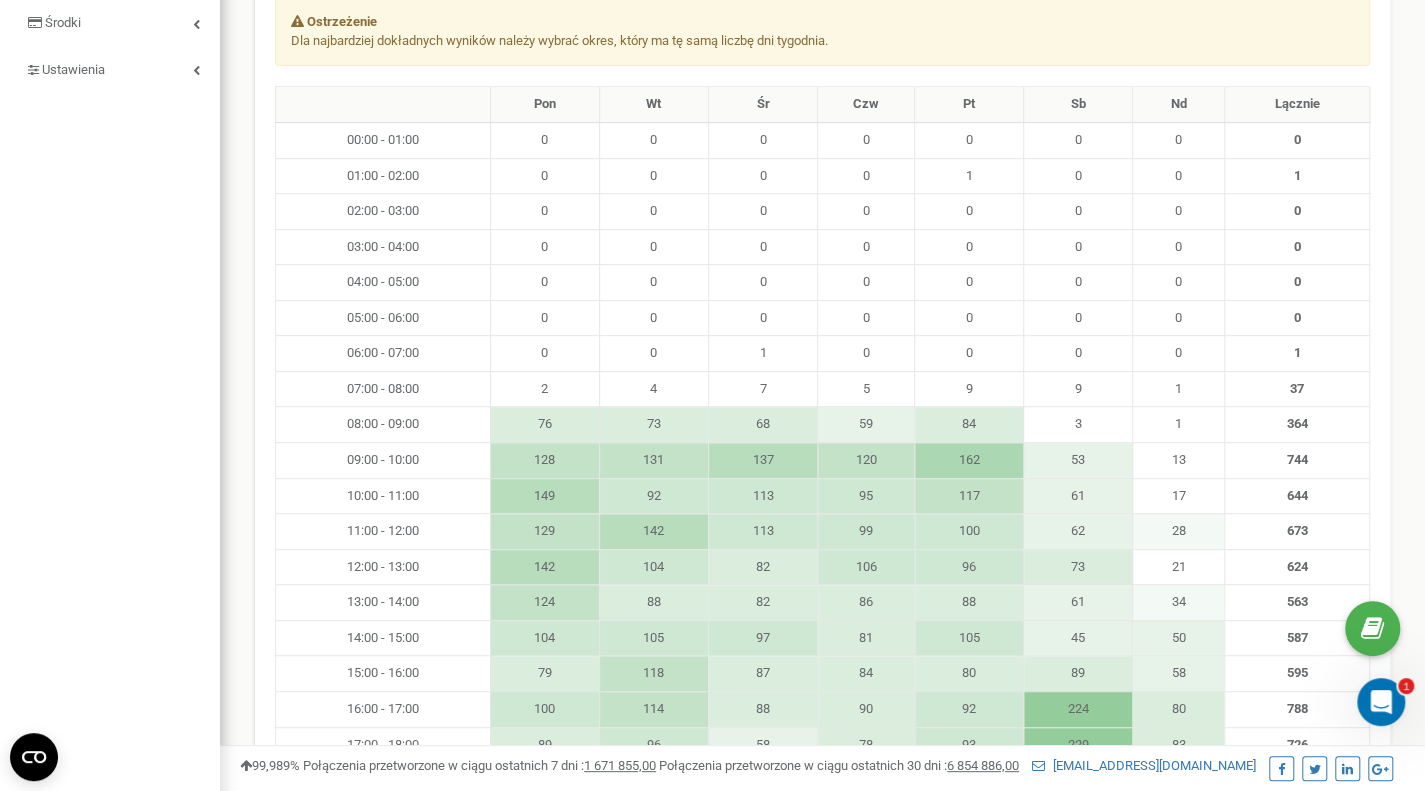 scroll, scrollTop: 733, scrollLeft: 0, axis: vertical 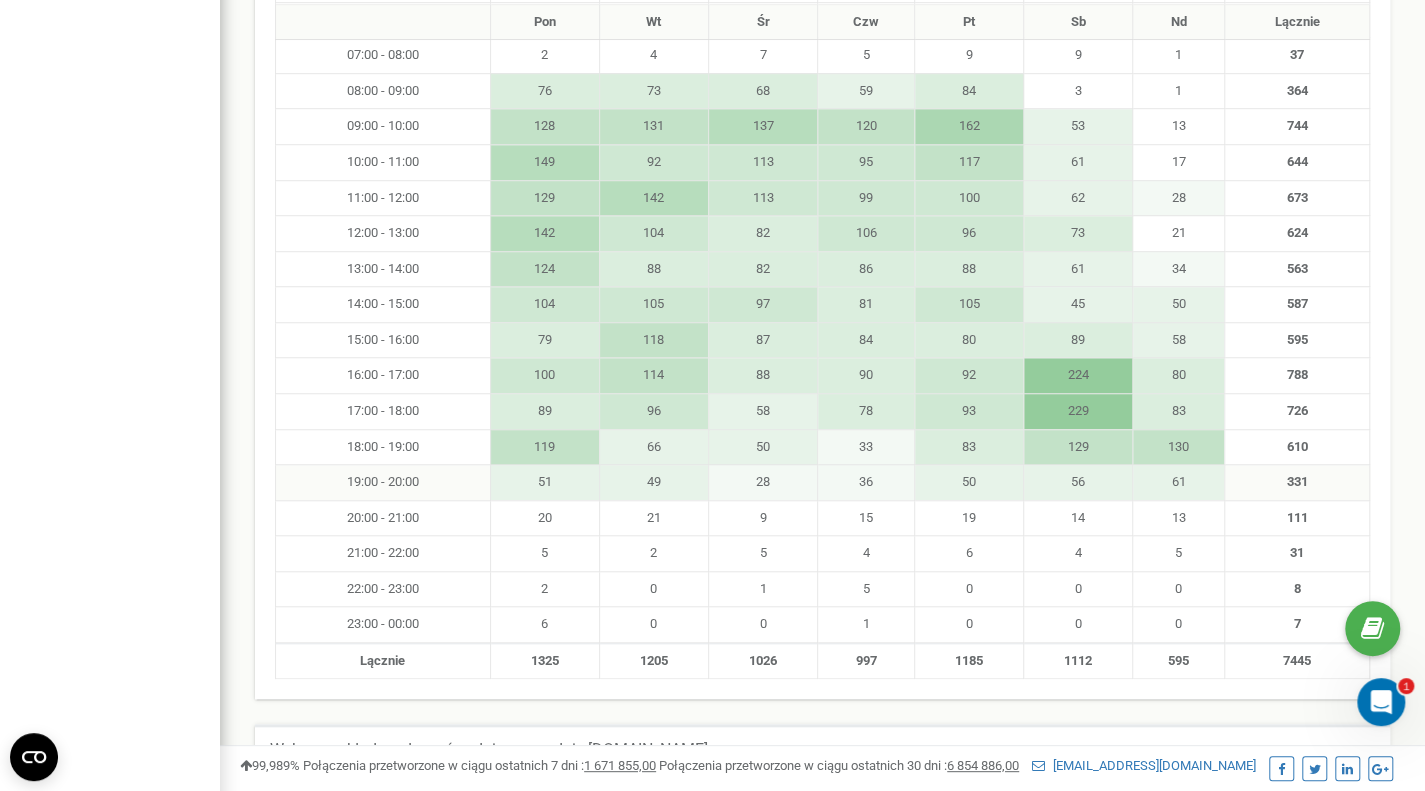drag, startPoint x: 1189, startPoint y: 479, endPoint x: 526, endPoint y: 478, distance: 663.00073 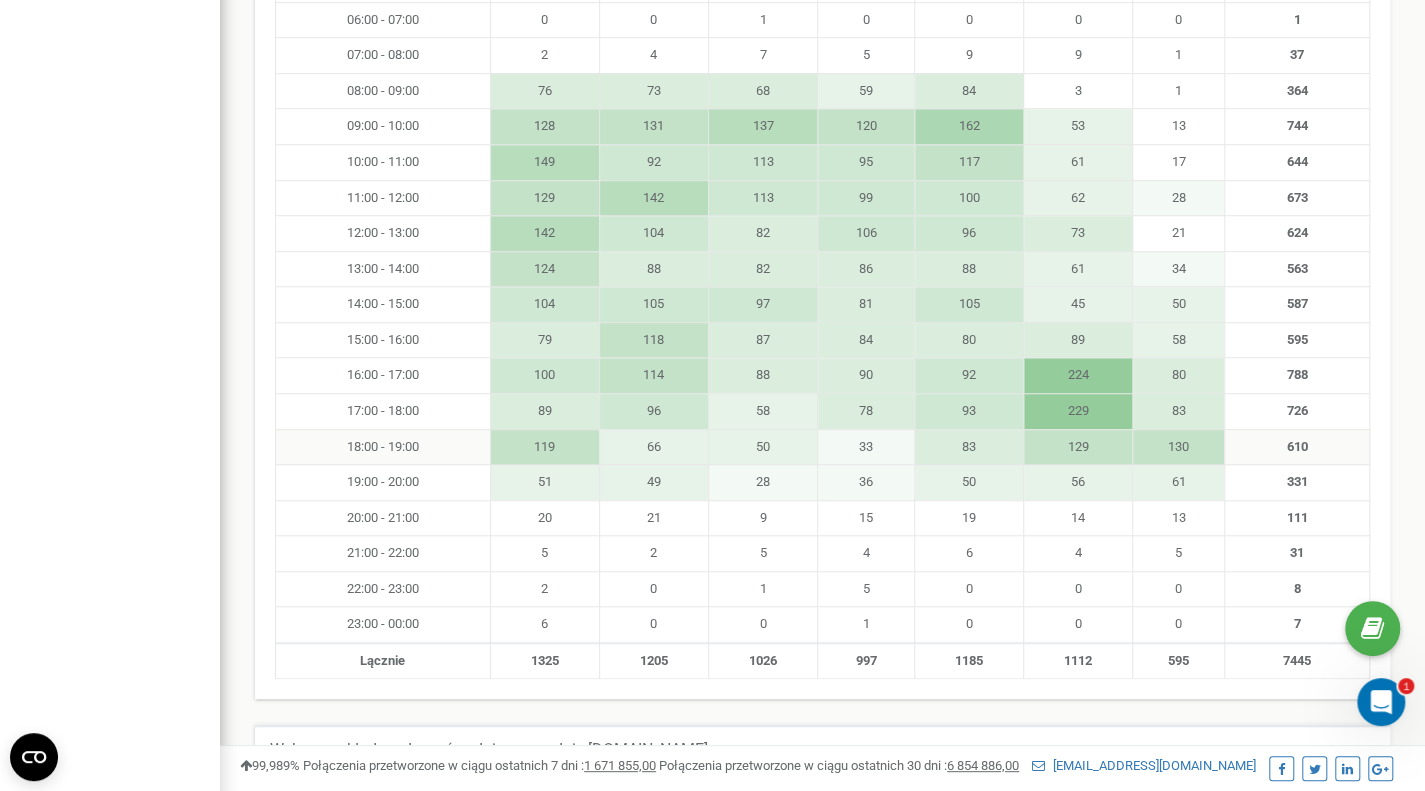 scroll, scrollTop: 666, scrollLeft: 0, axis: vertical 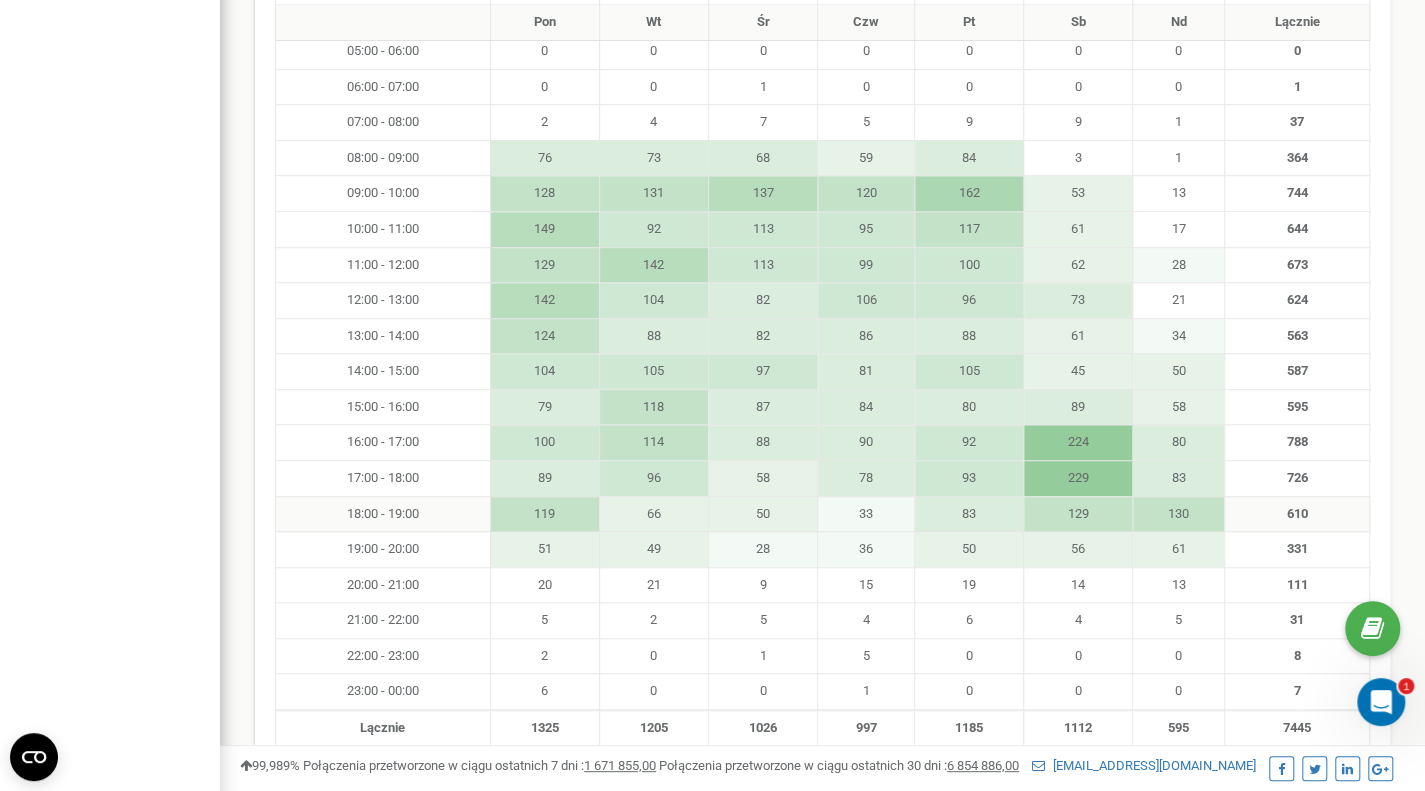 drag, startPoint x: 1204, startPoint y: 507, endPoint x: 1159, endPoint y: 507, distance: 45 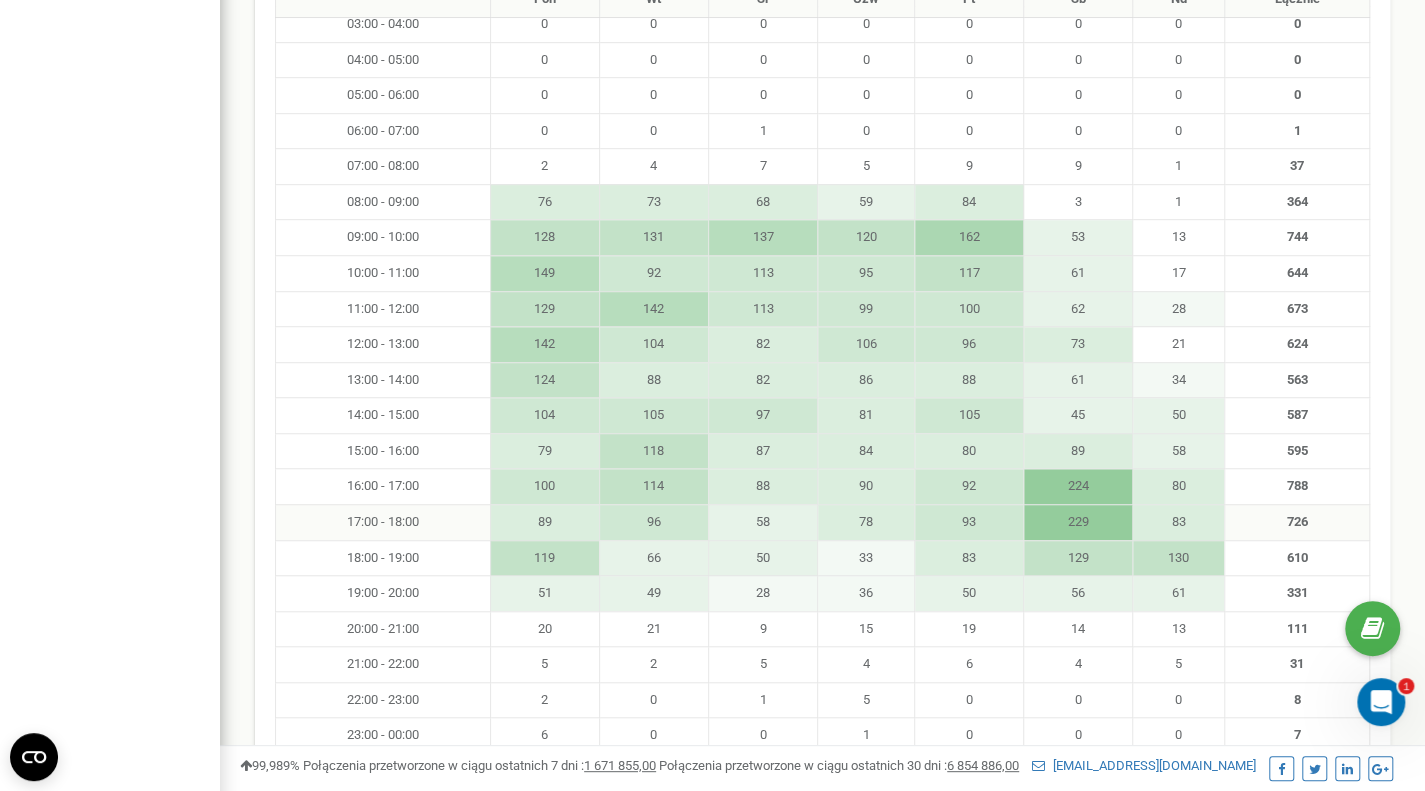 scroll, scrollTop: 600, scrollLeft: 0, axis: vertical 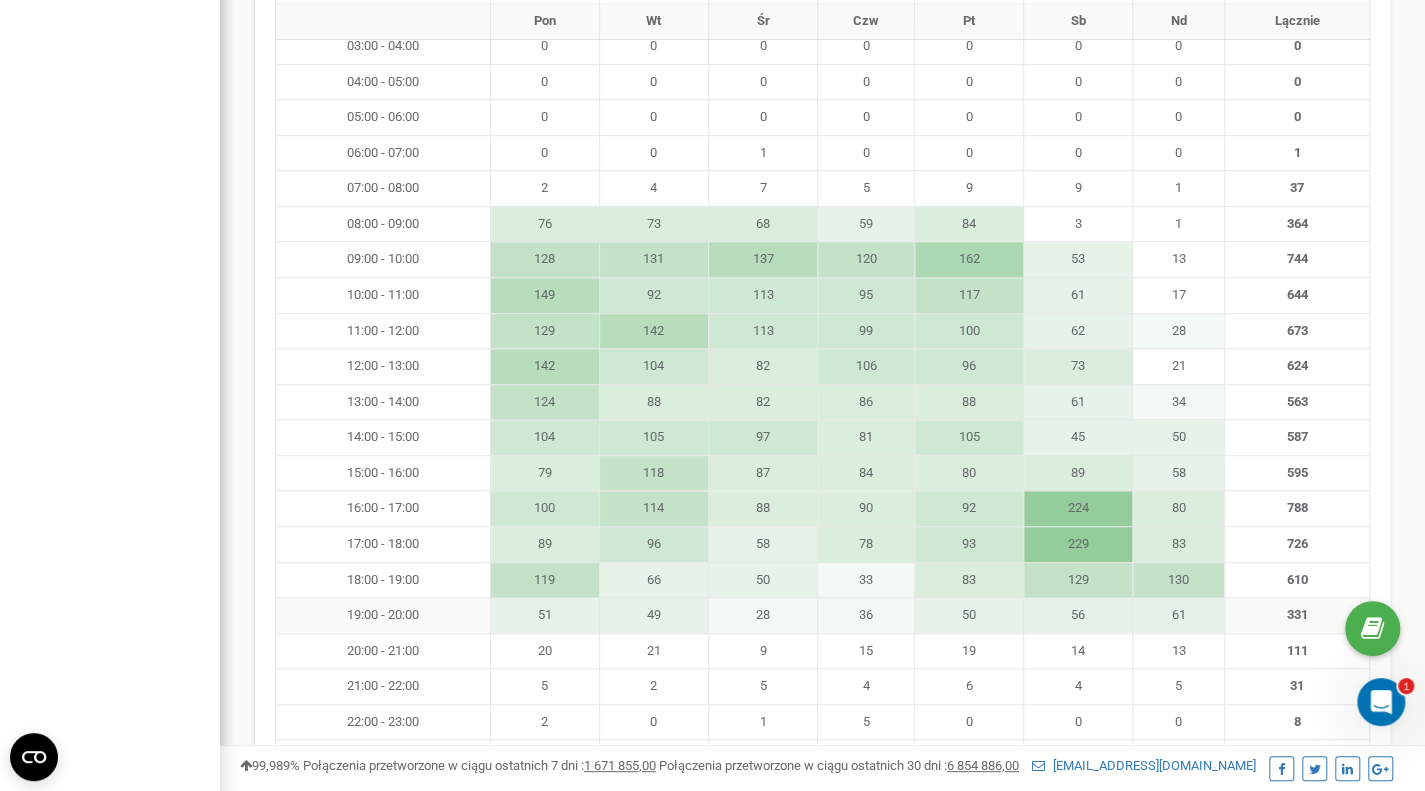 click on "61" at bounding box center [1179, 616] 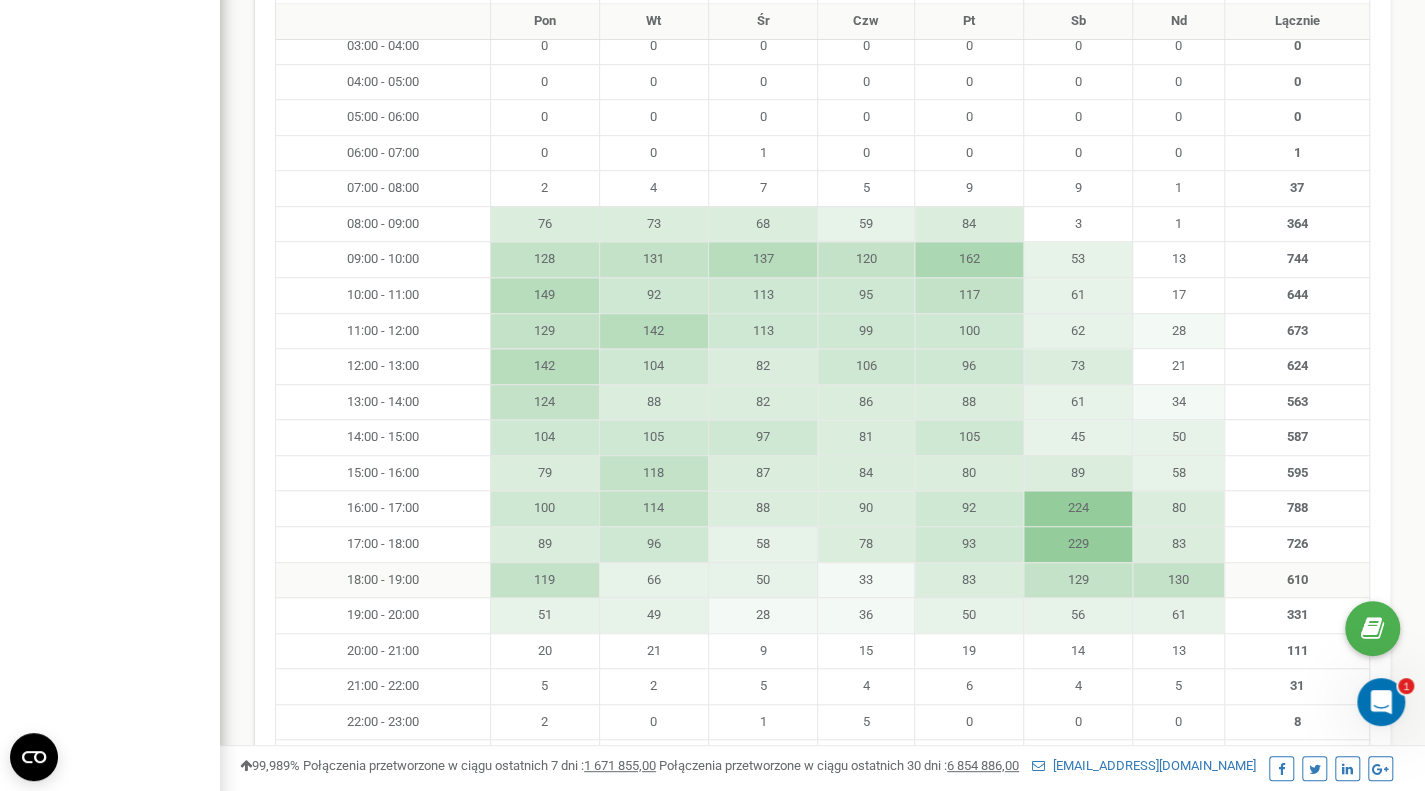 drag, startPoint x: 523, startPoint y: 573, endPoint x: 1202, endPoint y: 583, distance: 679.0736 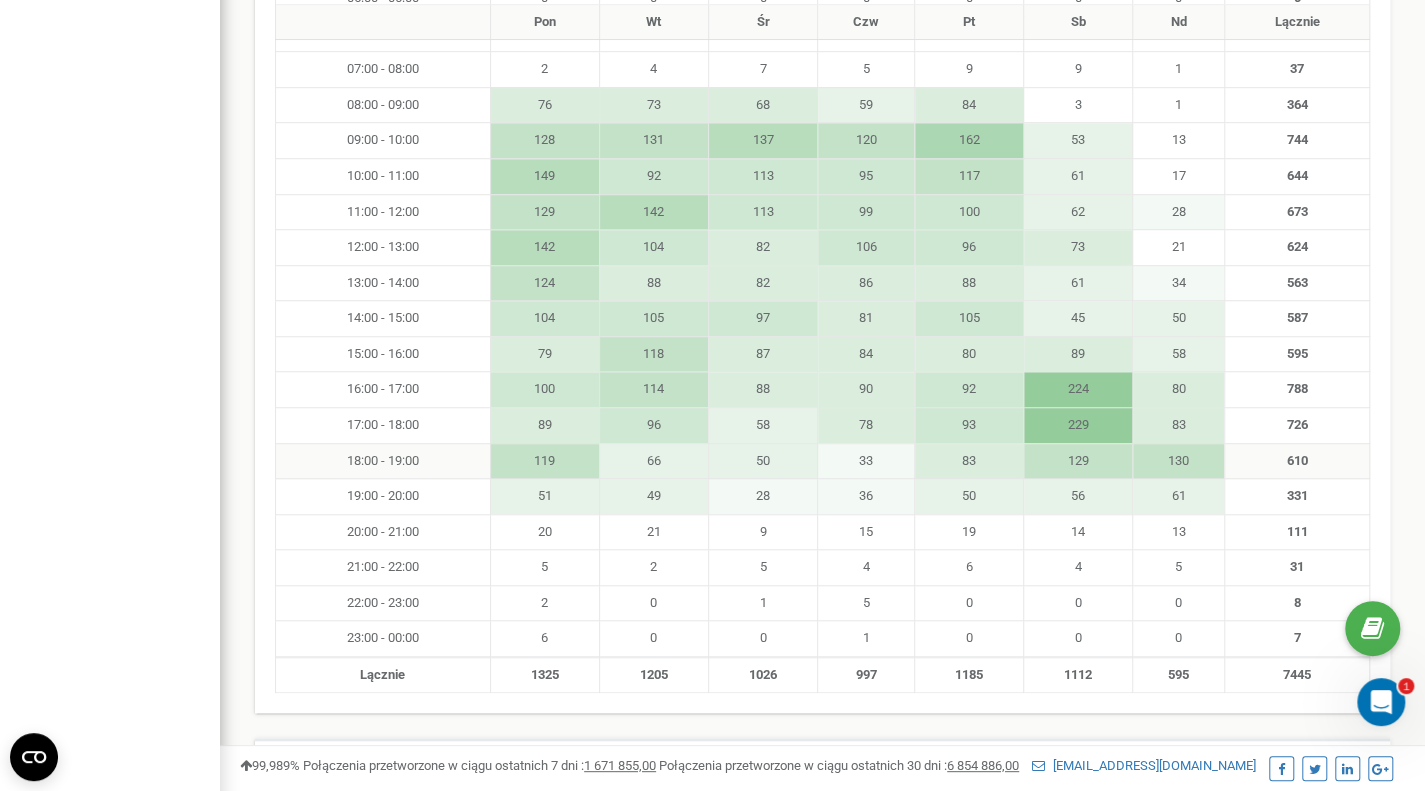 scroll, scrollTop: 733, scrollLeft: 0, axis: vertical 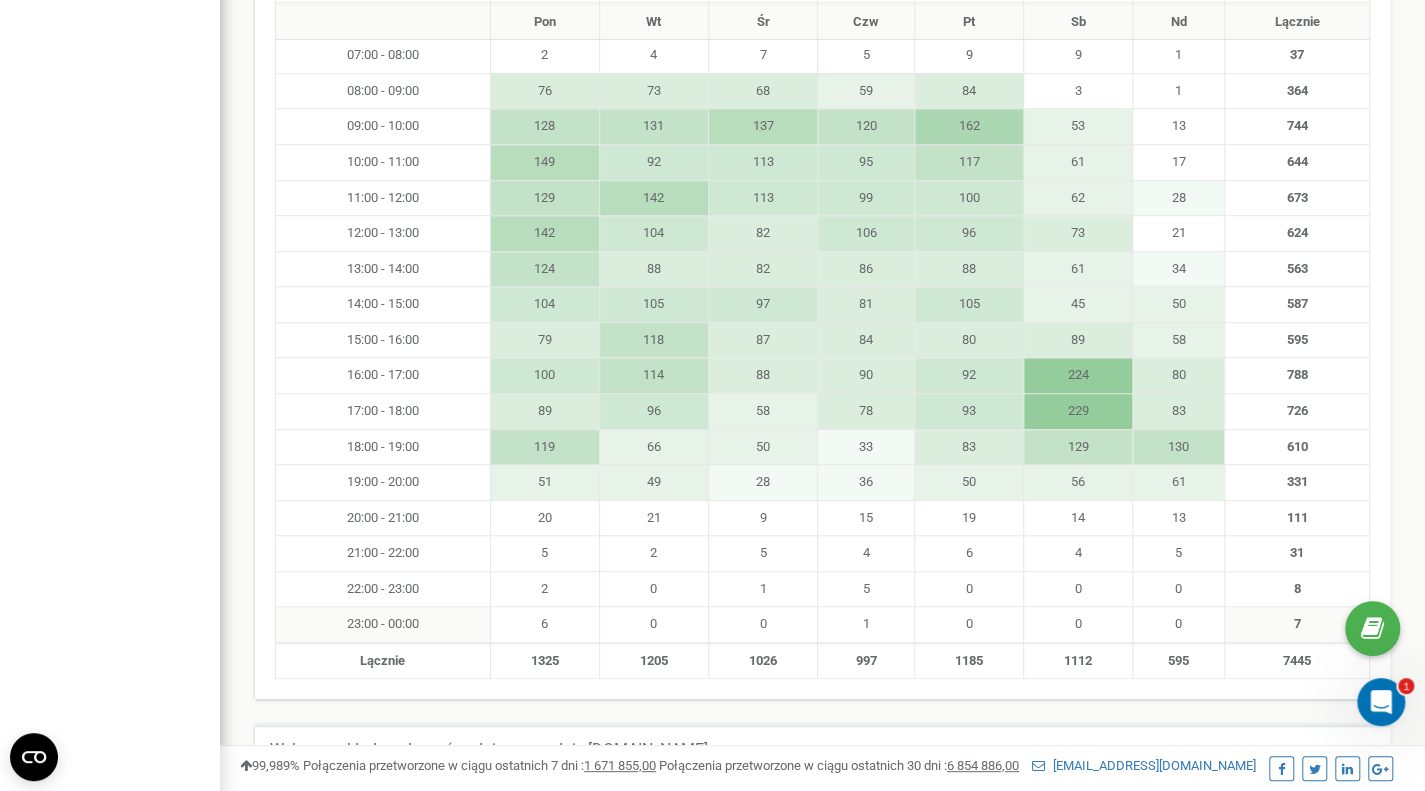 click on "7" at bounding box center [1296, 625] 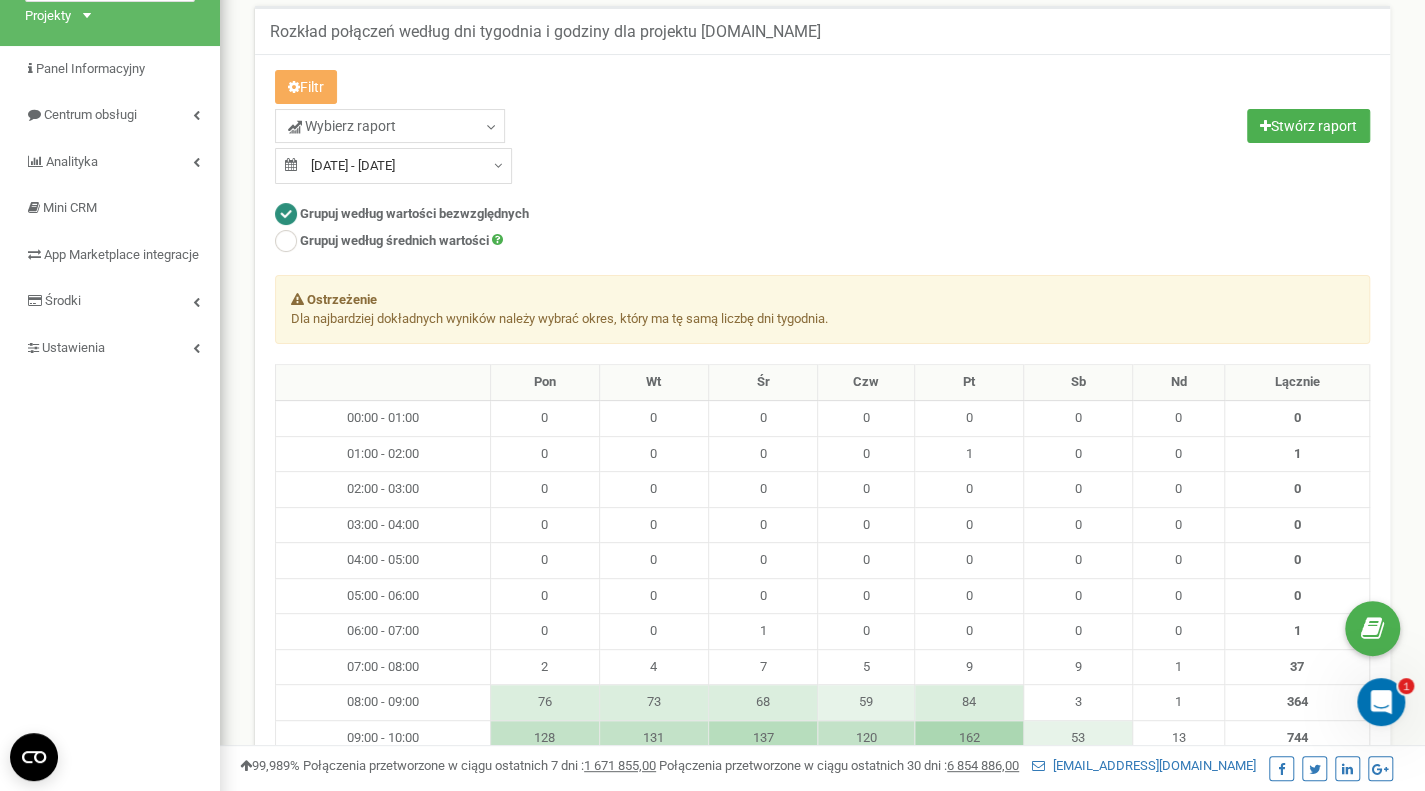 scroll, scrollTop: 0, scrollLeft: 0, axis: both 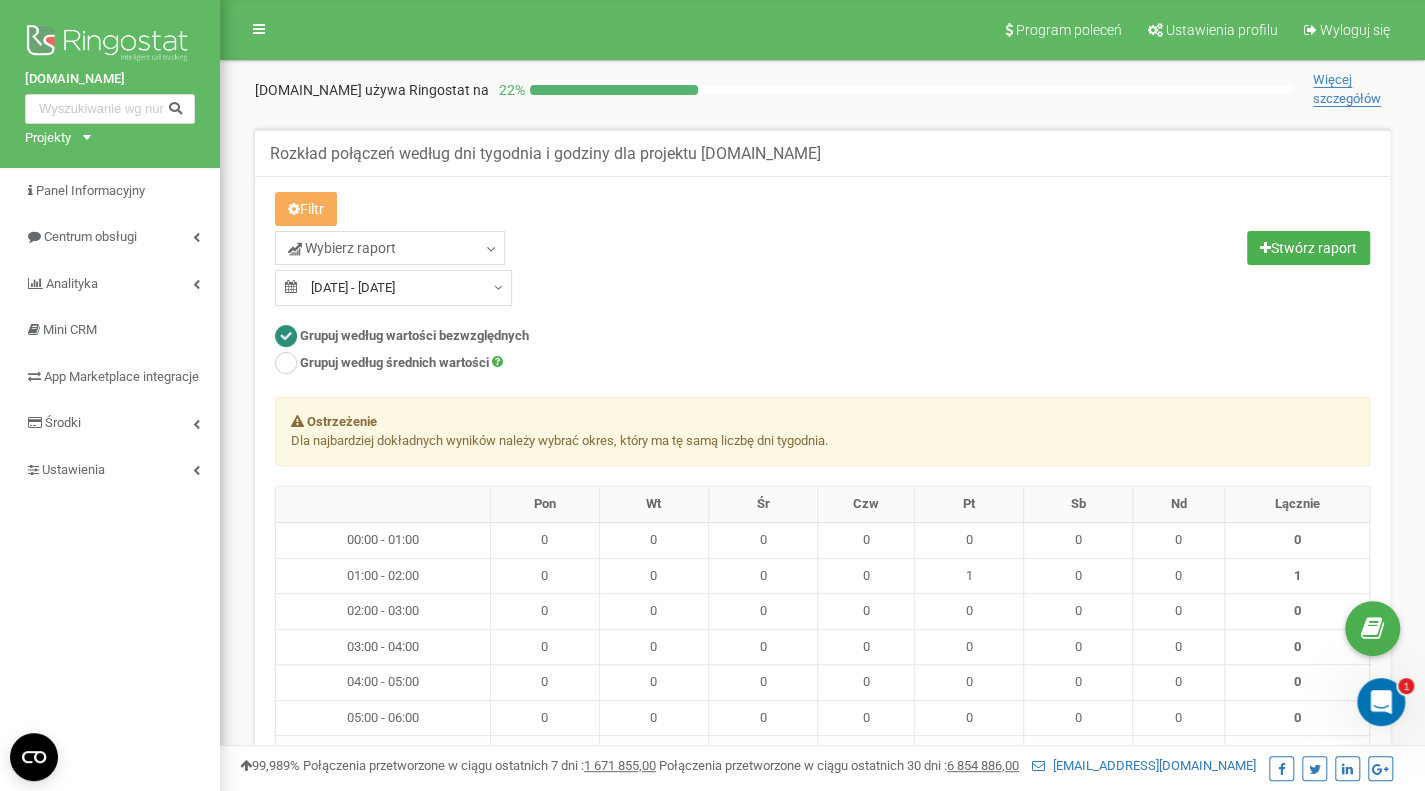 click on "Wybierz raport
Celowe
Callback
Wychodzące
Połączenia z CPC
Przychodzące
Nieodebrane połączenia" at bounding box center [541, 268] 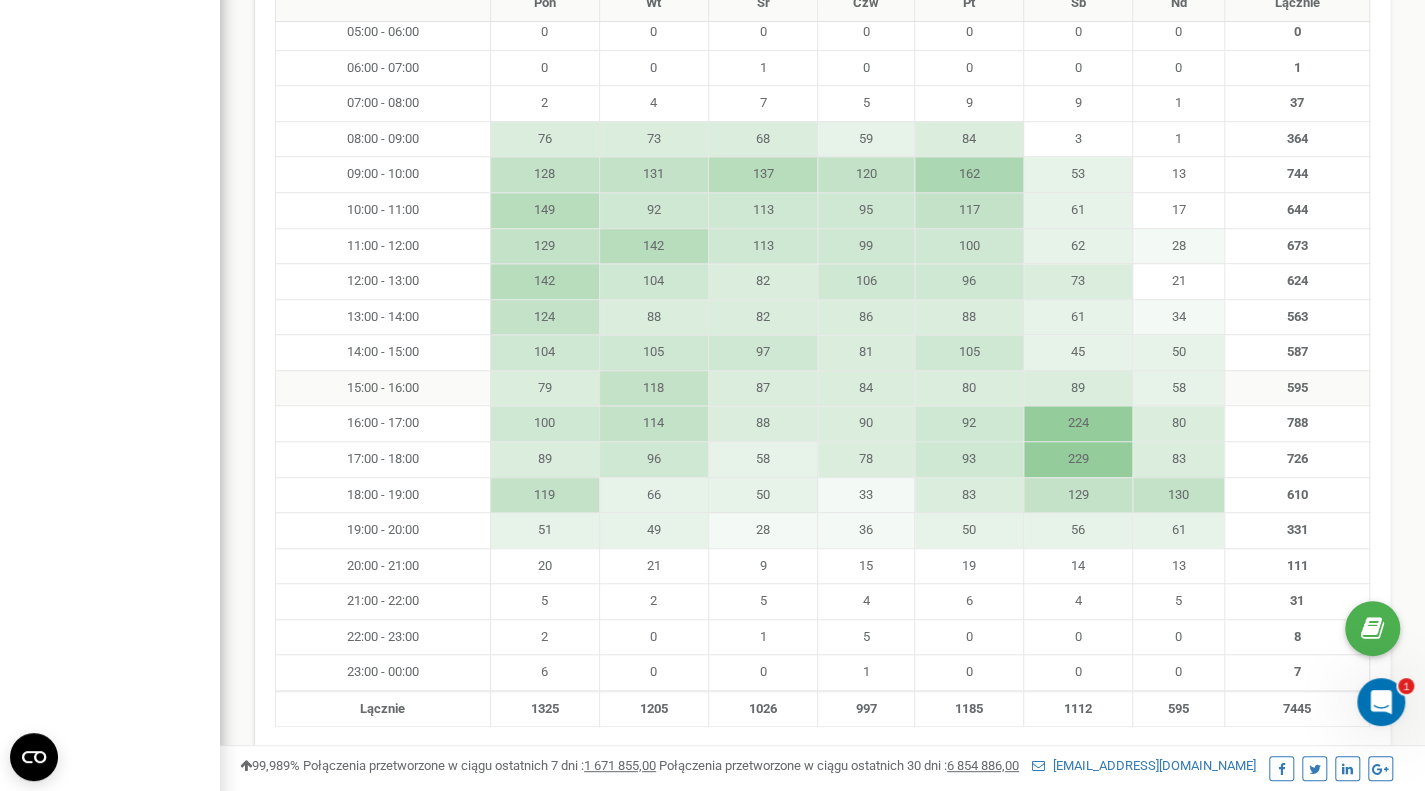 scroll, scrollTop: 666, scrollLeft: 0, axis: vertical 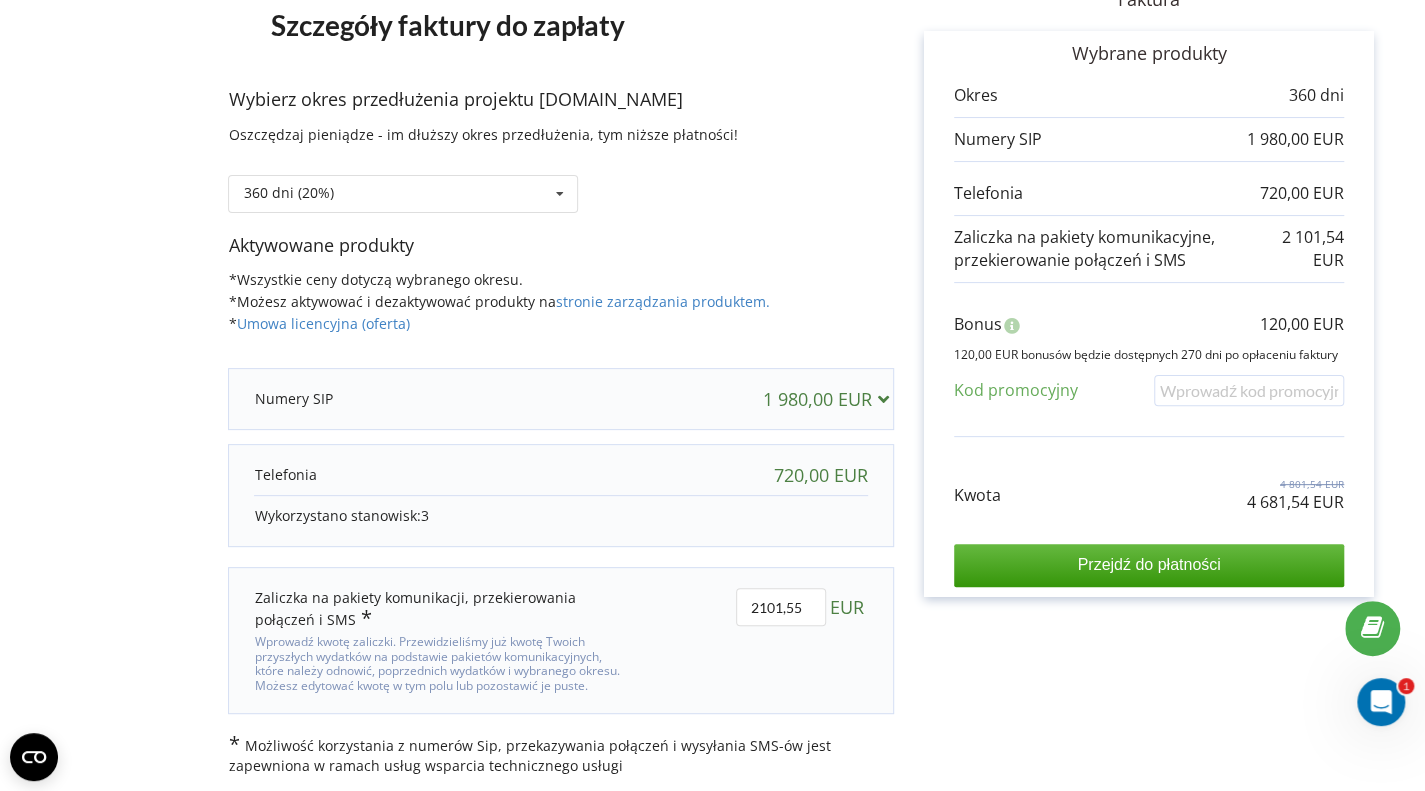 click on "Faktura
Wybrane produkty
Okres
360 dni
1 980,00 EUR 720,00 EUR" at bounding box center [1149, 366] 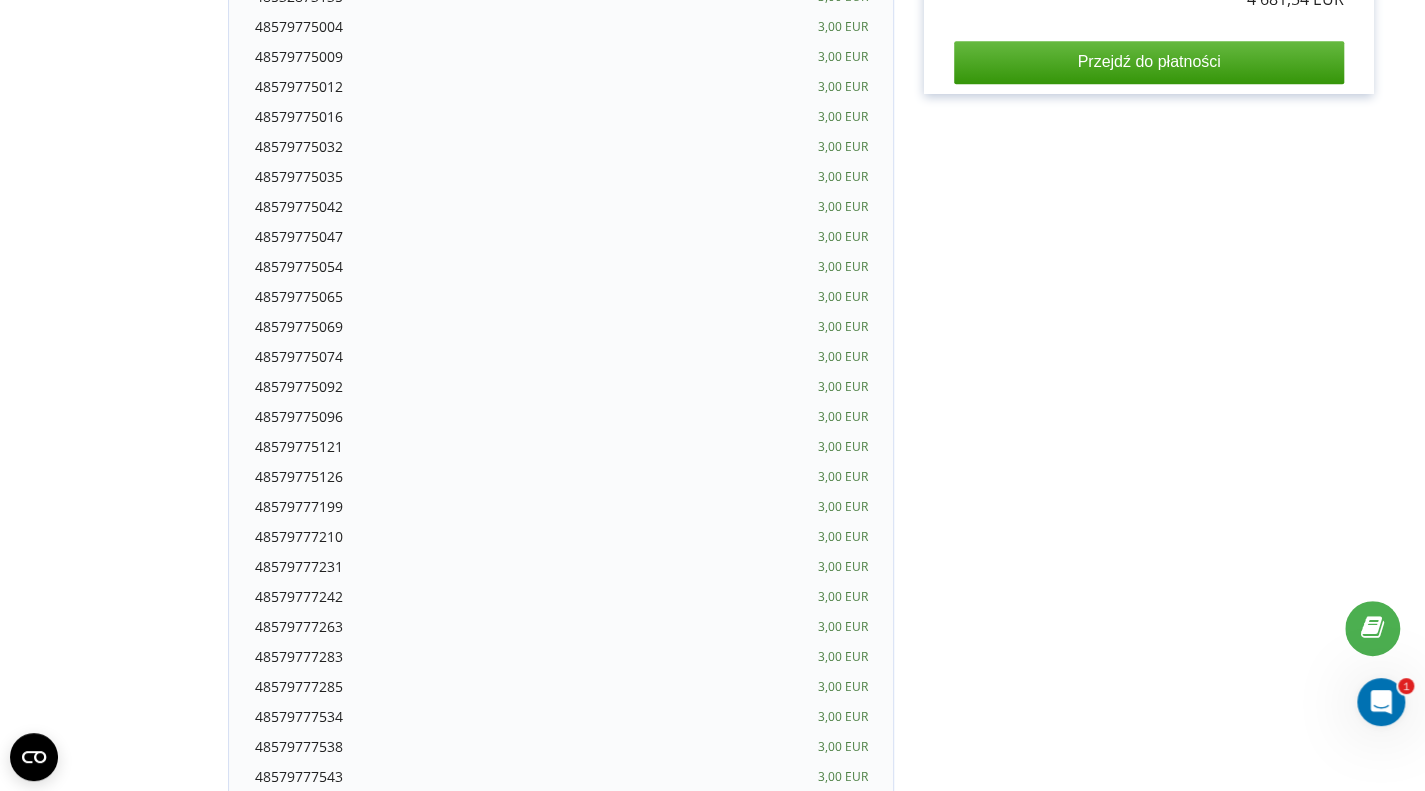 scroll, scrollTop: 417, scrollLeft: 0, axis: vertical 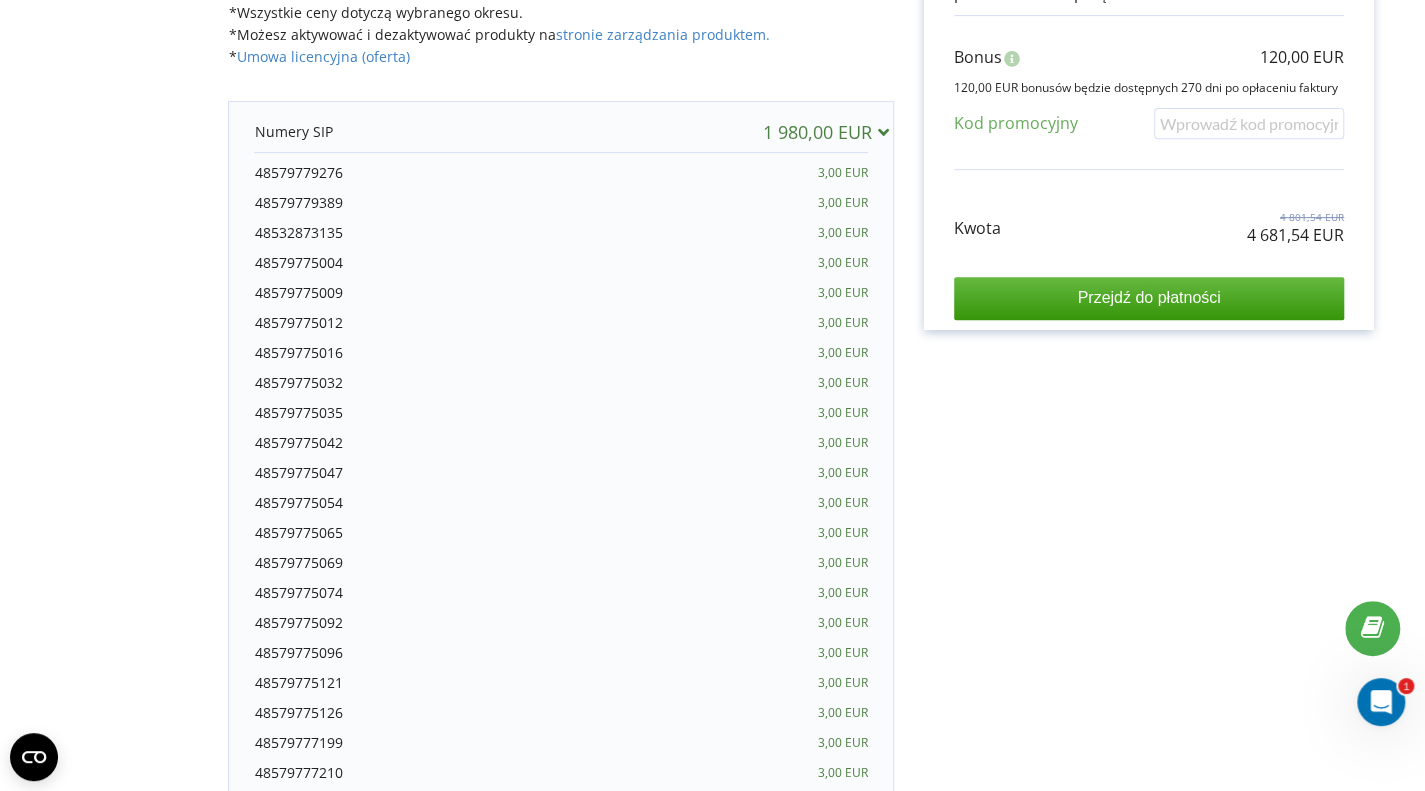 click at bounding box center [882, 131] 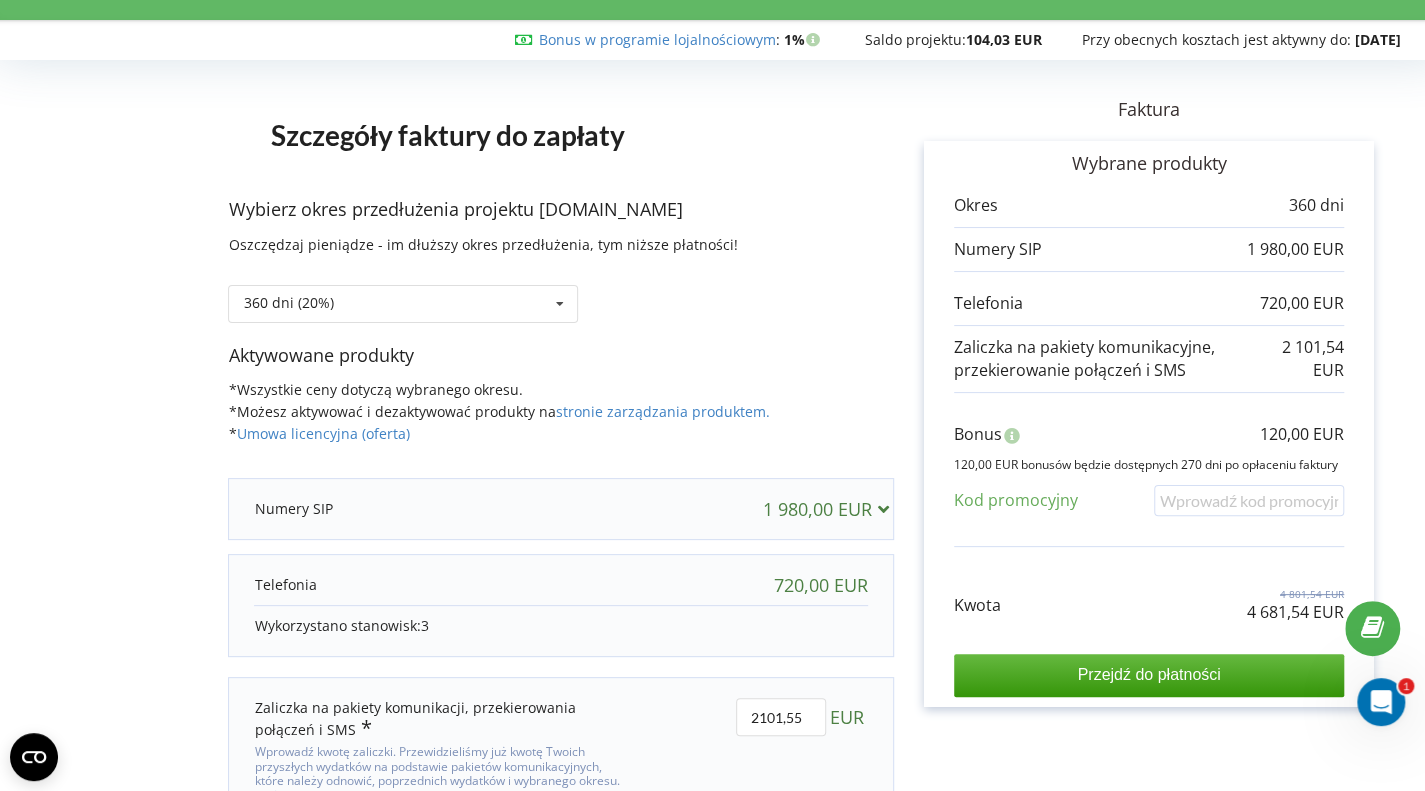 scroll, scrollTop: 0, scrollLeft: 0, axis: both 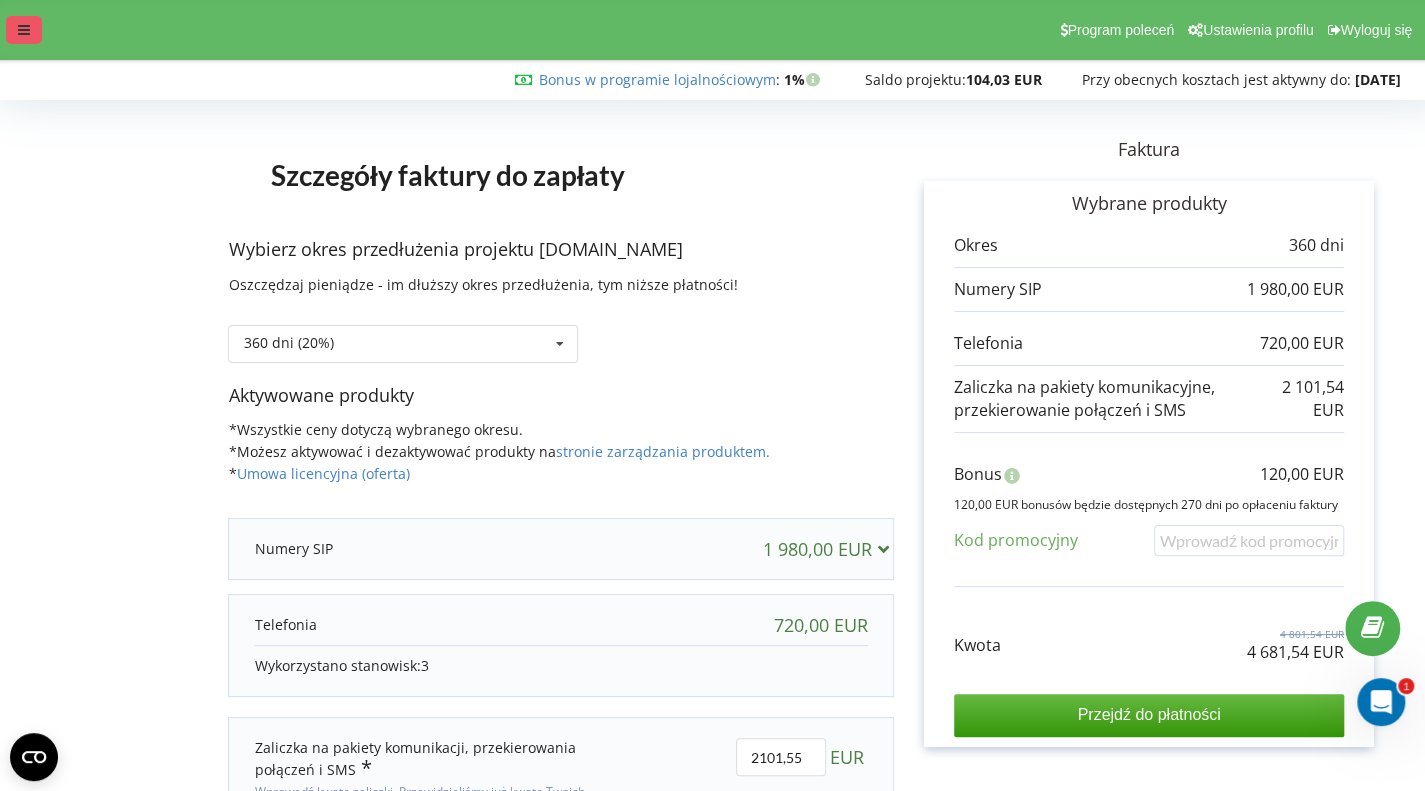 click at bounding box center (24, 30) 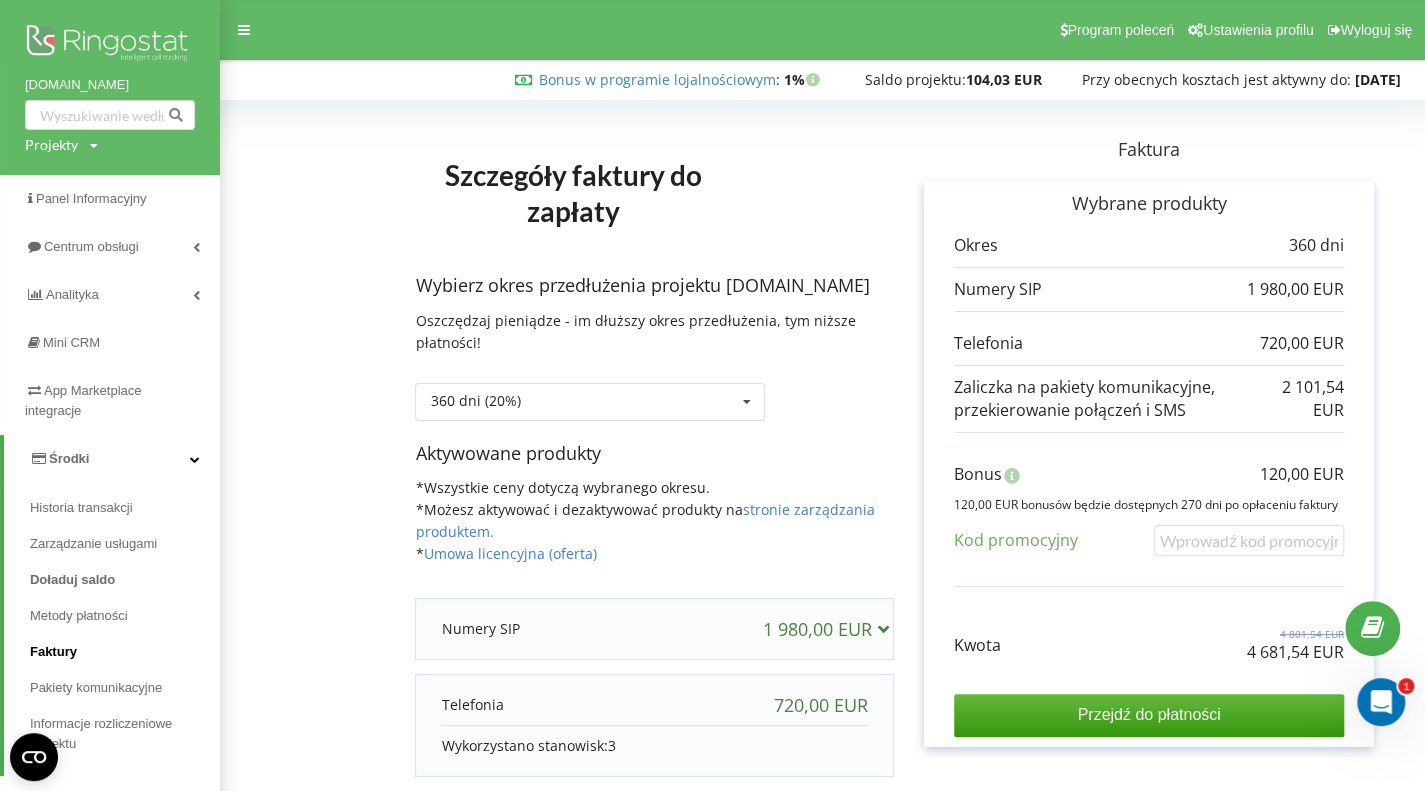 click on "Faktury" at bounding box center (53, 652) 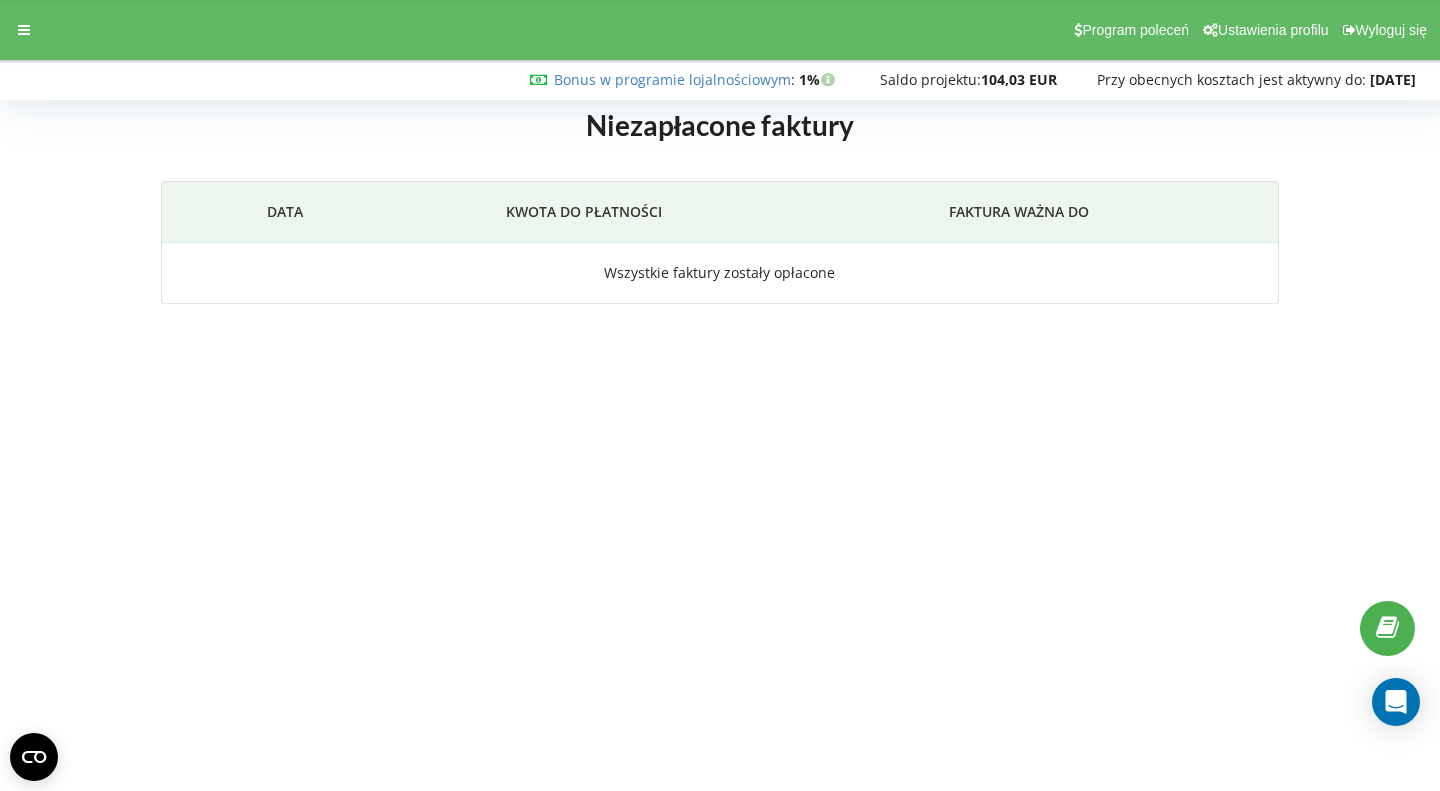 scroll, scrollTop: 0, scrollLeft: 0, axis: both 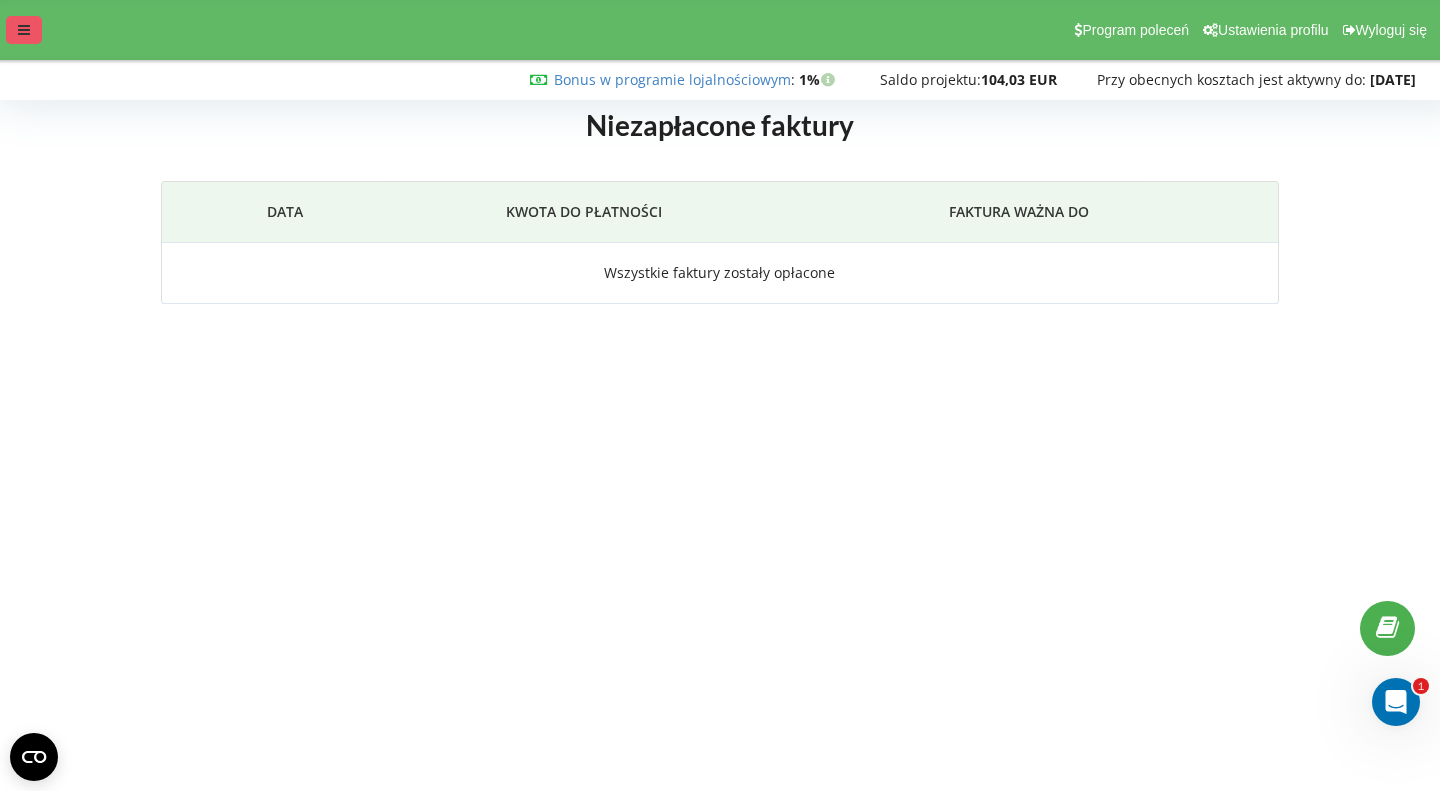 click at bounding box center (24, 30) 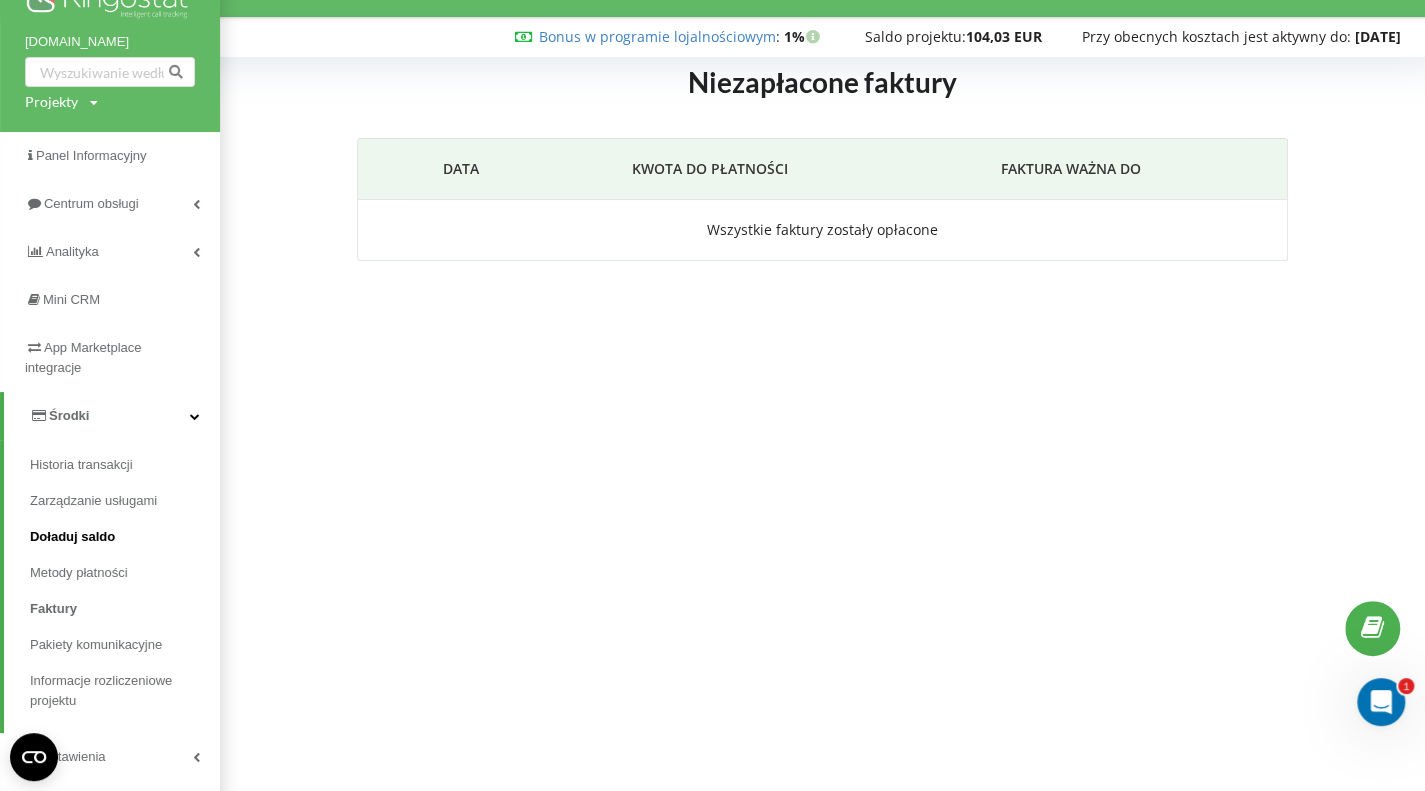 scroll, scrollTop: 66, scrollLeft: 0, axis: vertical 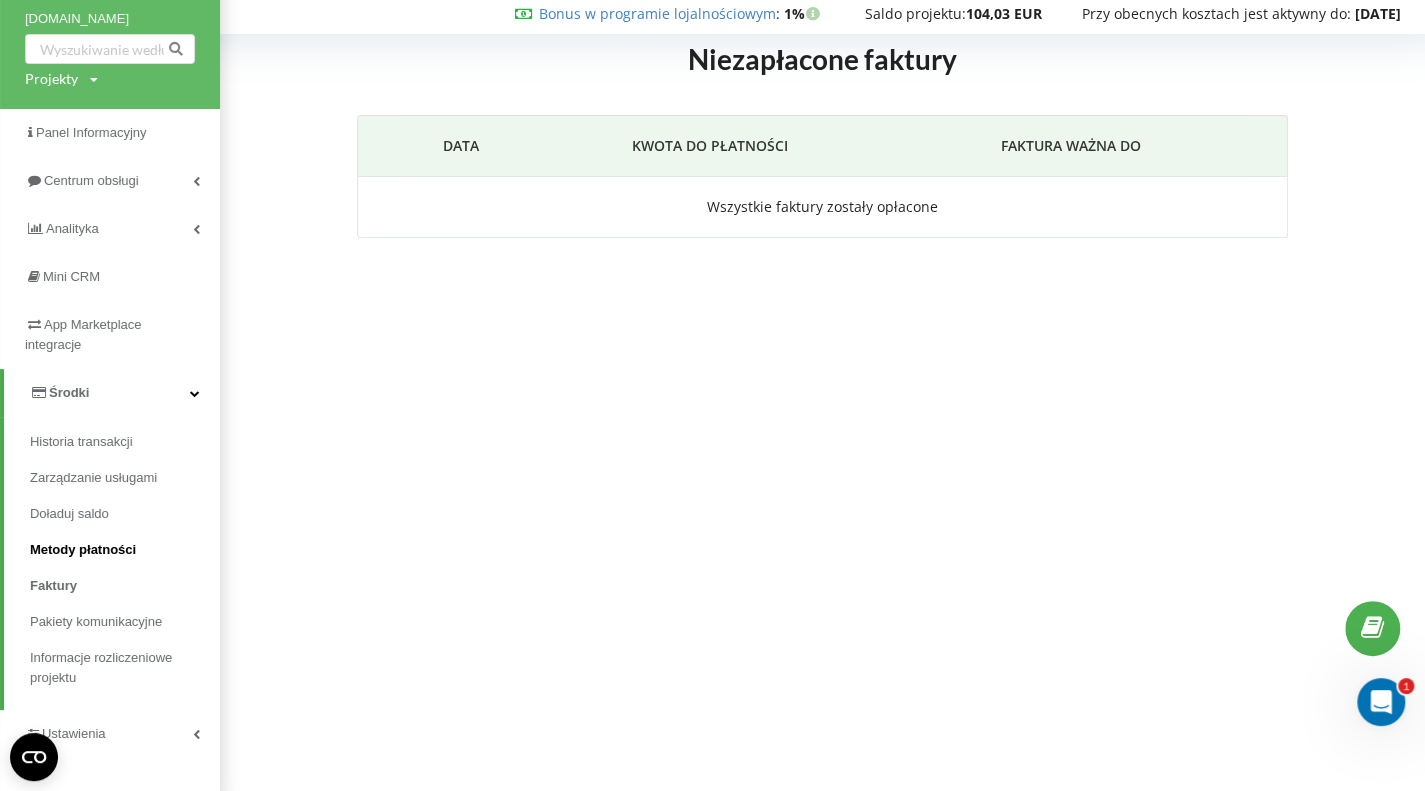 click on "Metody płatności" at bounding box center (83, 550) 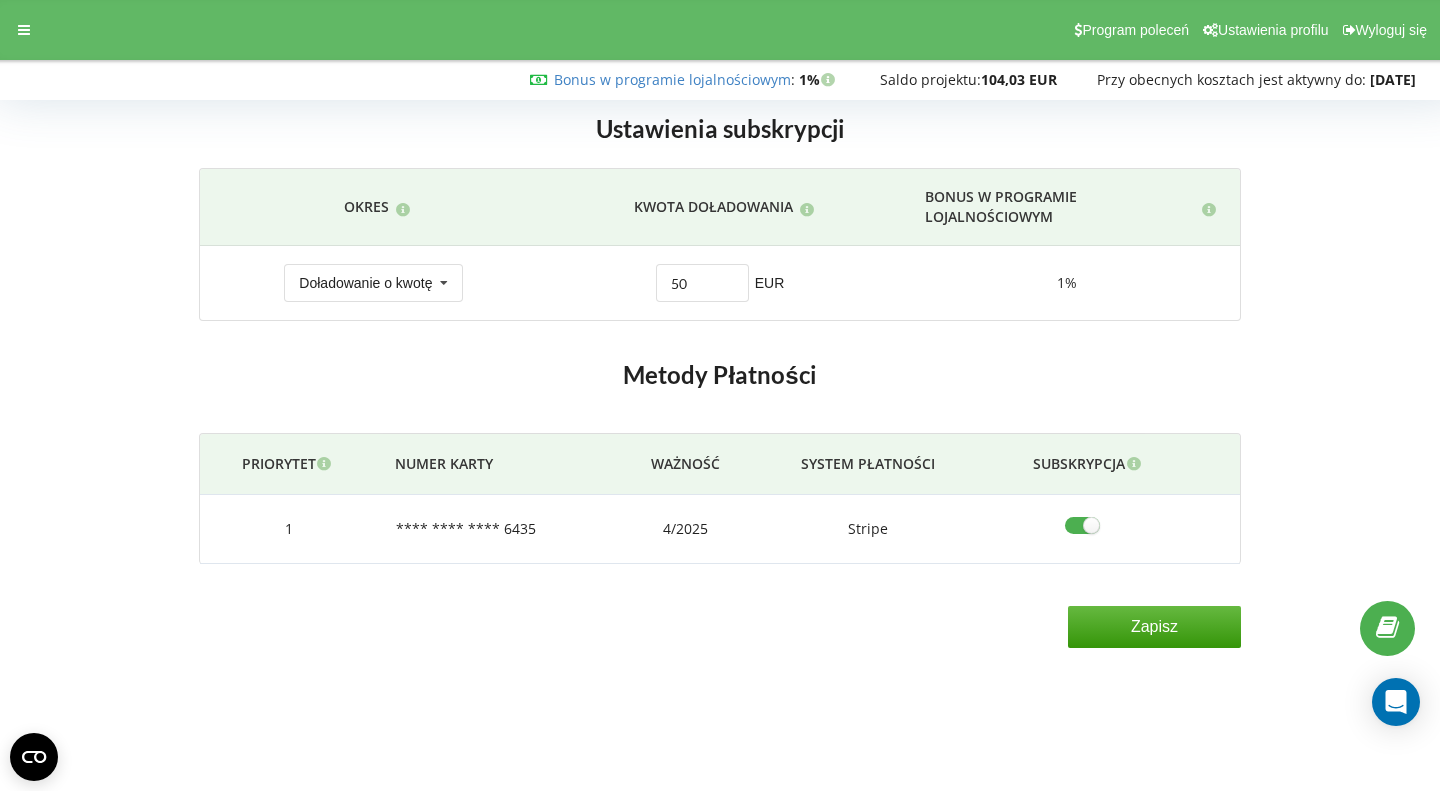 scroll, scrollTop: 0, scrollLeft: 0, axis: both 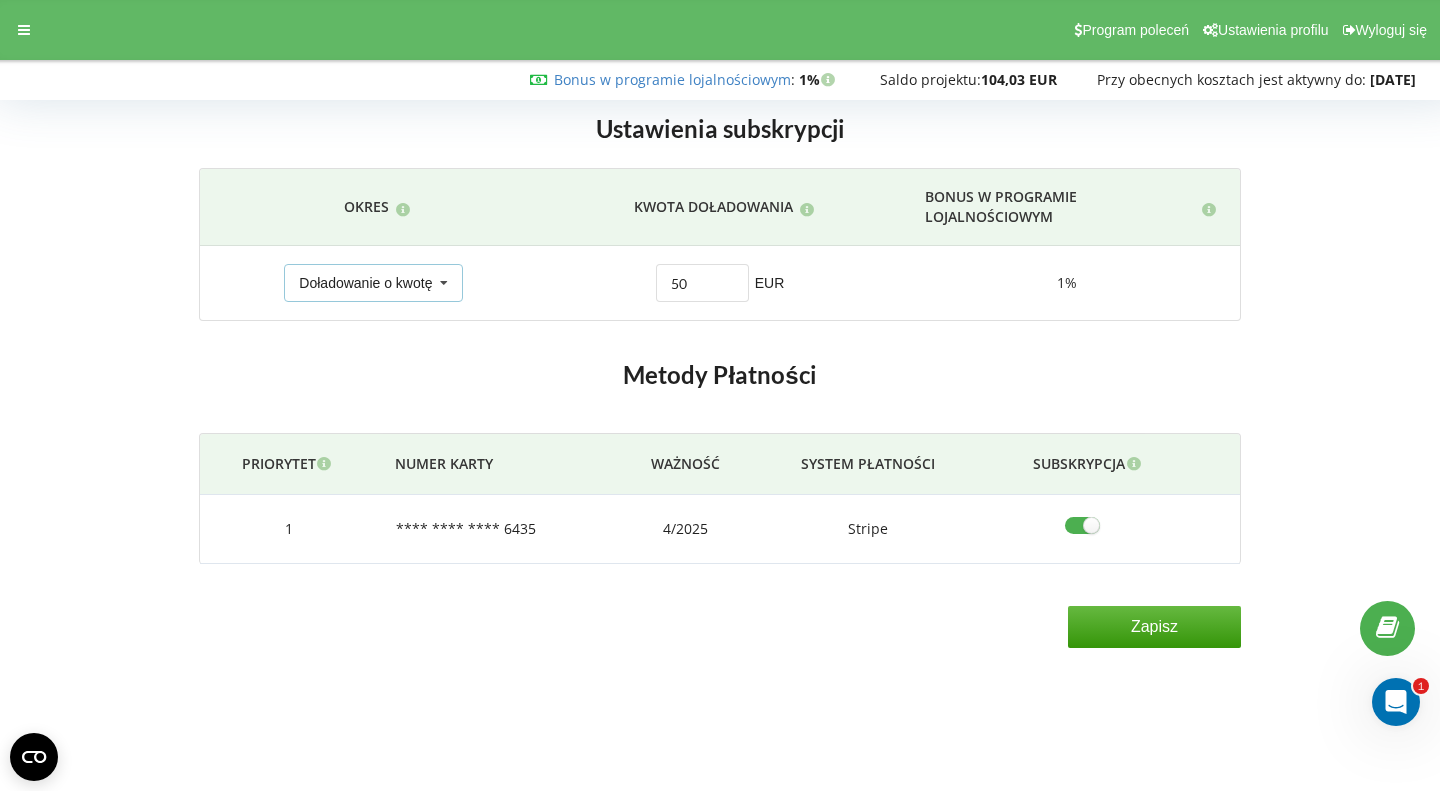 click on "Doładowanie o kwotę" at bounding box center (365, 283) 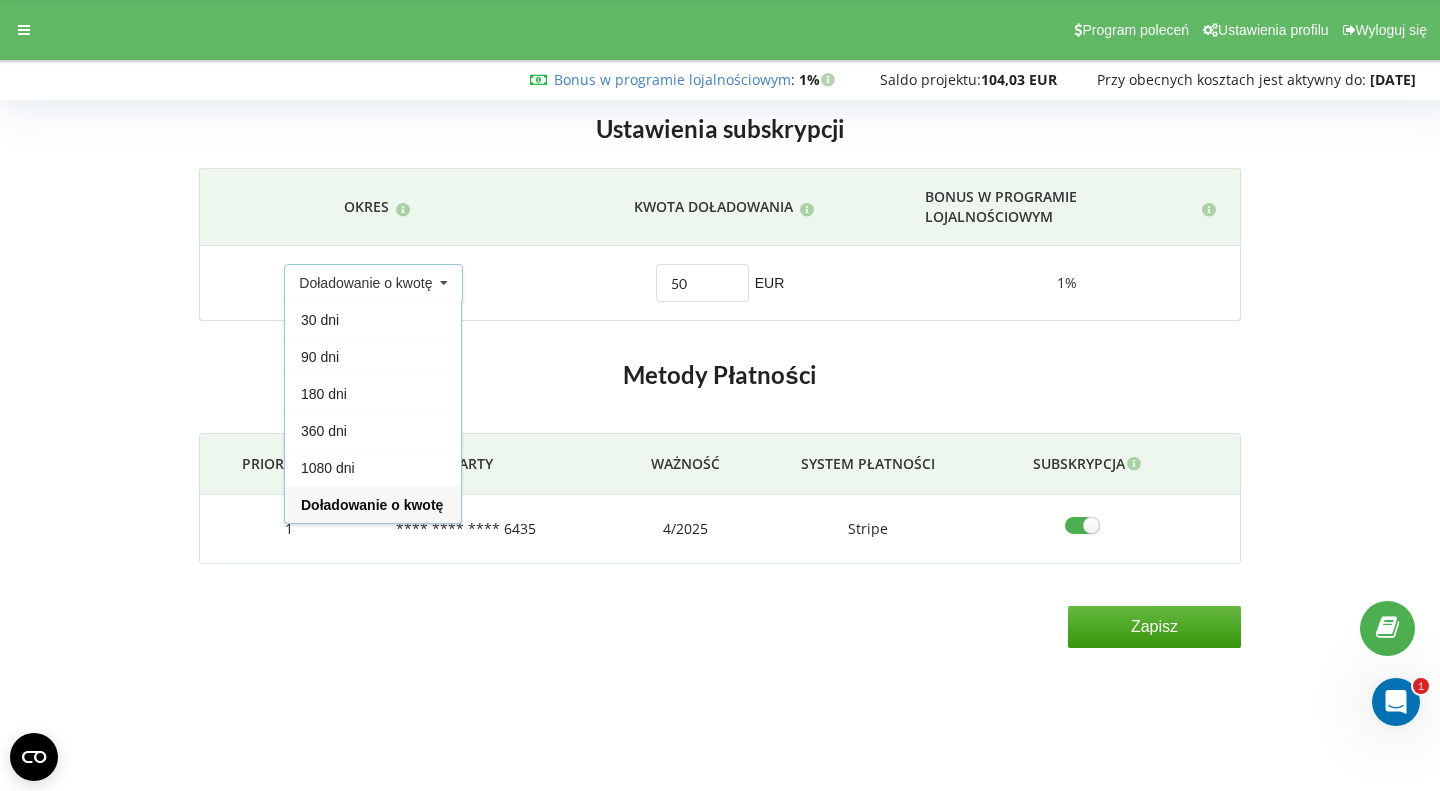 click on "Doładowanie o kwotę" at bounding box center (365, 283) 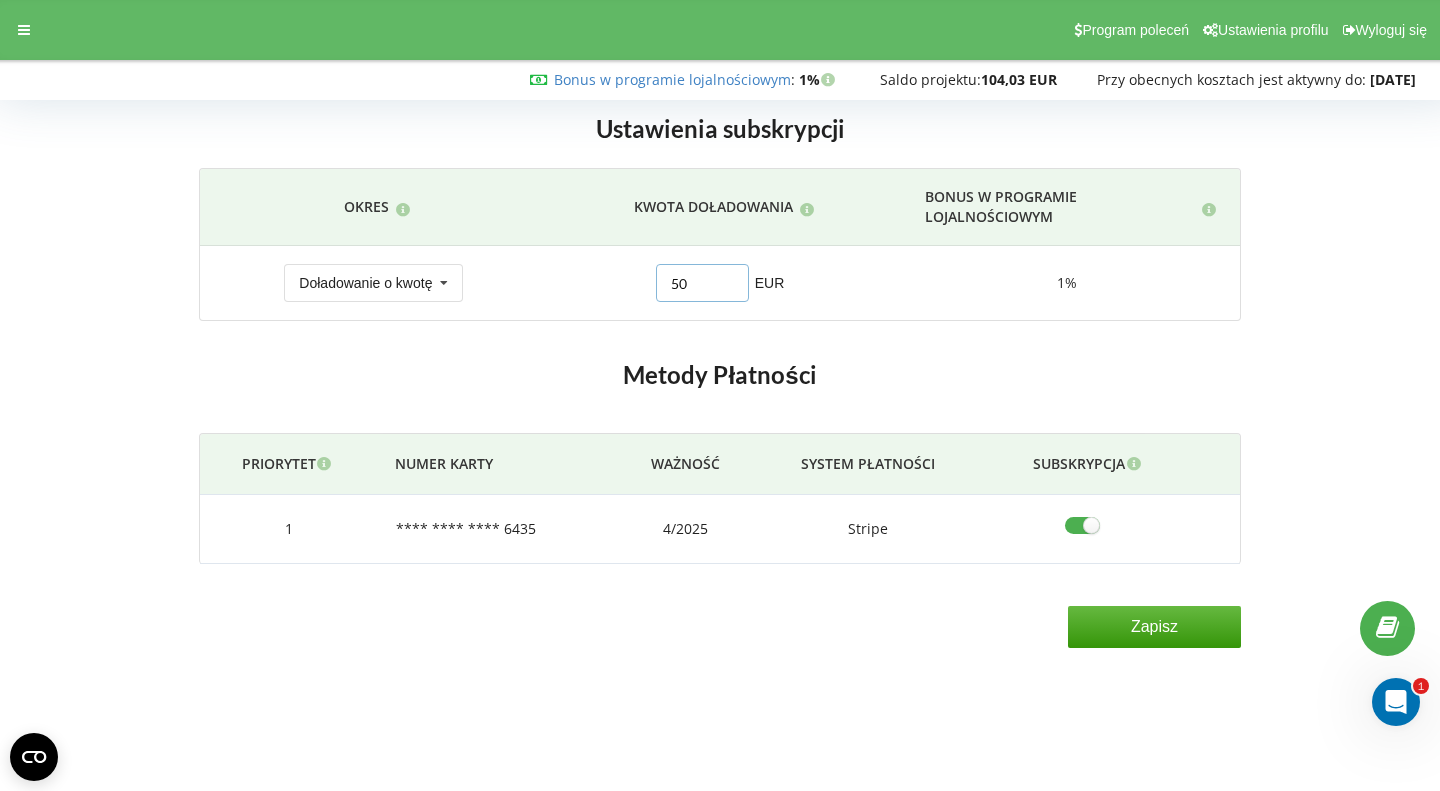 drag, startPoint x: 701, startPoint y: 276, endPoint x: 668, endPoint y: 276, distance: 33 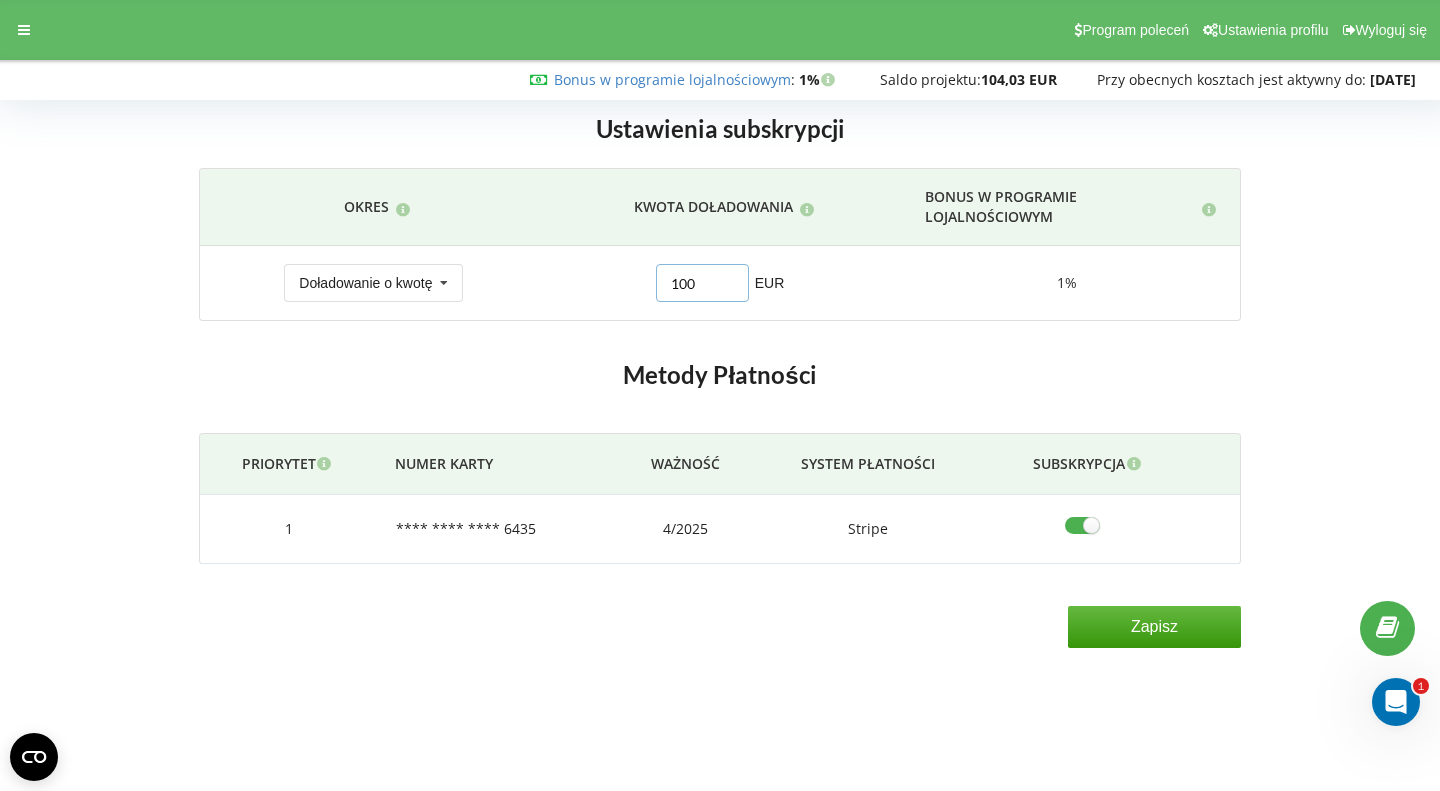 type on "100" 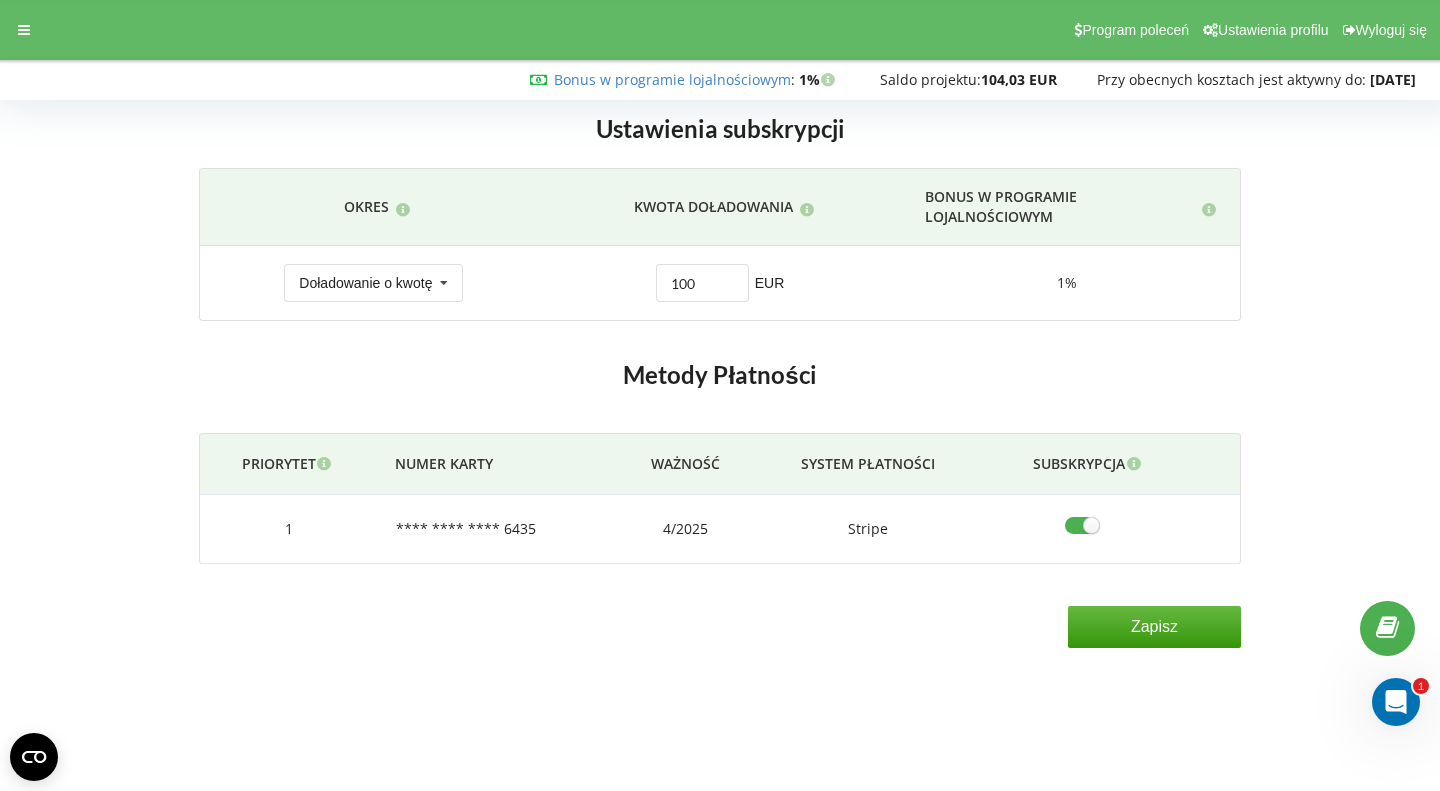 click on "Zapisz" at bounding box center [1154, 627] 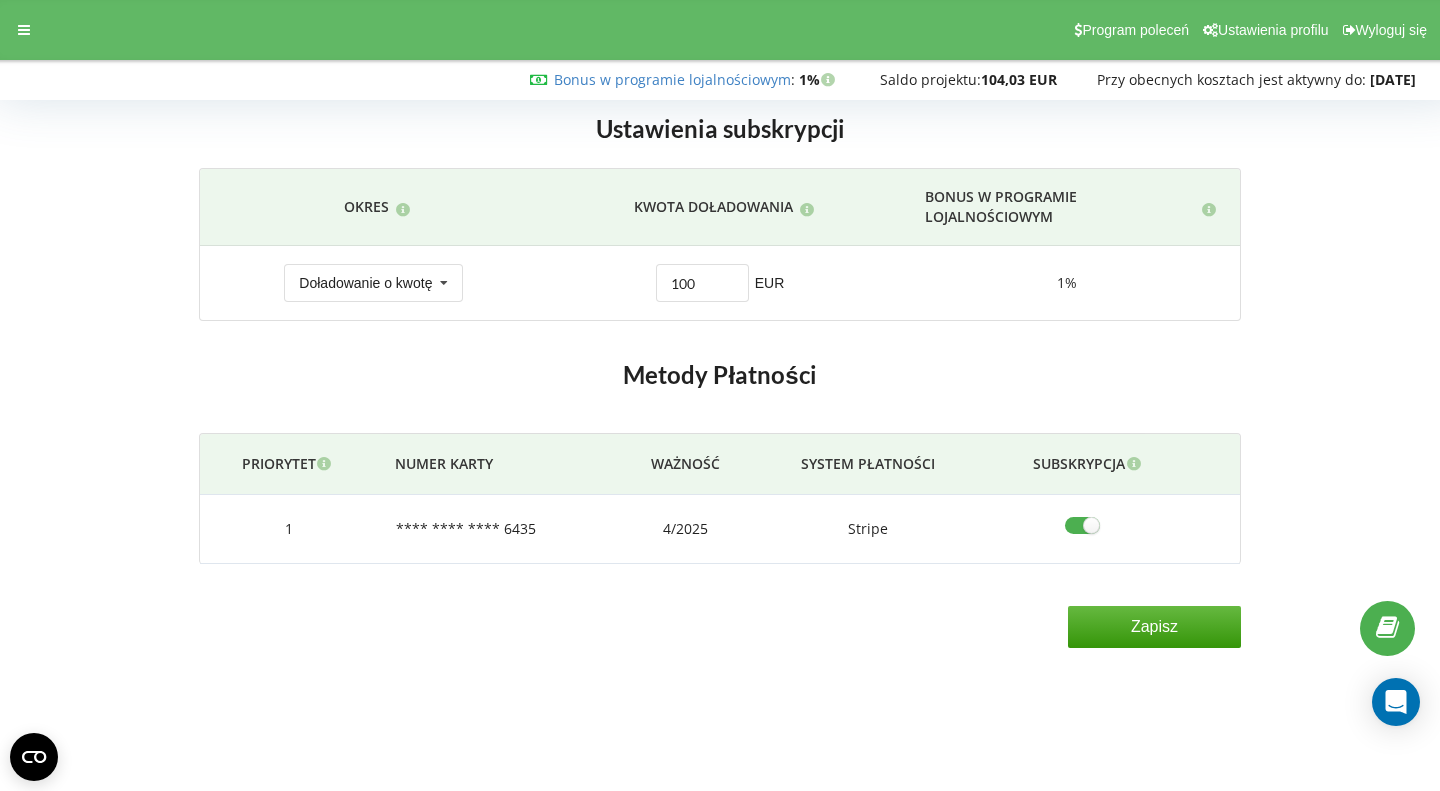 scroll, scrollTop: 0, scrollLeft: 0, axis: both 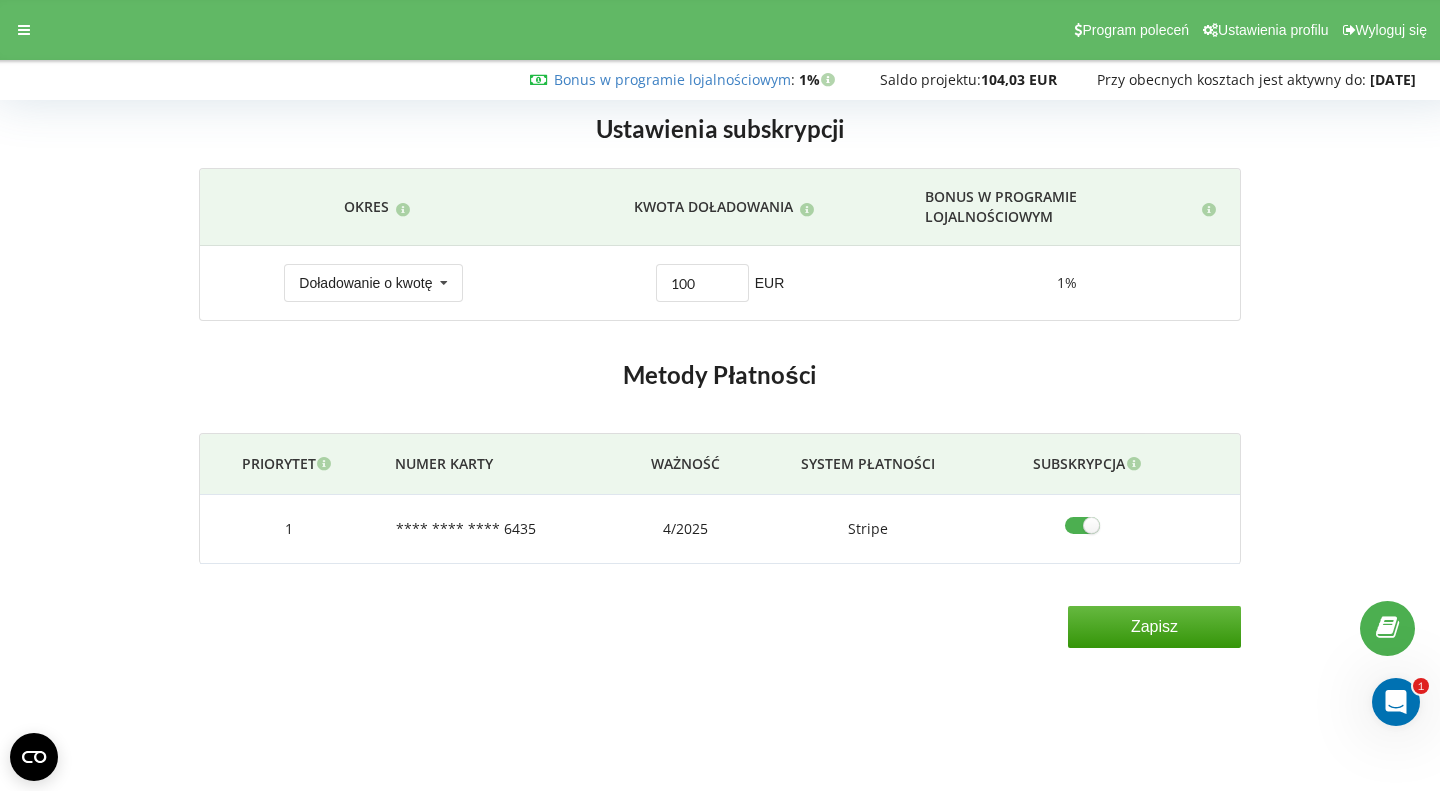 click at bounding box center (24, 30) 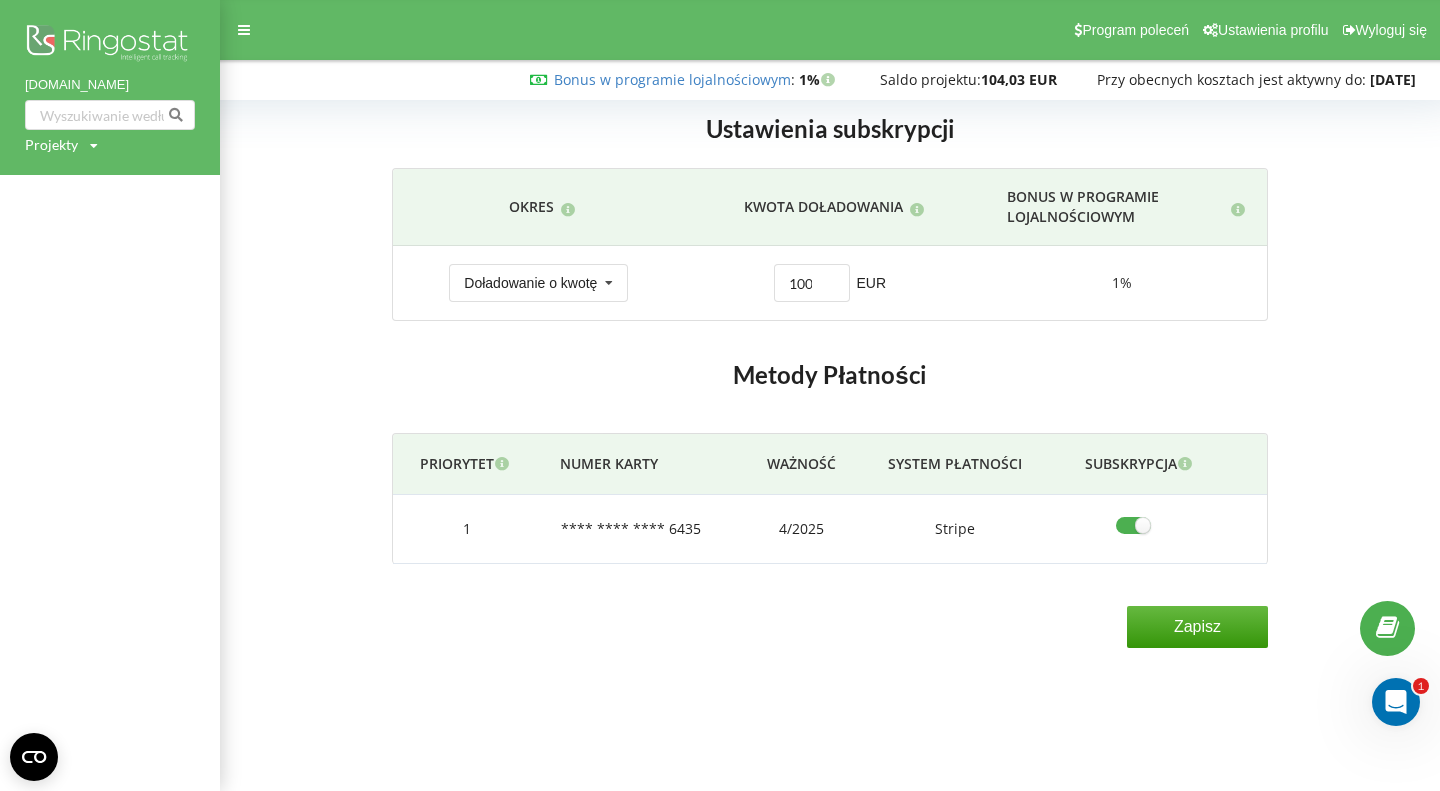 click on "Projekty" at bounding box center [51, 145] 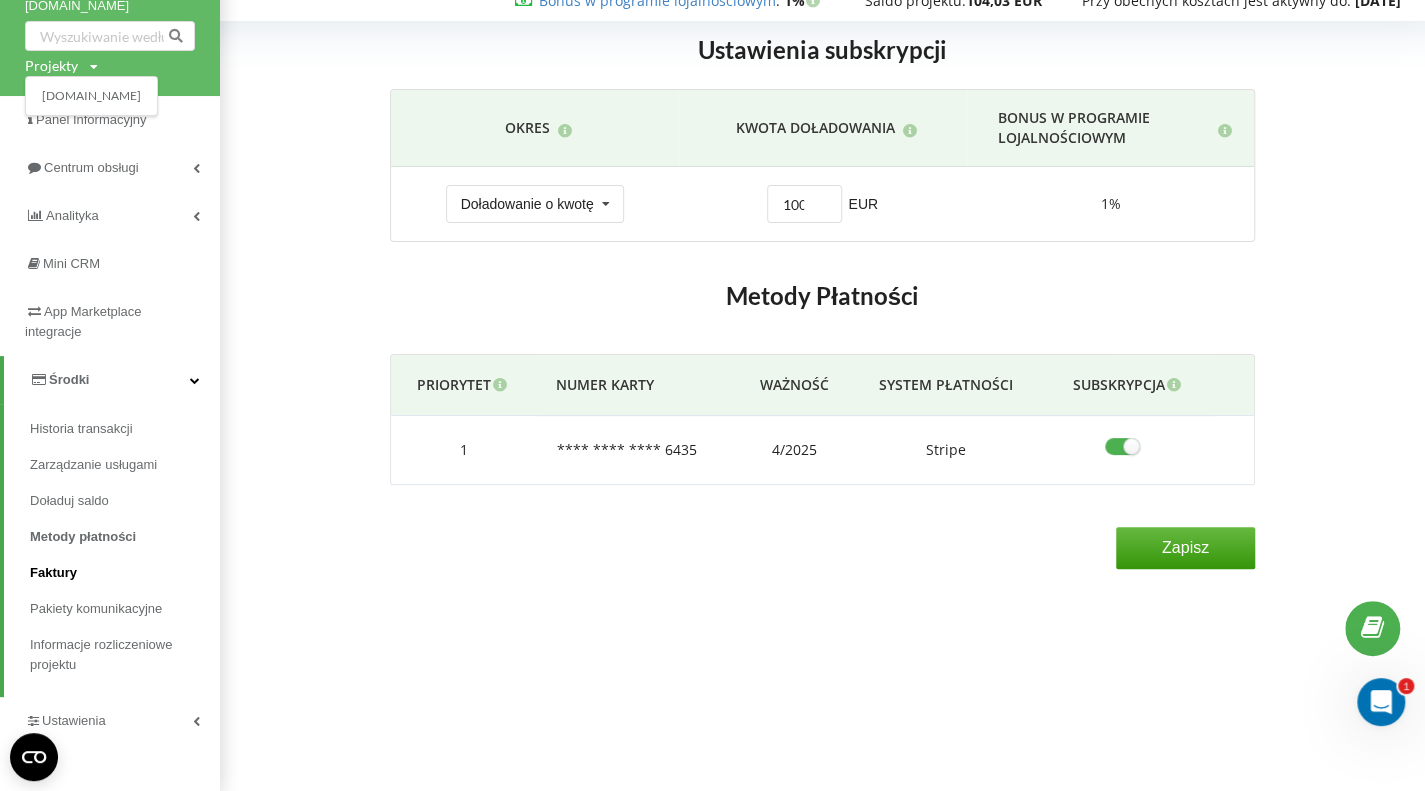 scroll, scrollTop: 82, scrollLeft: 0, axis: vertical 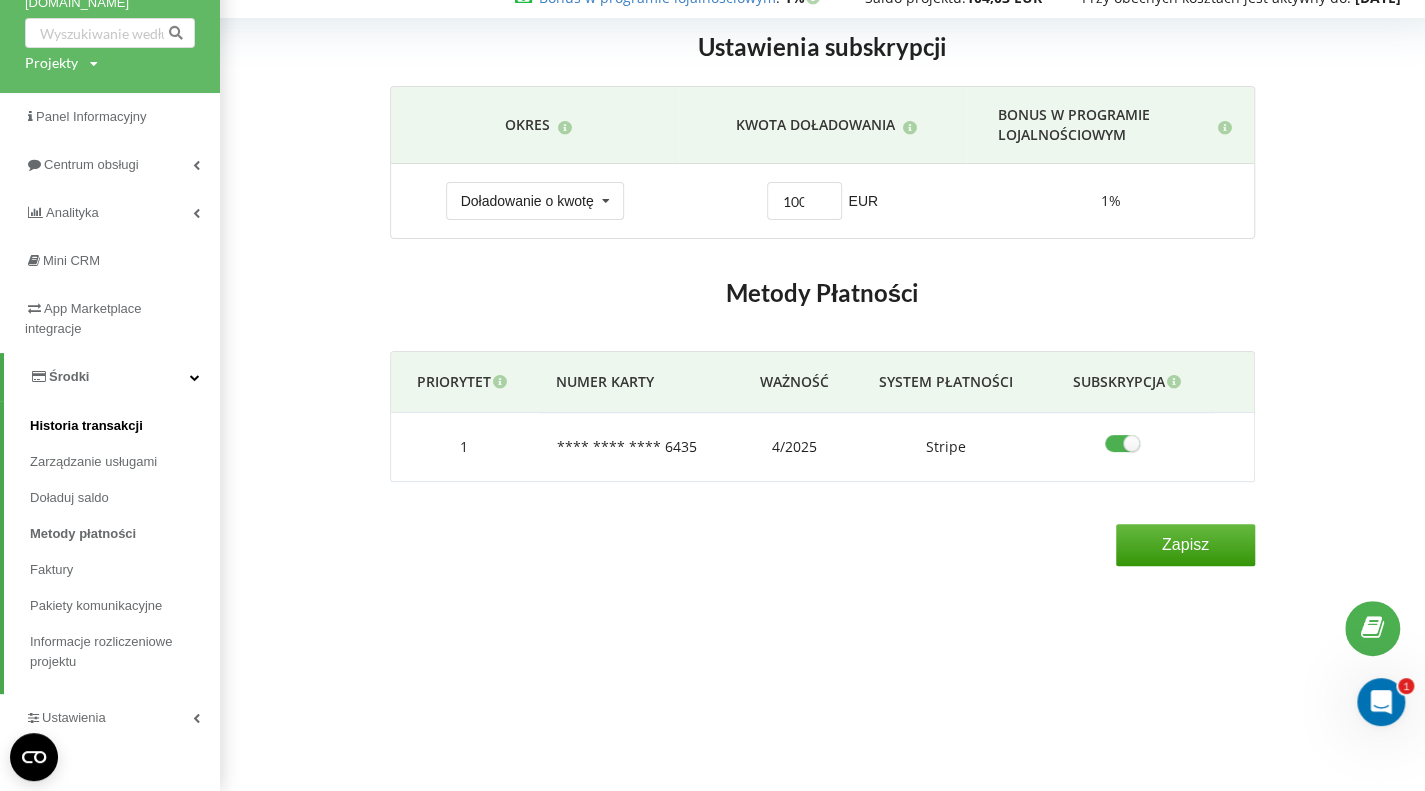 click on "Historia transakcji" at bounding box center [86, 426] 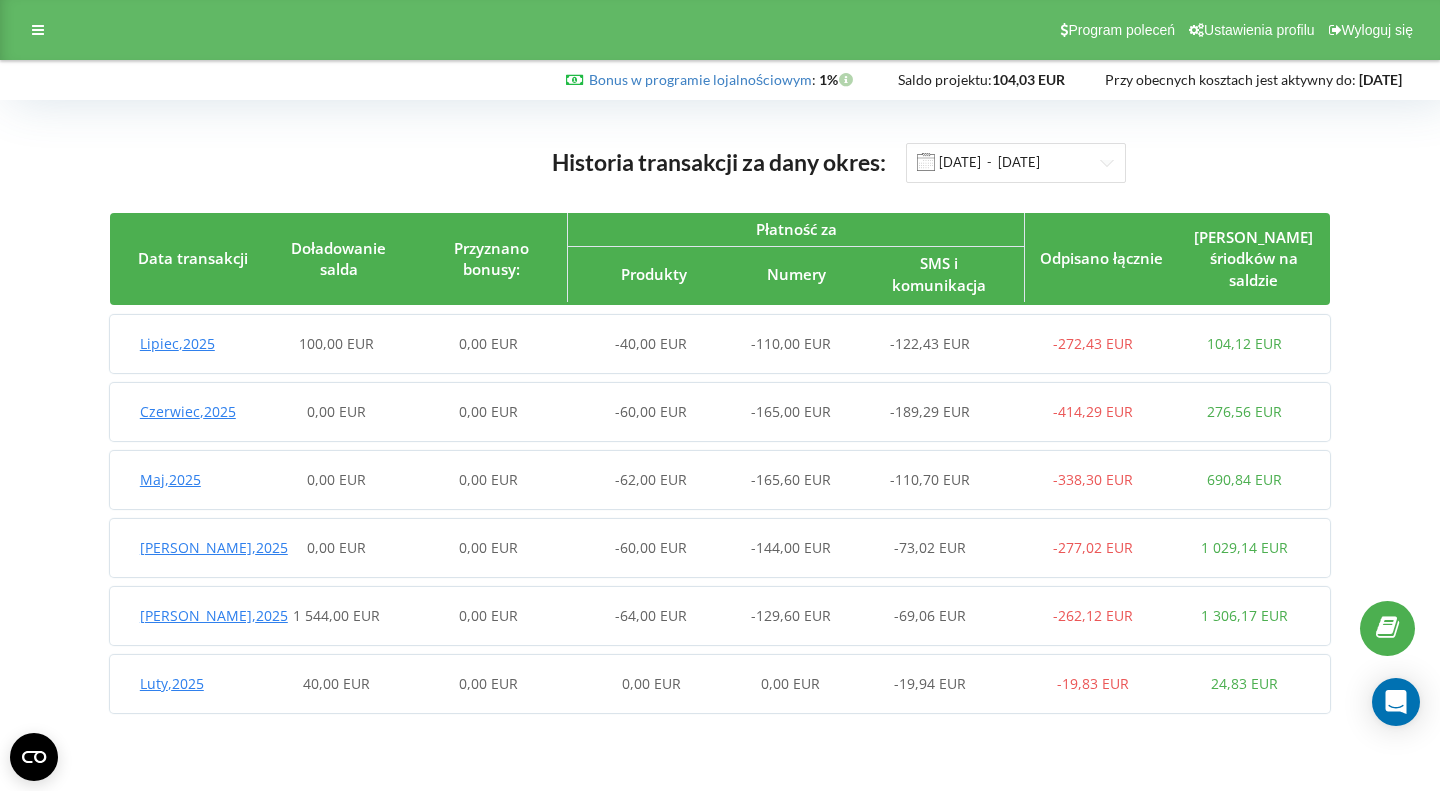 scroll, scrollTop: 0, scrollLeft: 0, axis: both 